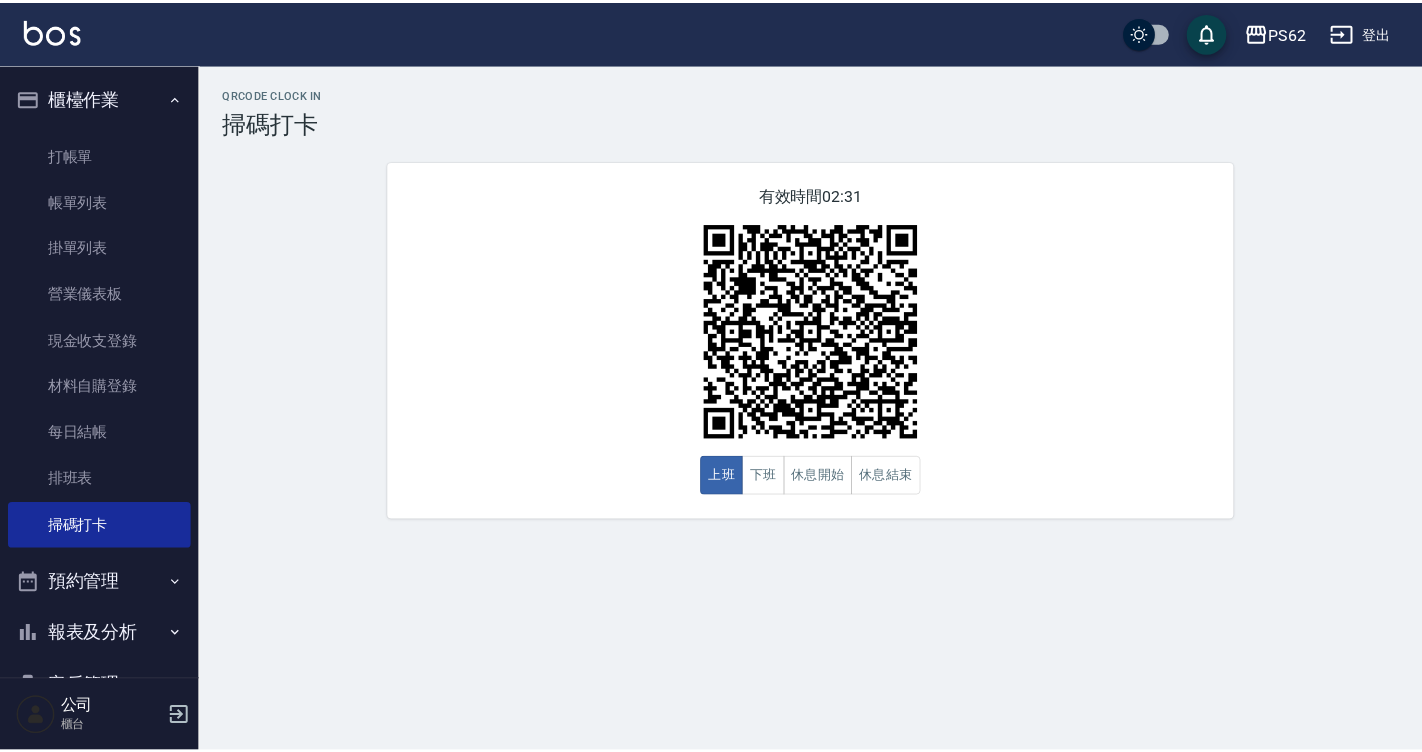 scroll, scrollTop: 0, scrollLeft: 0, axis: both 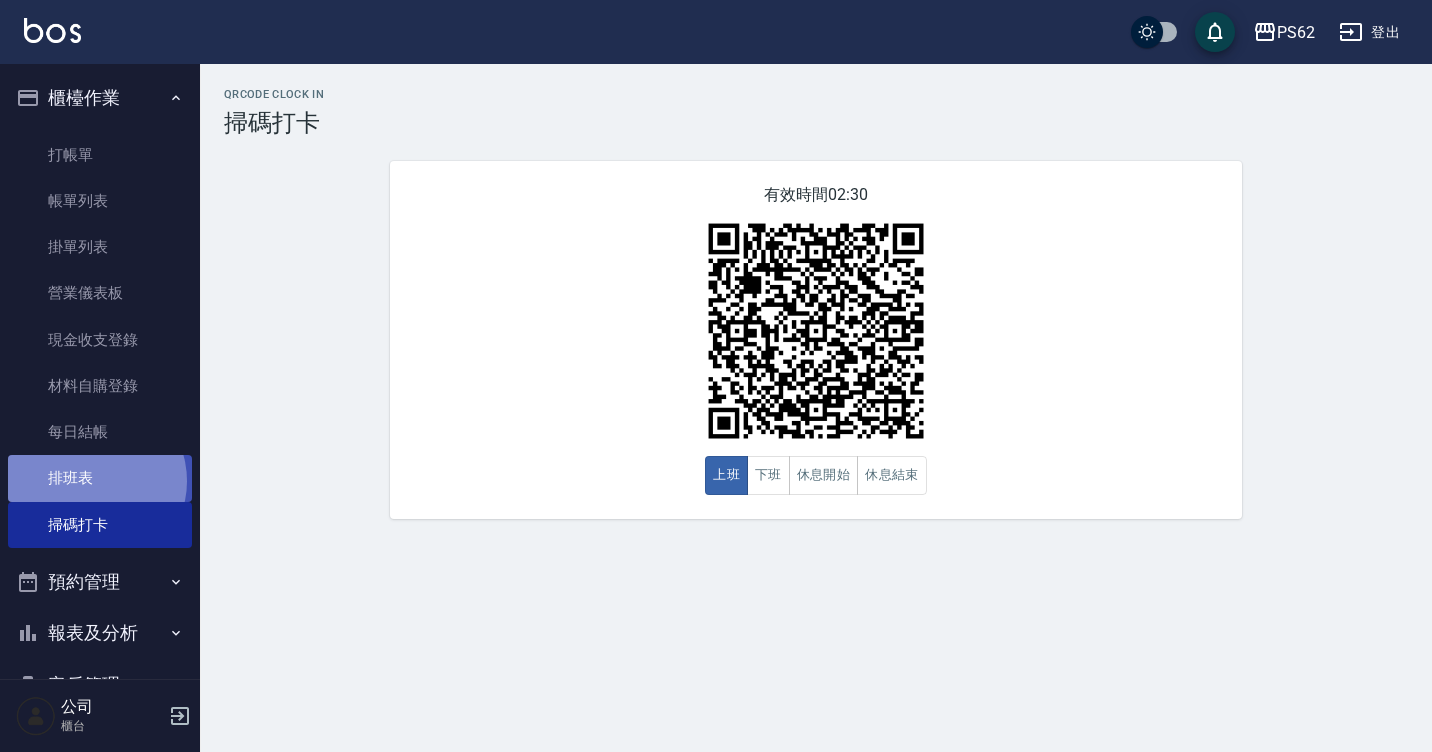 click on "排班表" at bounding box center (100, 478) 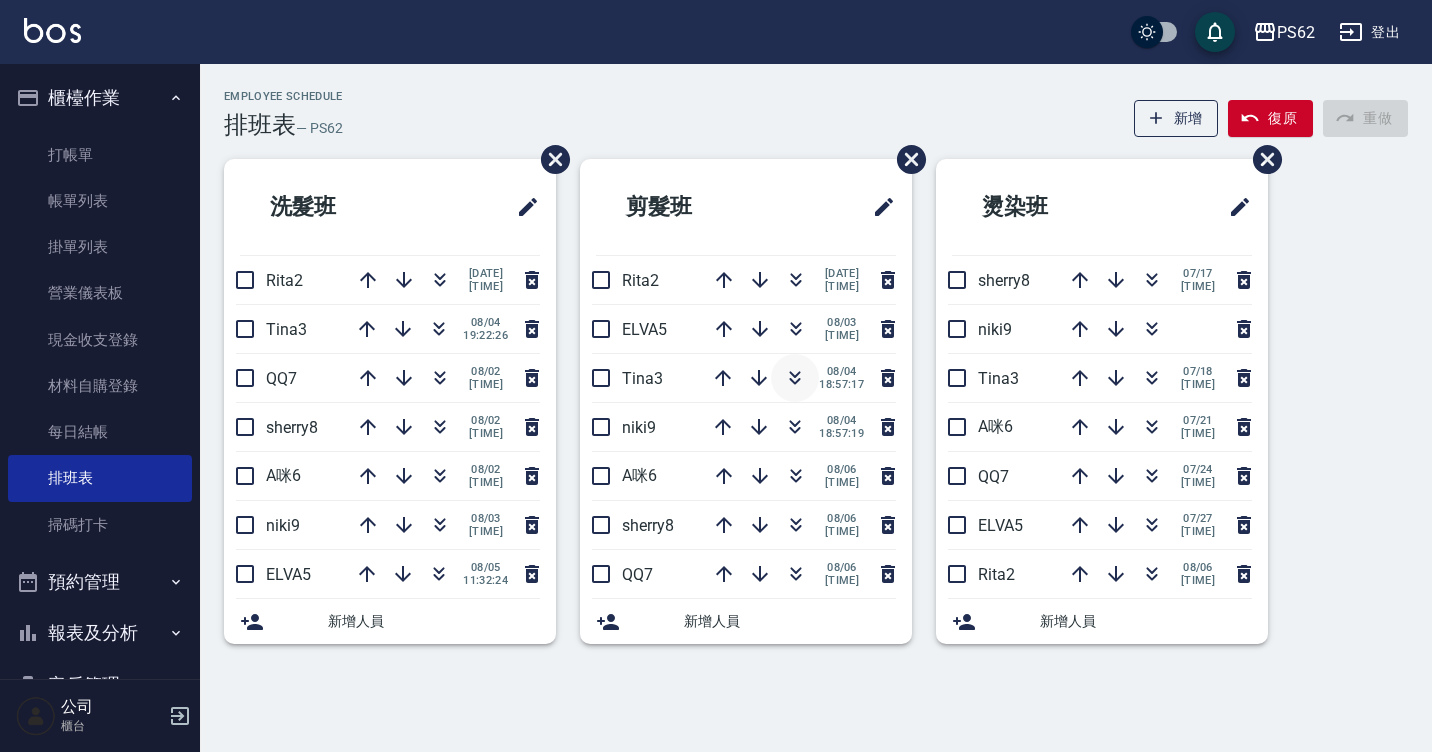 click 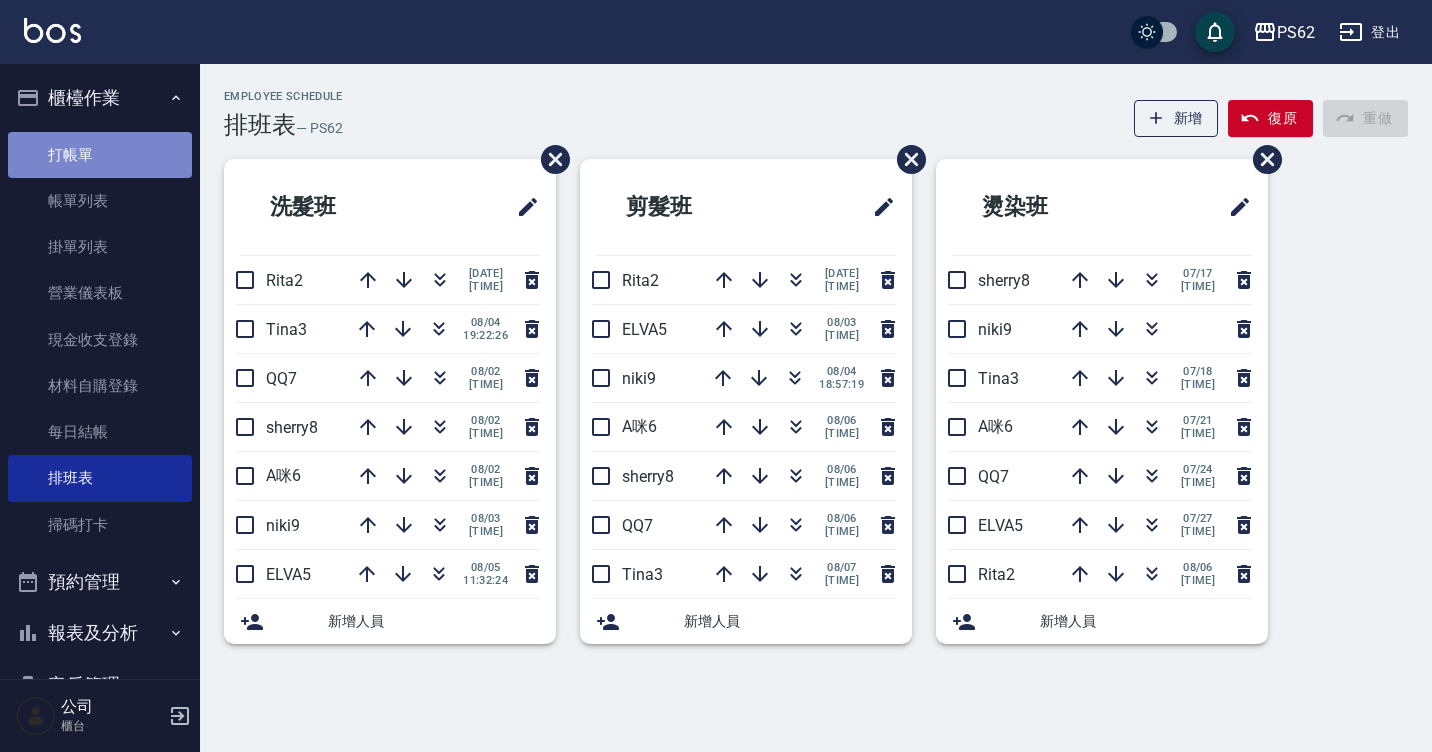 click on "打帳單" at bounding box center (100, 155) 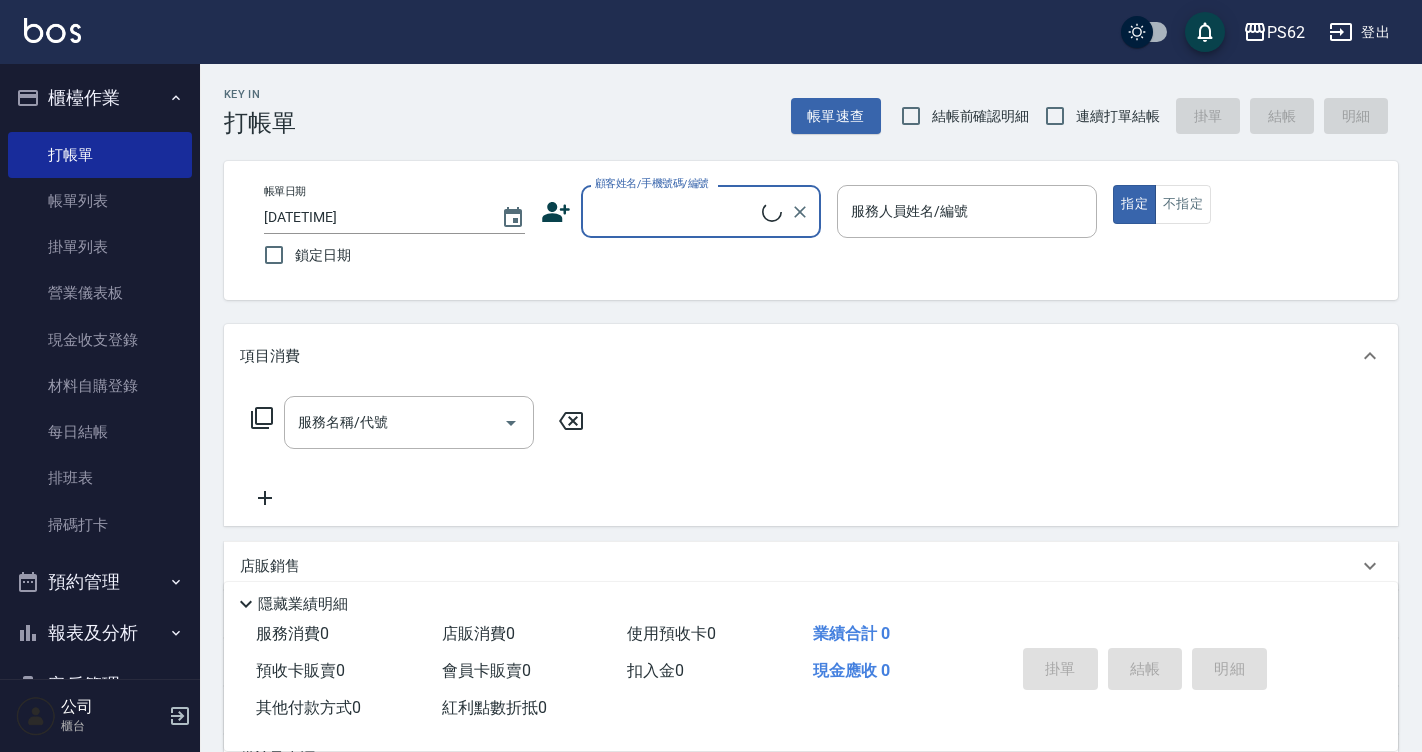 click on "顧客姓名/手機號碼/編號" at bounding box center (701, 211) 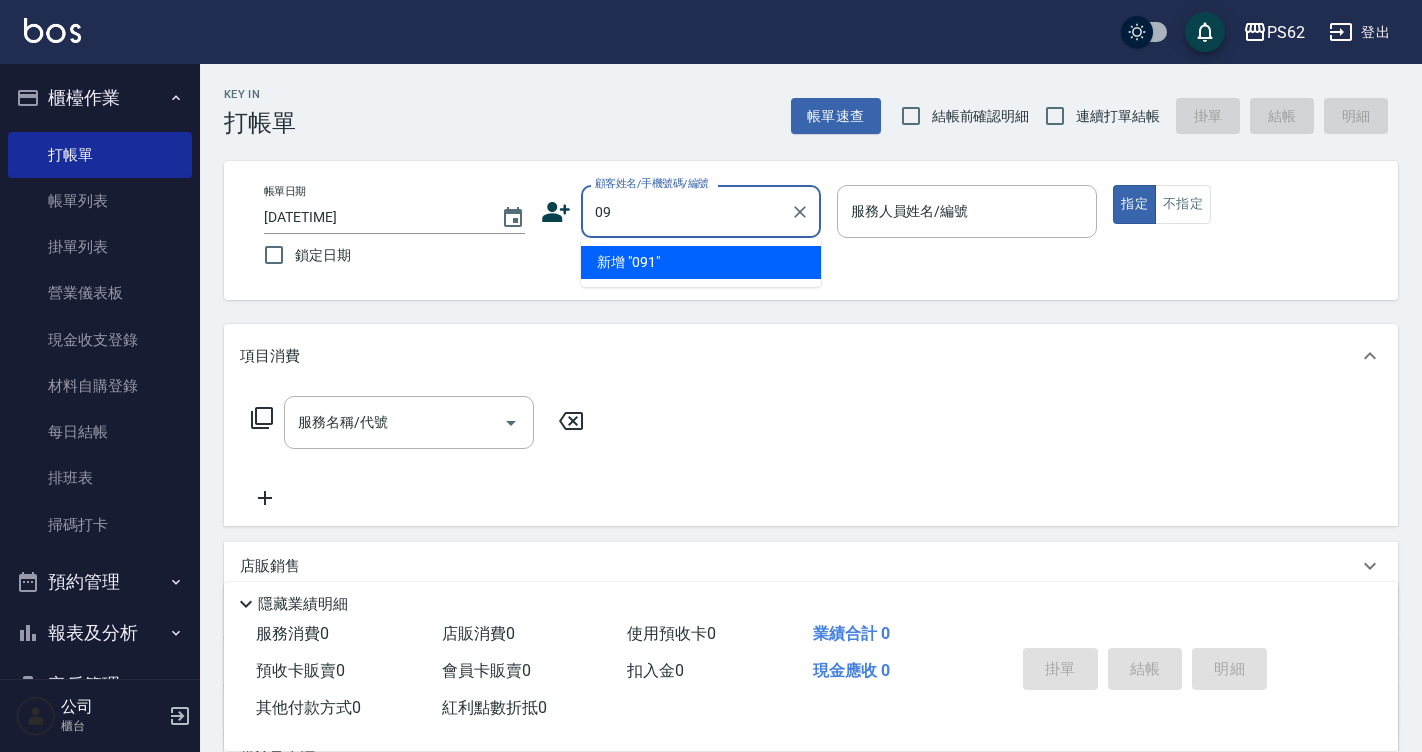 type on "0" 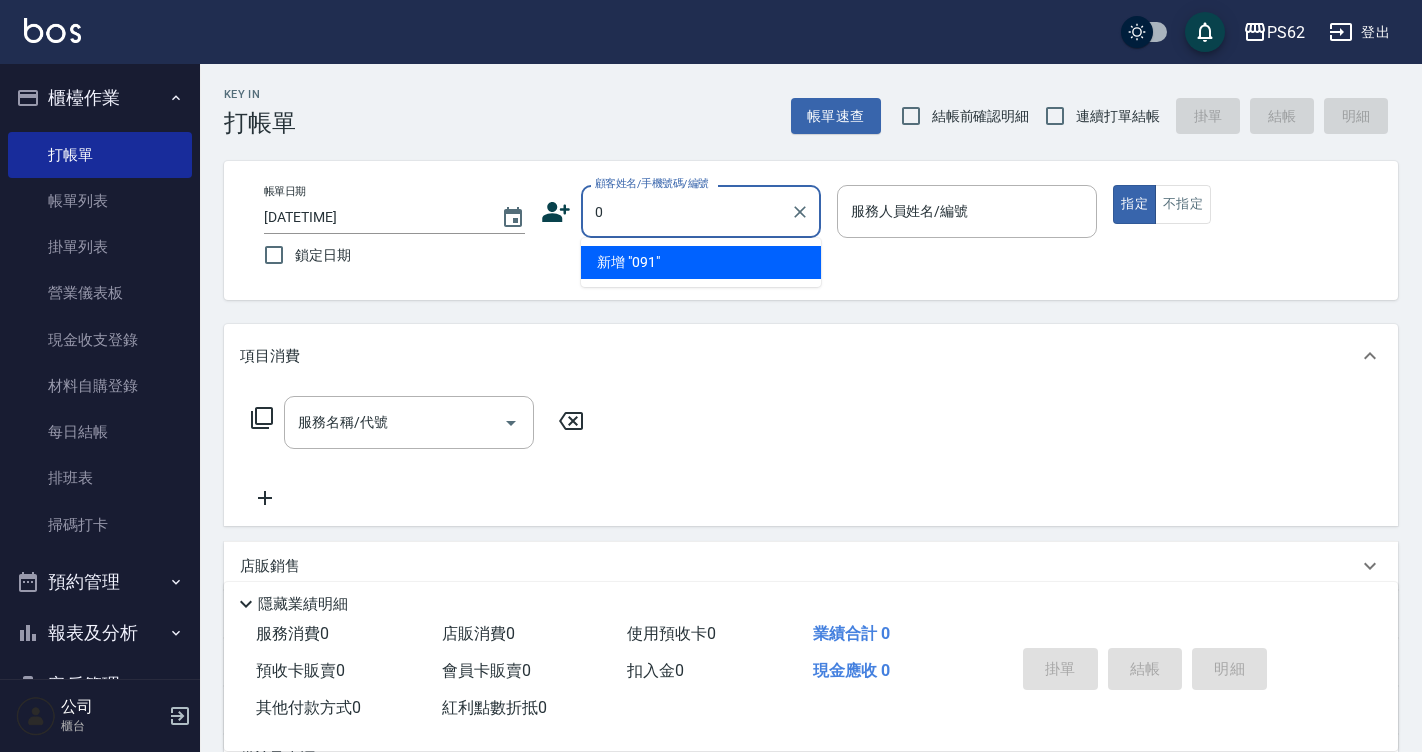 type 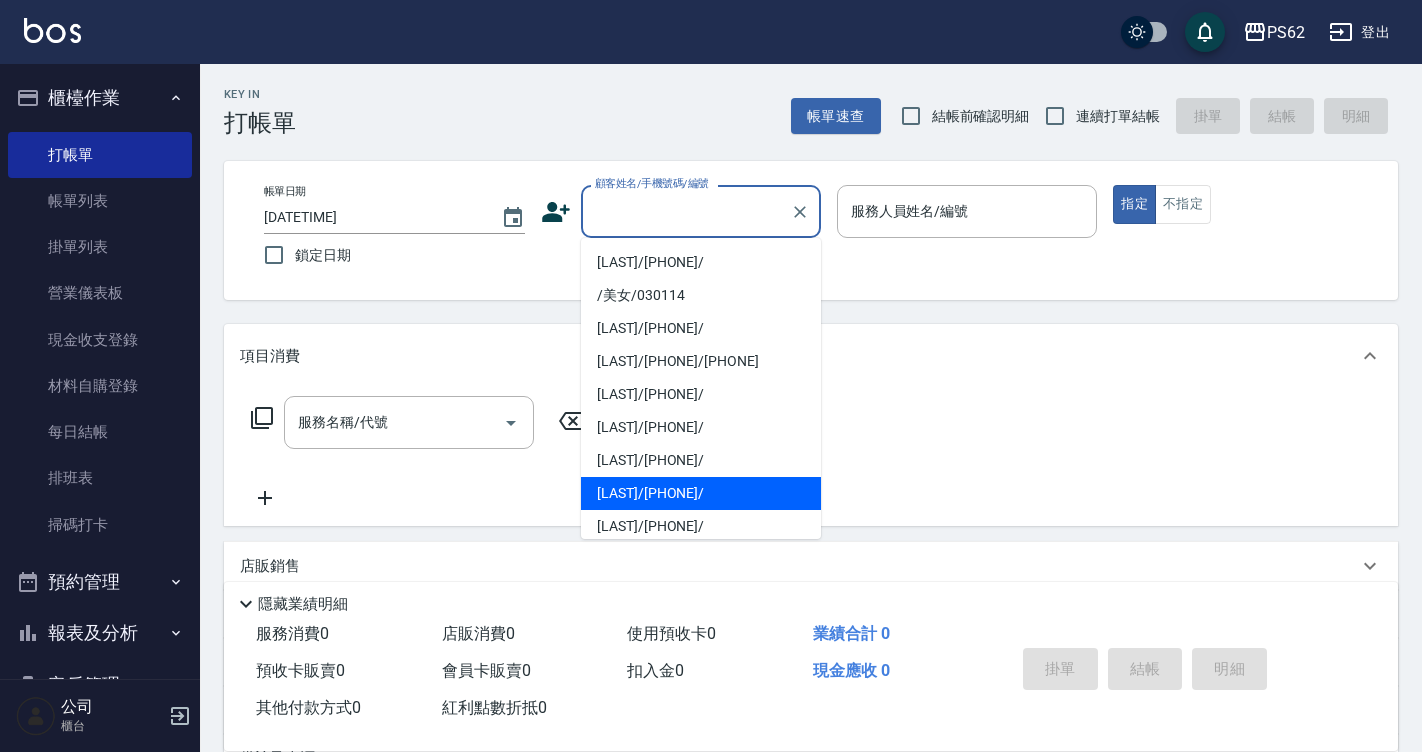 click on "Key In 打帳單 帳單速查 結帳前確認明細 連續打單結帳 掛單 結帳 明細" at bounding box center (799, 100) 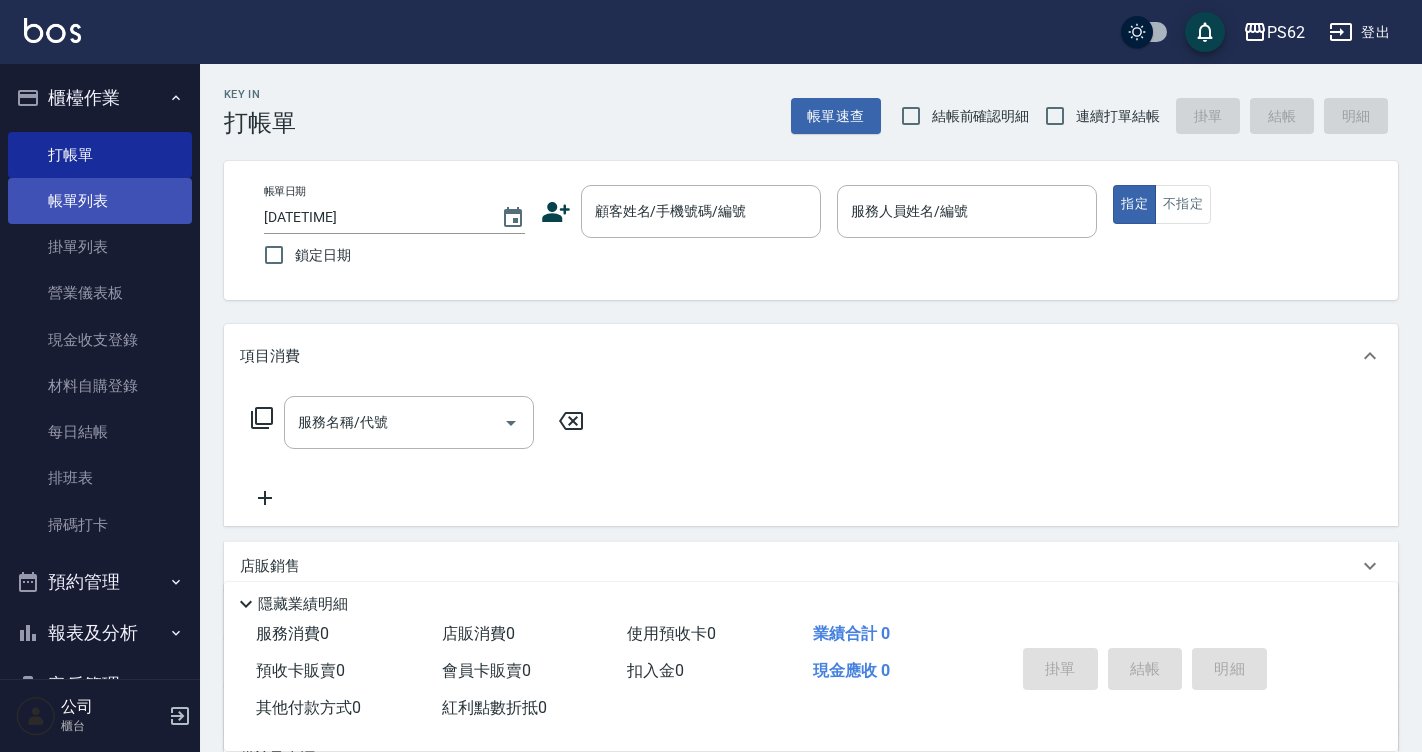 click on "帳單列表" at bounding box center (100, 201) 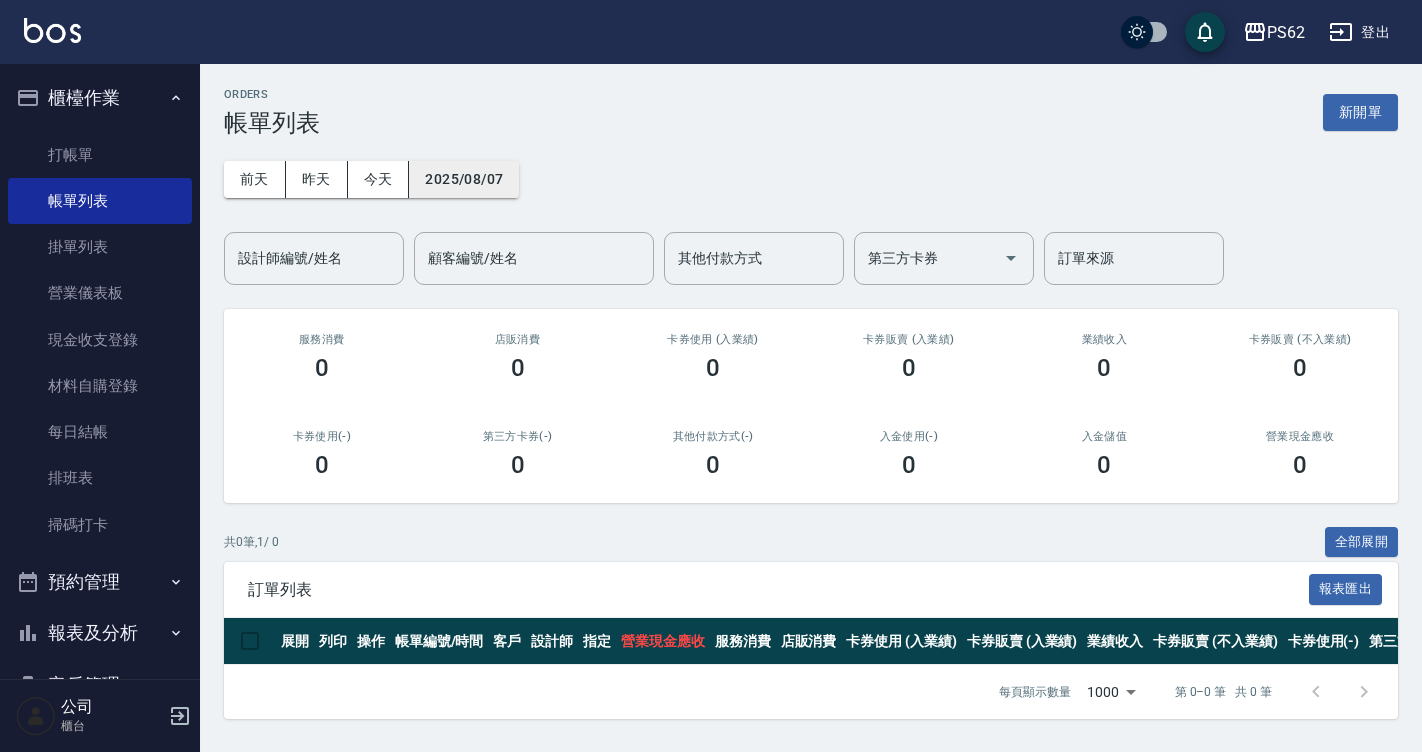 click on "2025/08/07" at bounding box center (464, 179) 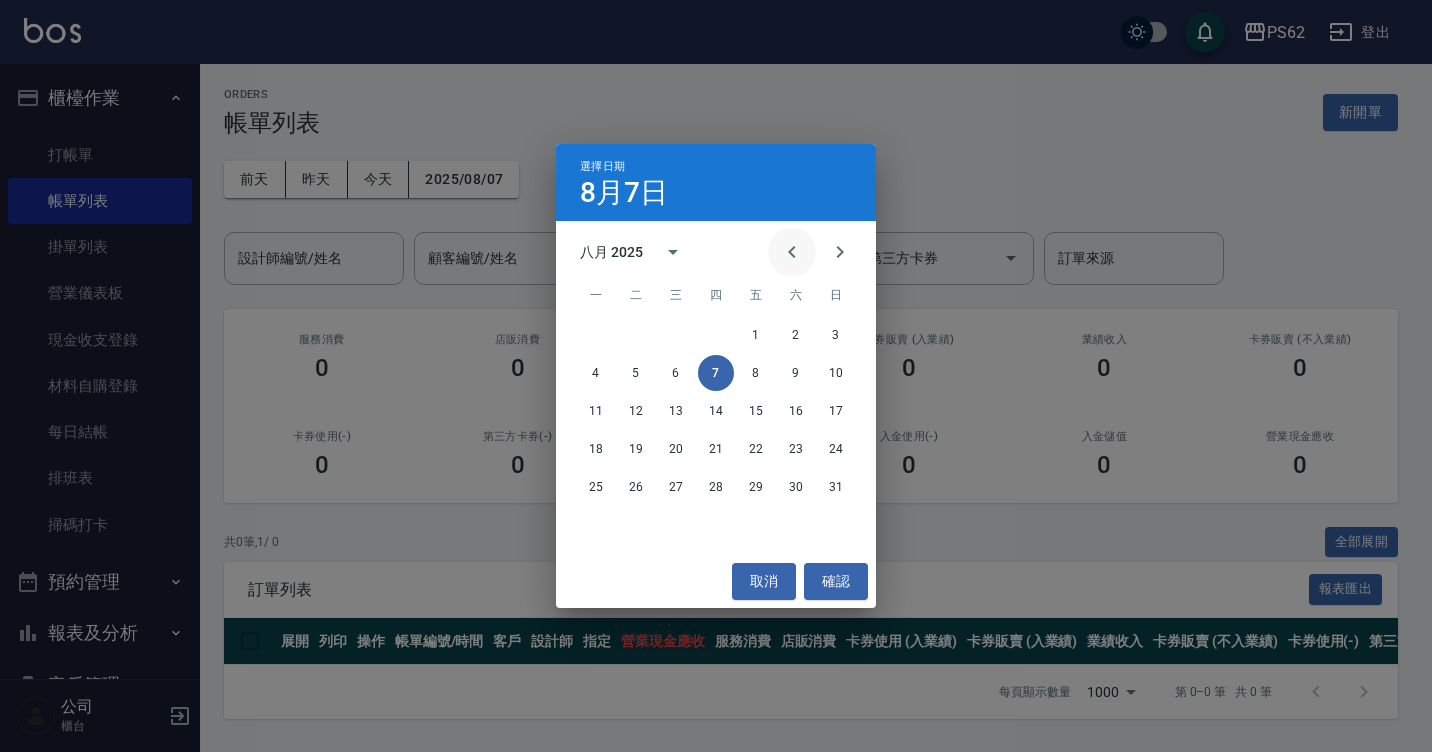 click 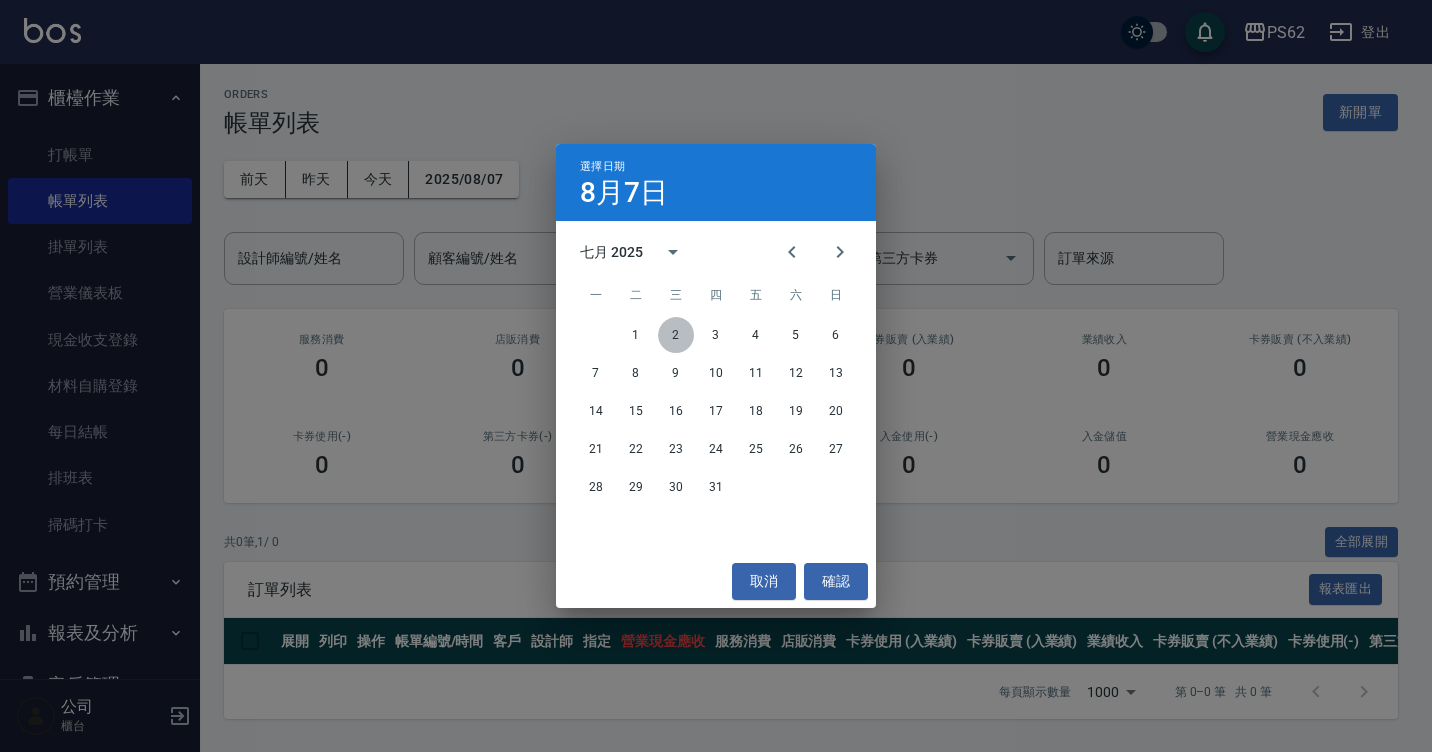 click on "2" at bounding box center [676, 335] 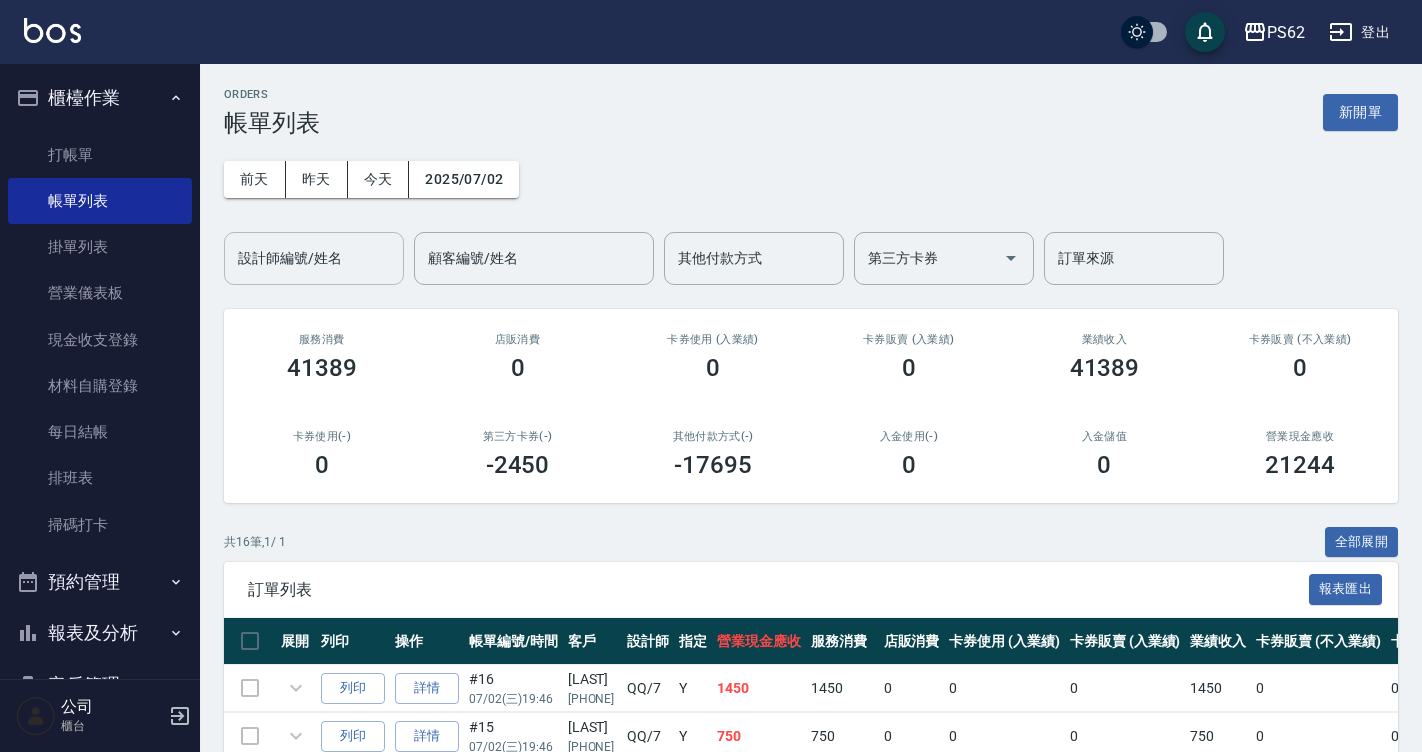 click on "設計師編號/姓名 設計師編號/姓名" at bounding box center (314, 258) 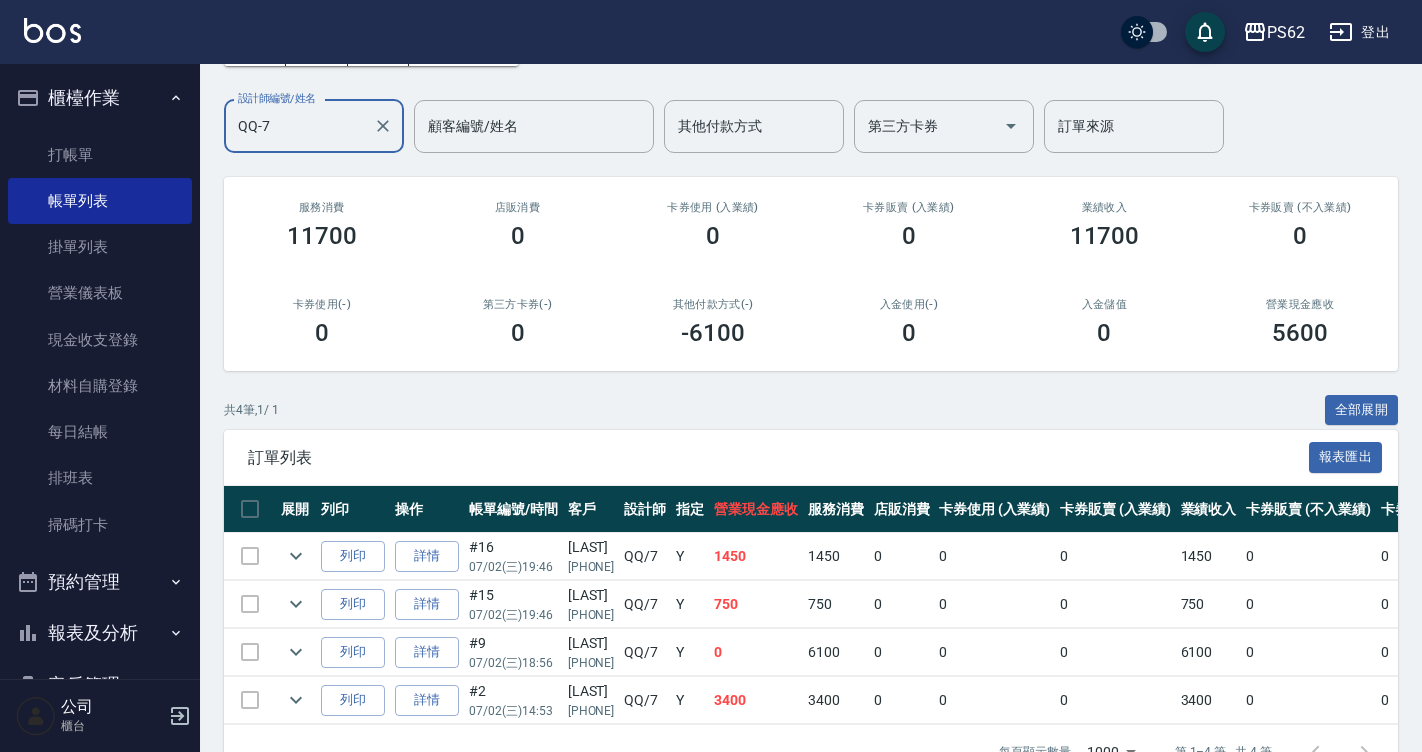 scroll, scrollTop: 198, scrollLeft: 0, axis: vertical 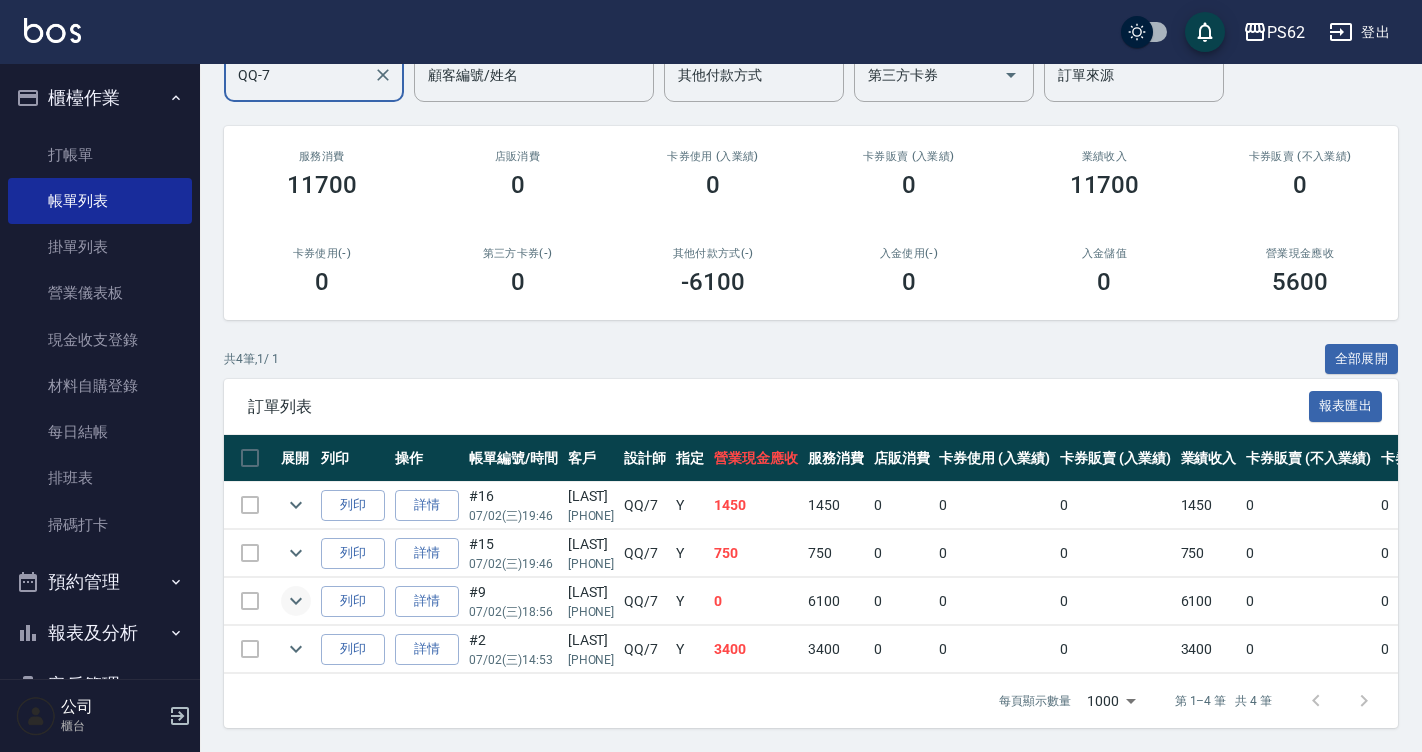 type on "QQ-7" 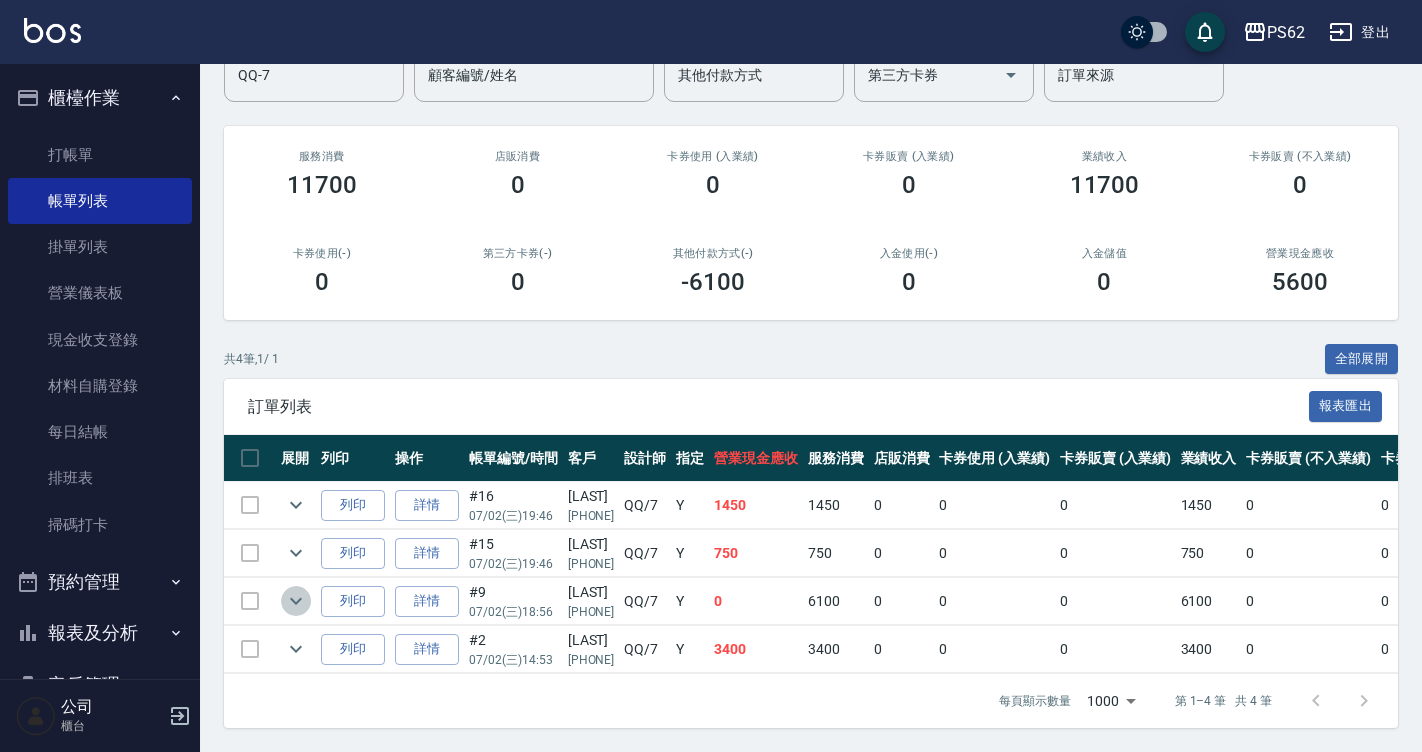 click 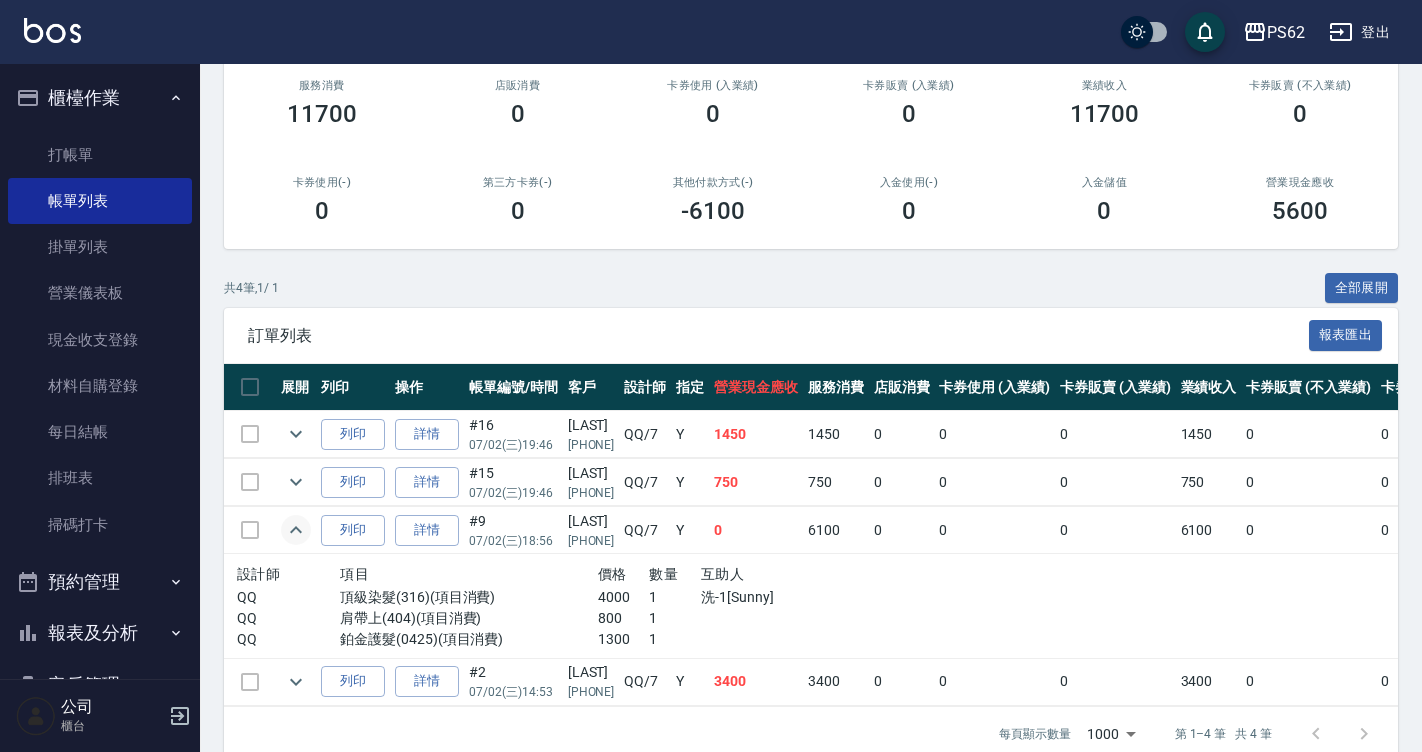 scroll, scrollTop: 302, scrollLeft: 0, axis: vertical 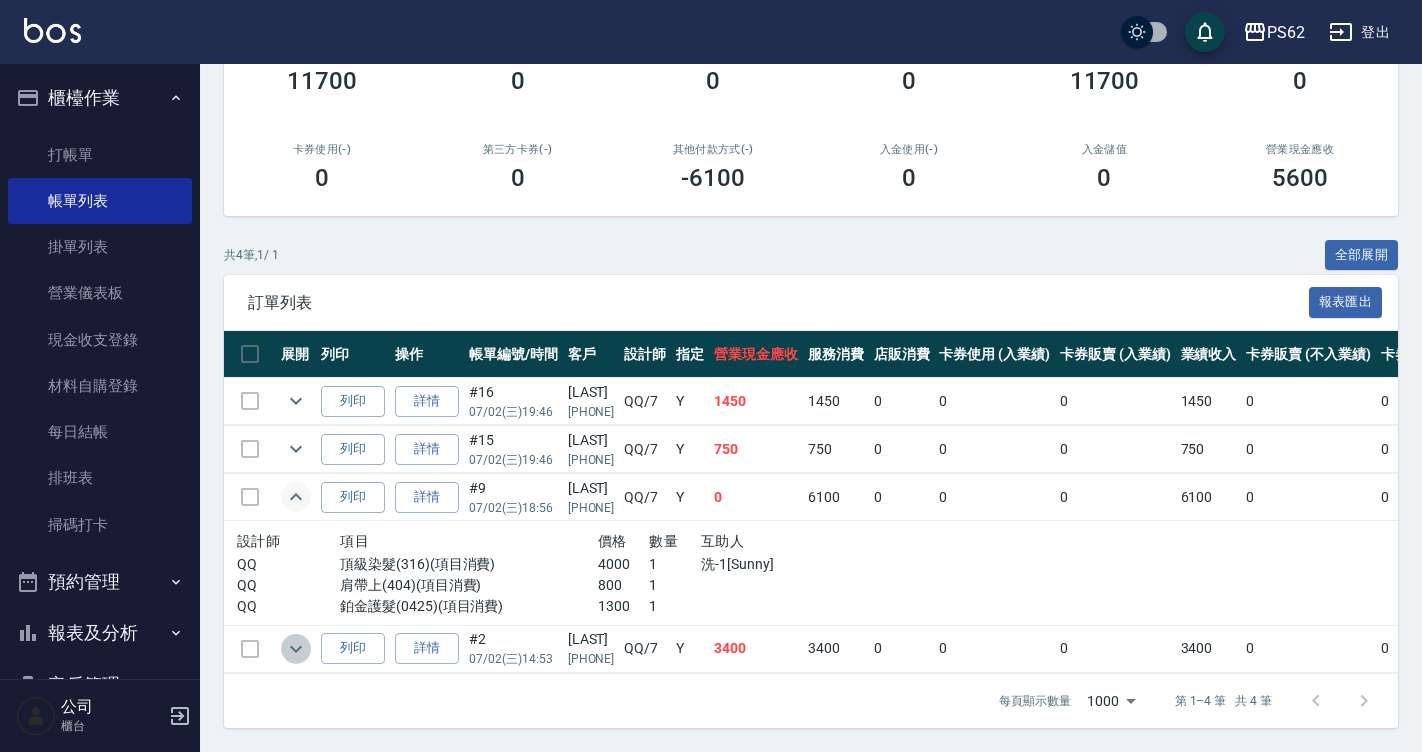 click 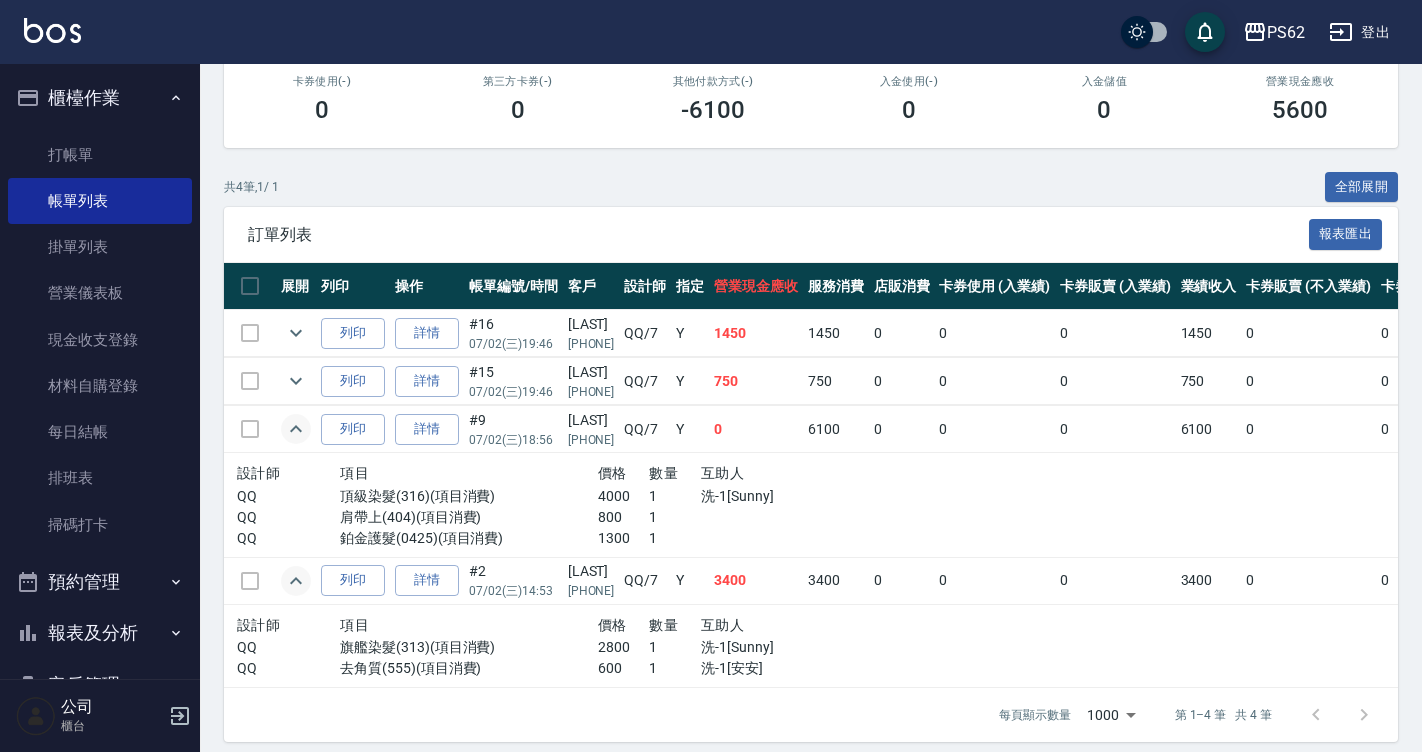 scroll, scrollTop: 384, scrollLeft: 0, axis: vertical 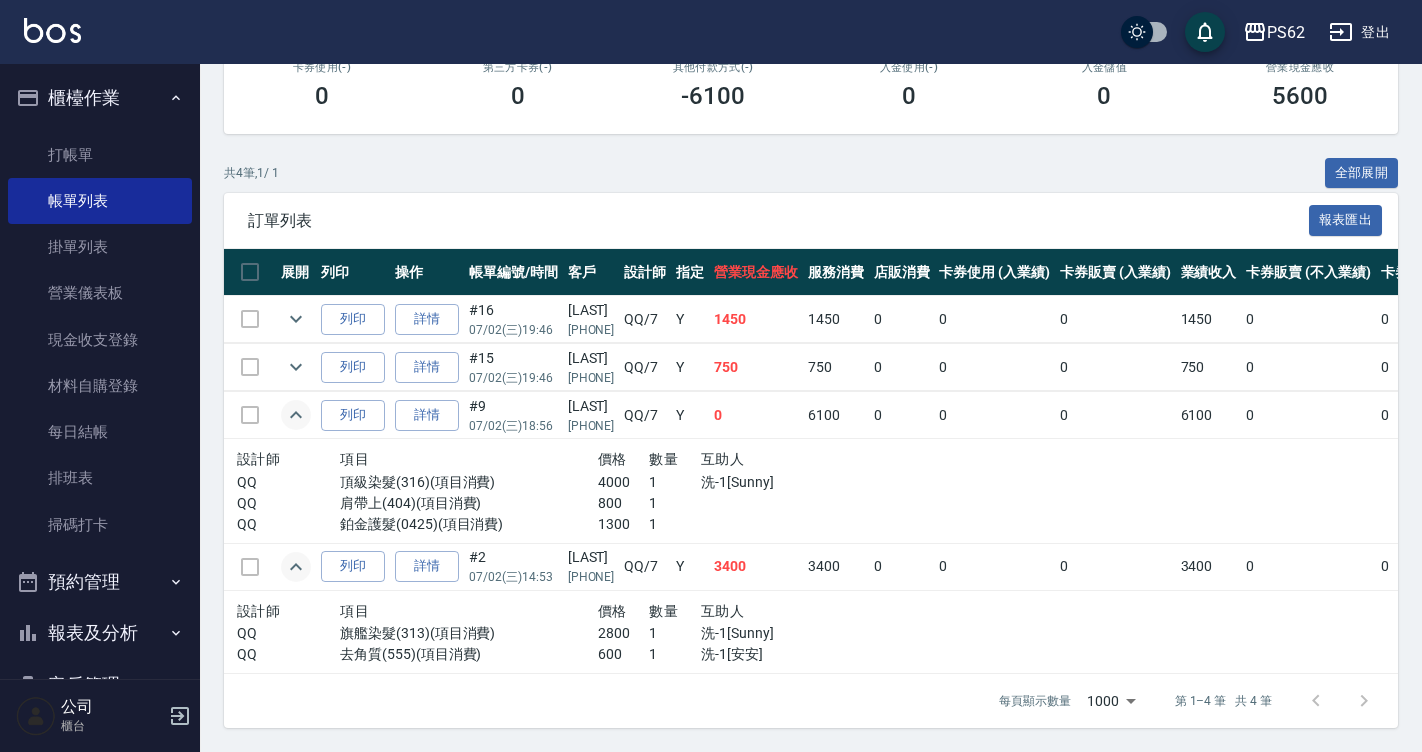 click on "[LAST]" at bounding box center [591, 557] 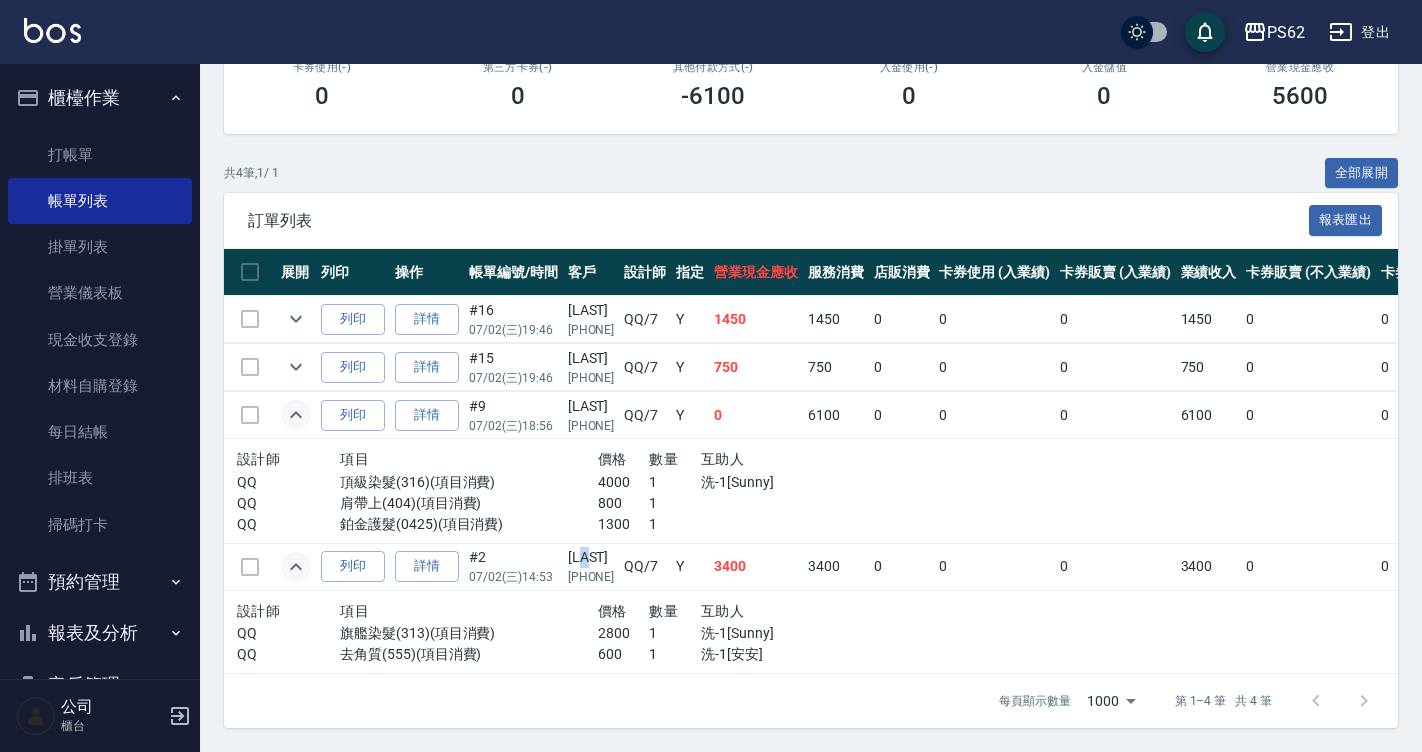 click on "[LAST]" at bounding box center [591, 557] 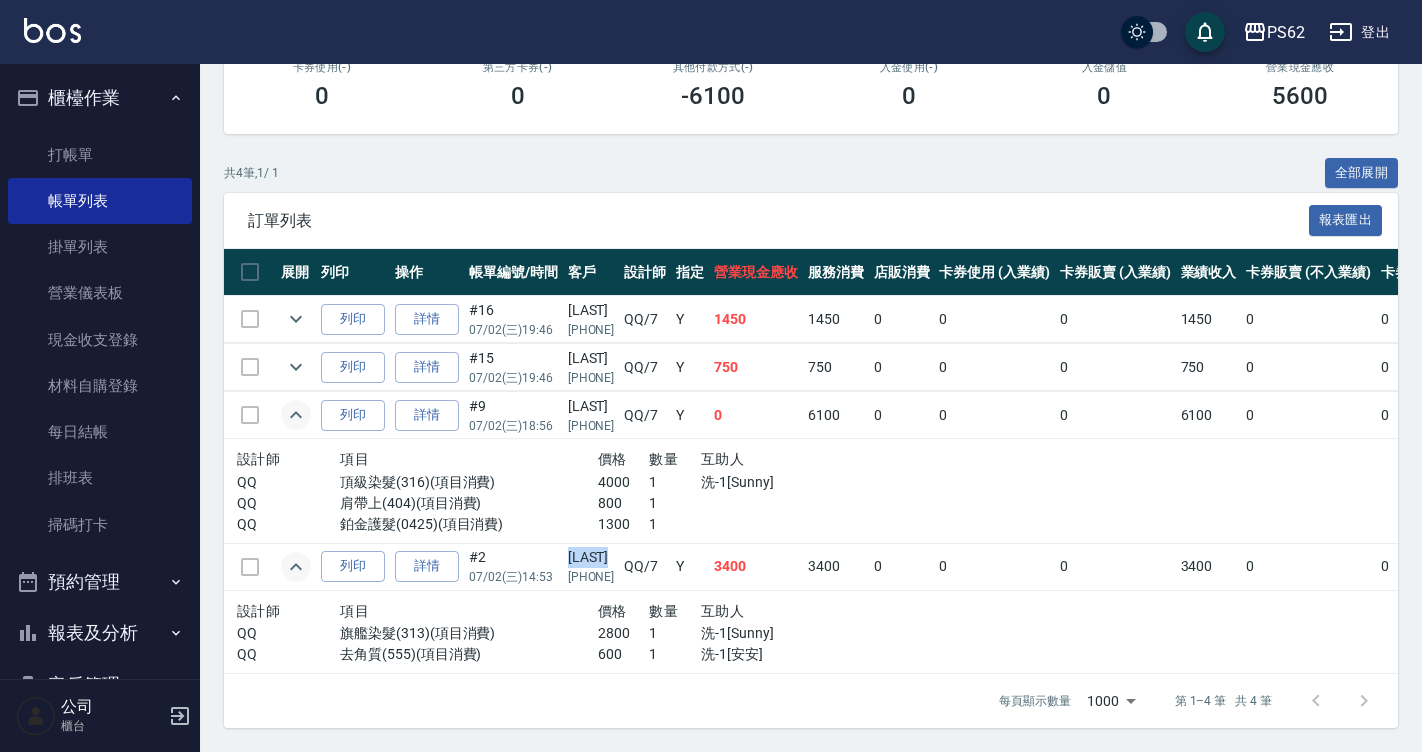 click on "[LAST]" at bounding box center [591, 557] 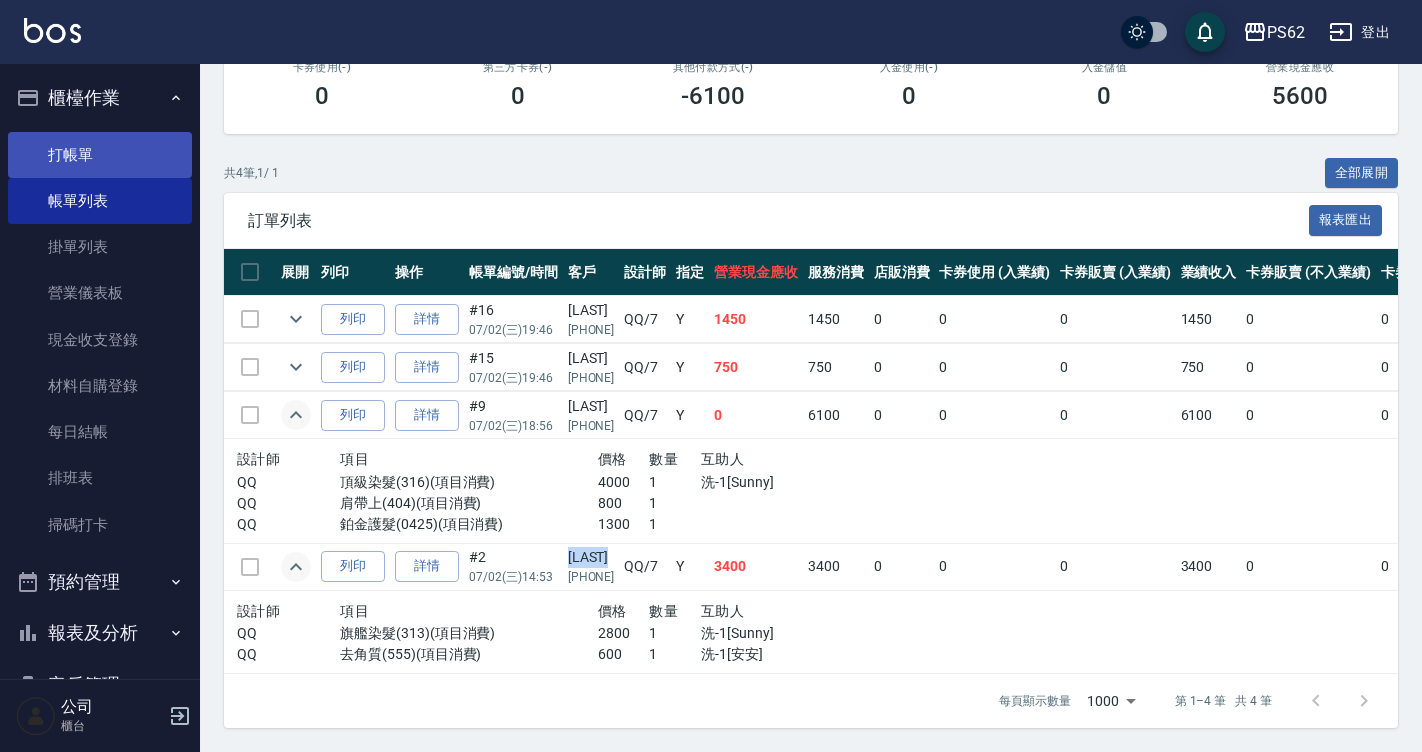click on "打帳單" at bounding box center (100, 155) 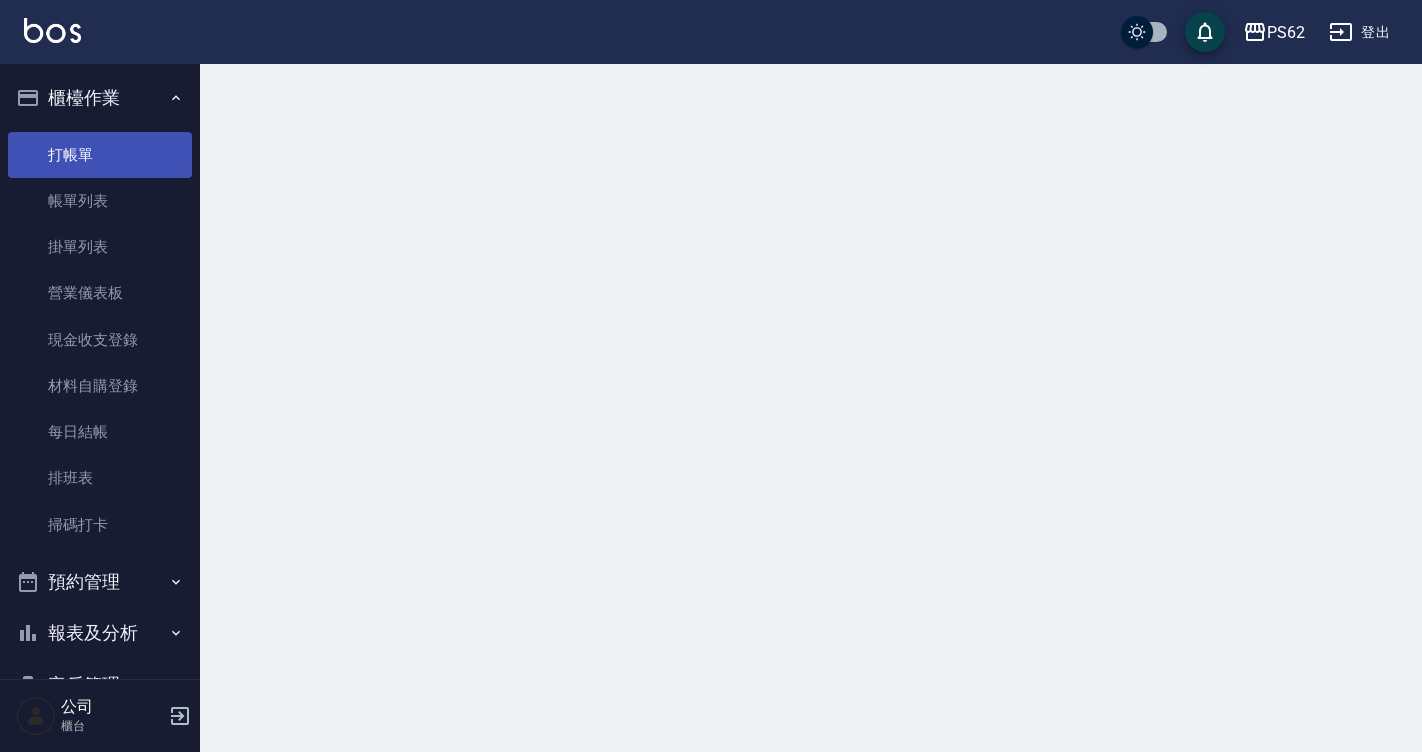 scroll, scrollTop: 0, scrollLeft: 0, axis: both 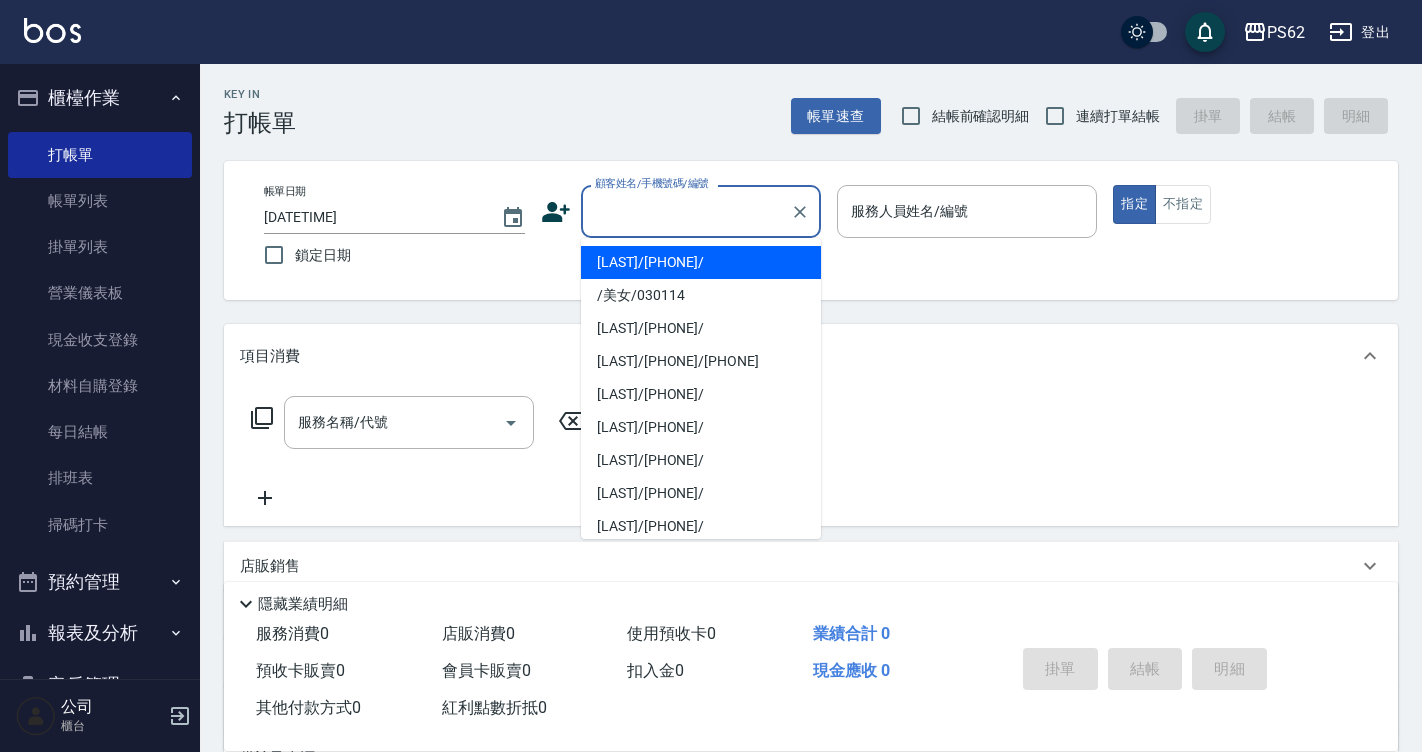 click on "顧客姓名/手機號碼/編號" at bounding box center [686, 211] 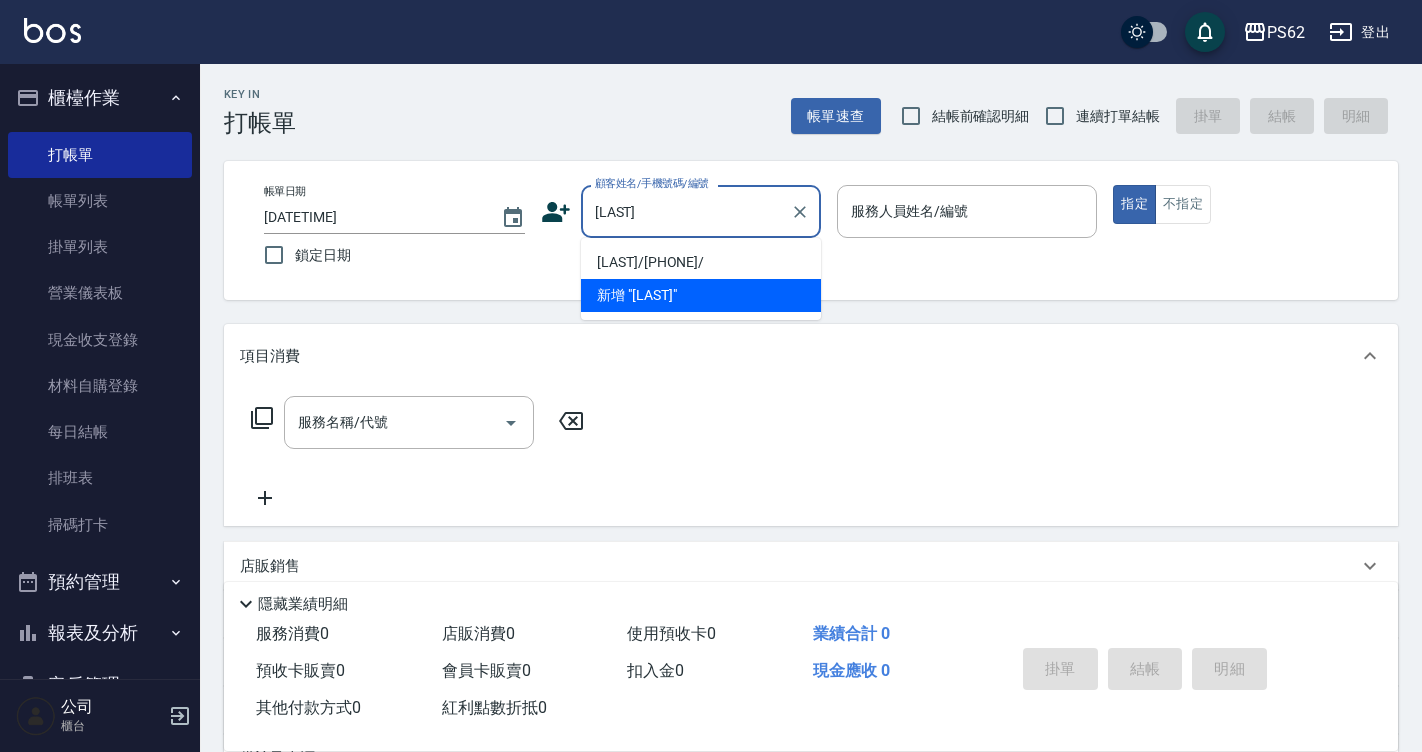 click on "[LAST]/[PHONE]/" at bounding box center (701, 262) 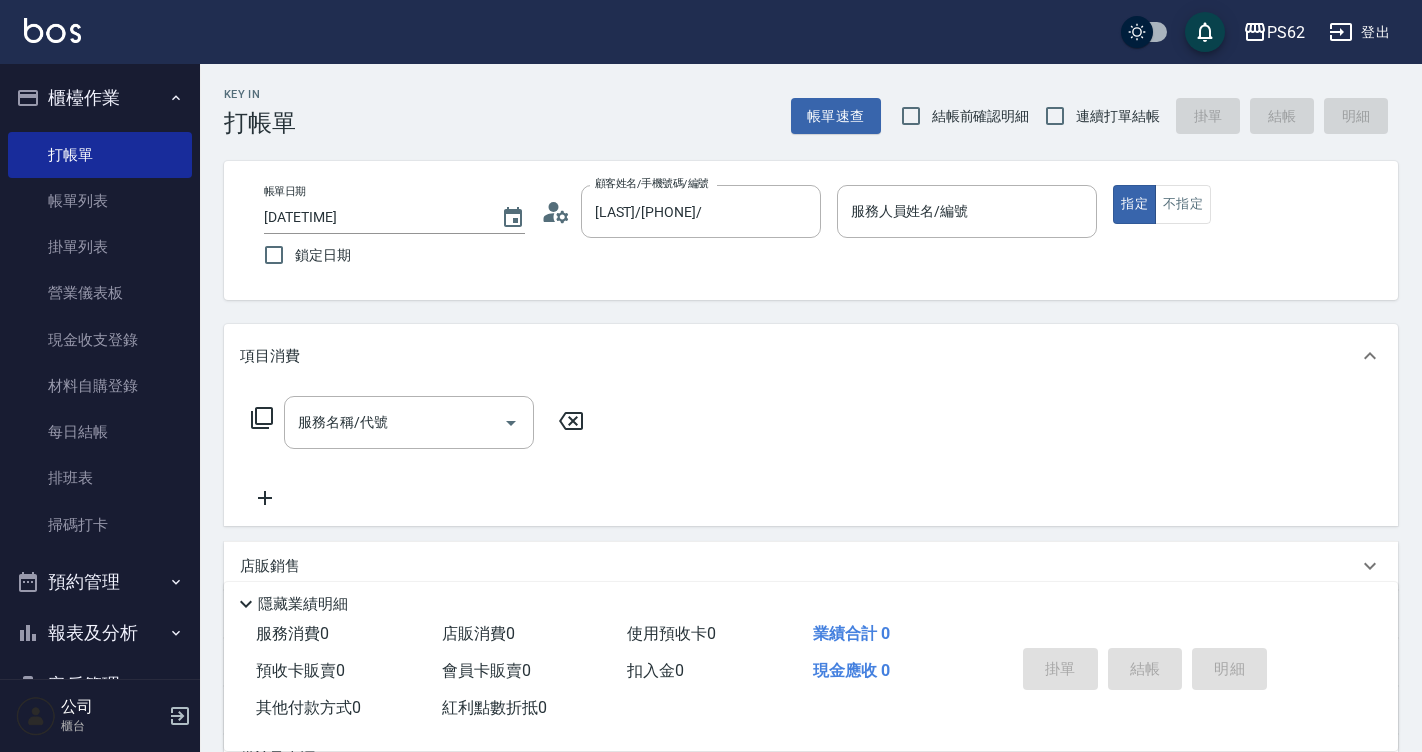 click 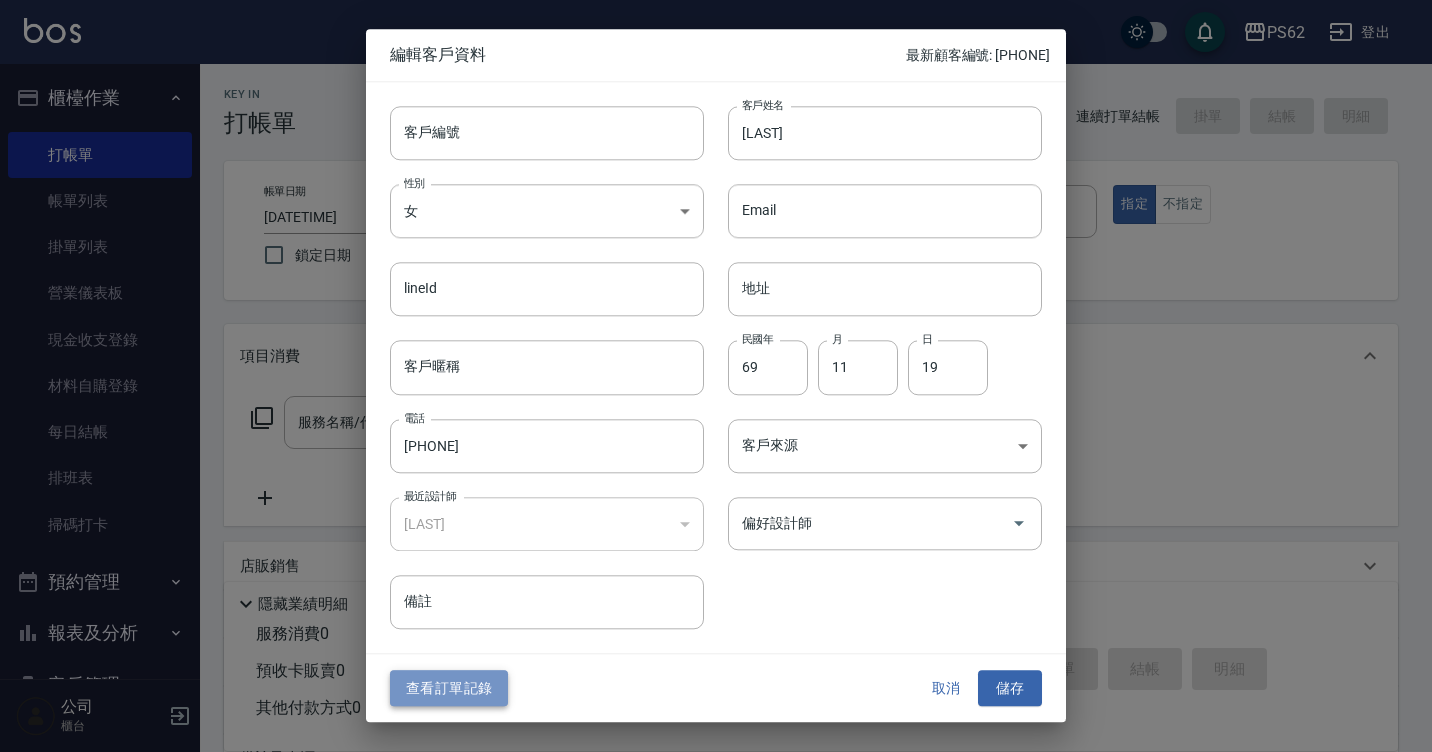 click on "查看訂單記錄" at bounding box center [449, 688] 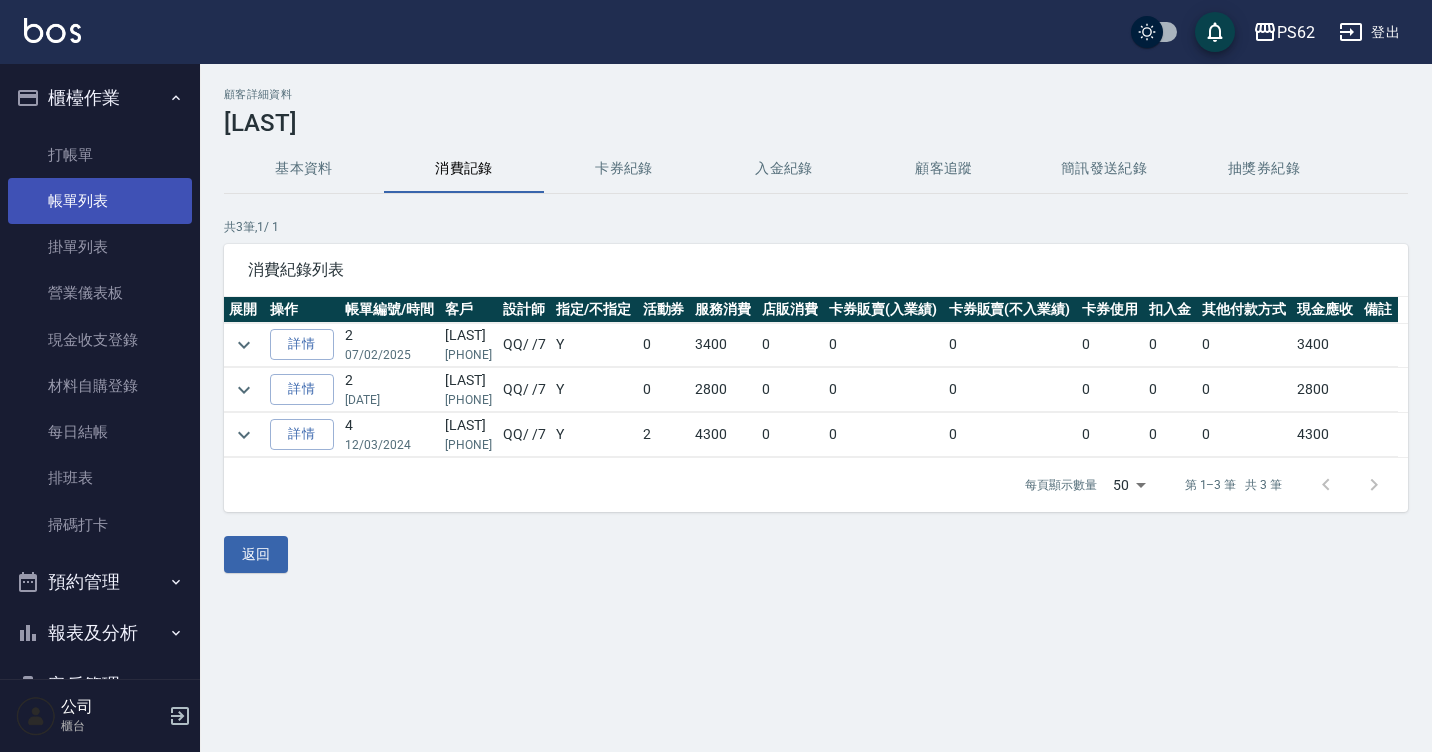 click on "帳單列表" at bounding box center [100, 201] 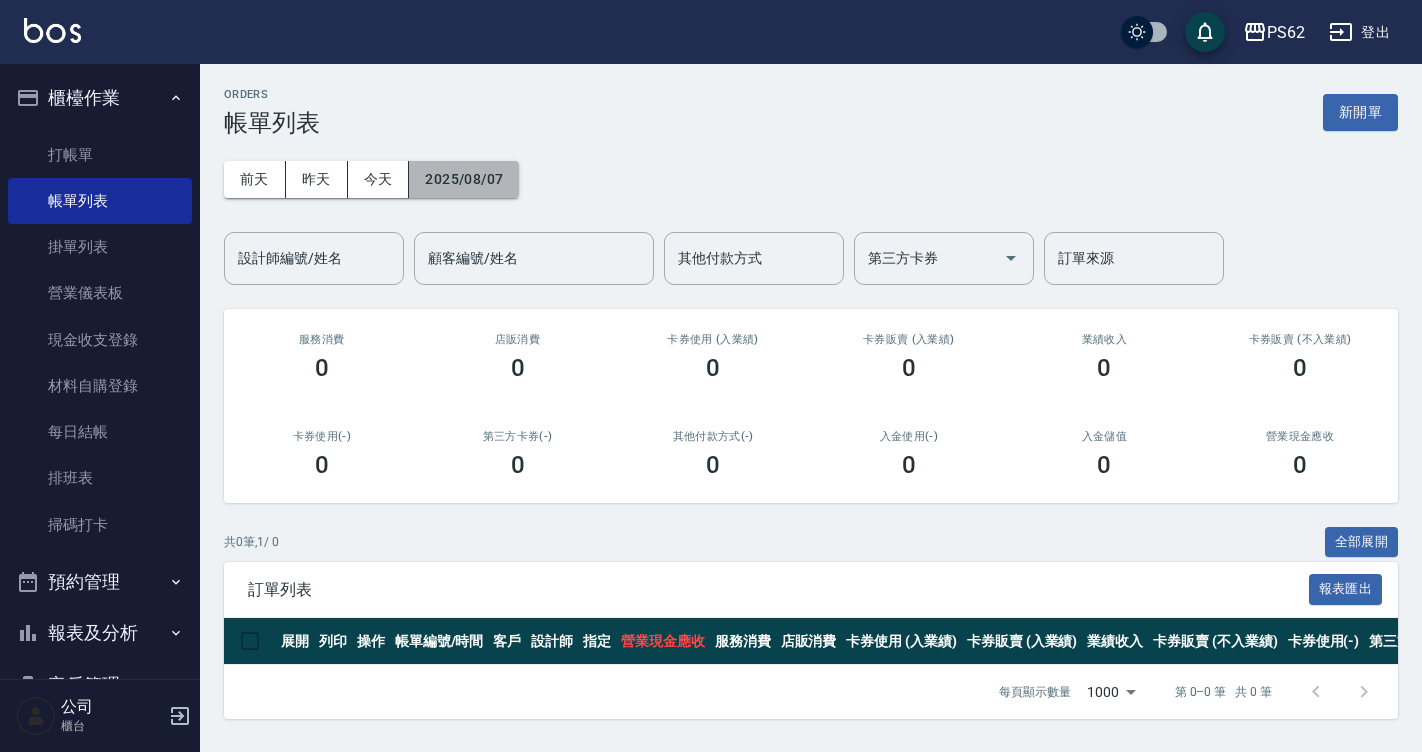 click on "2025/08/07" at bounding box center (464, 179) 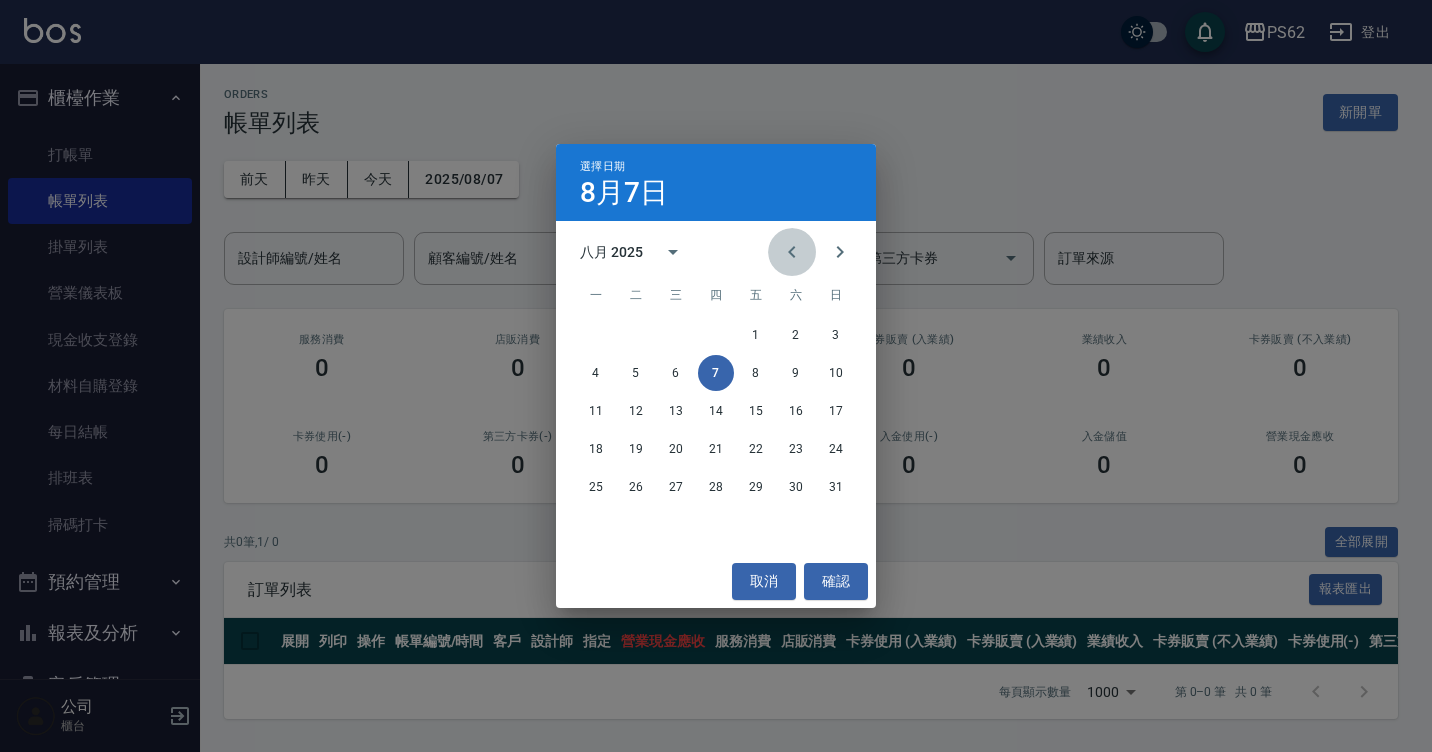 click 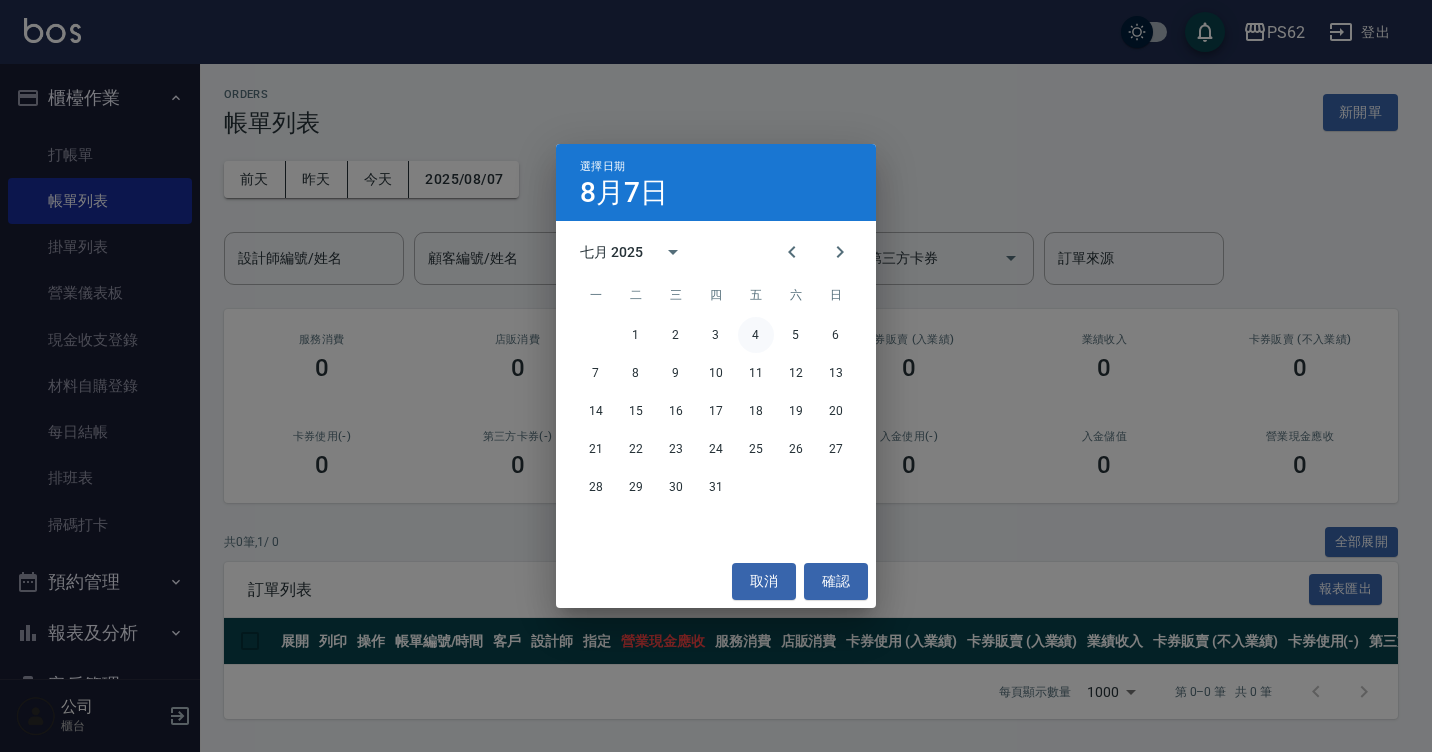 click on "4" at bounding box center (756, 335) 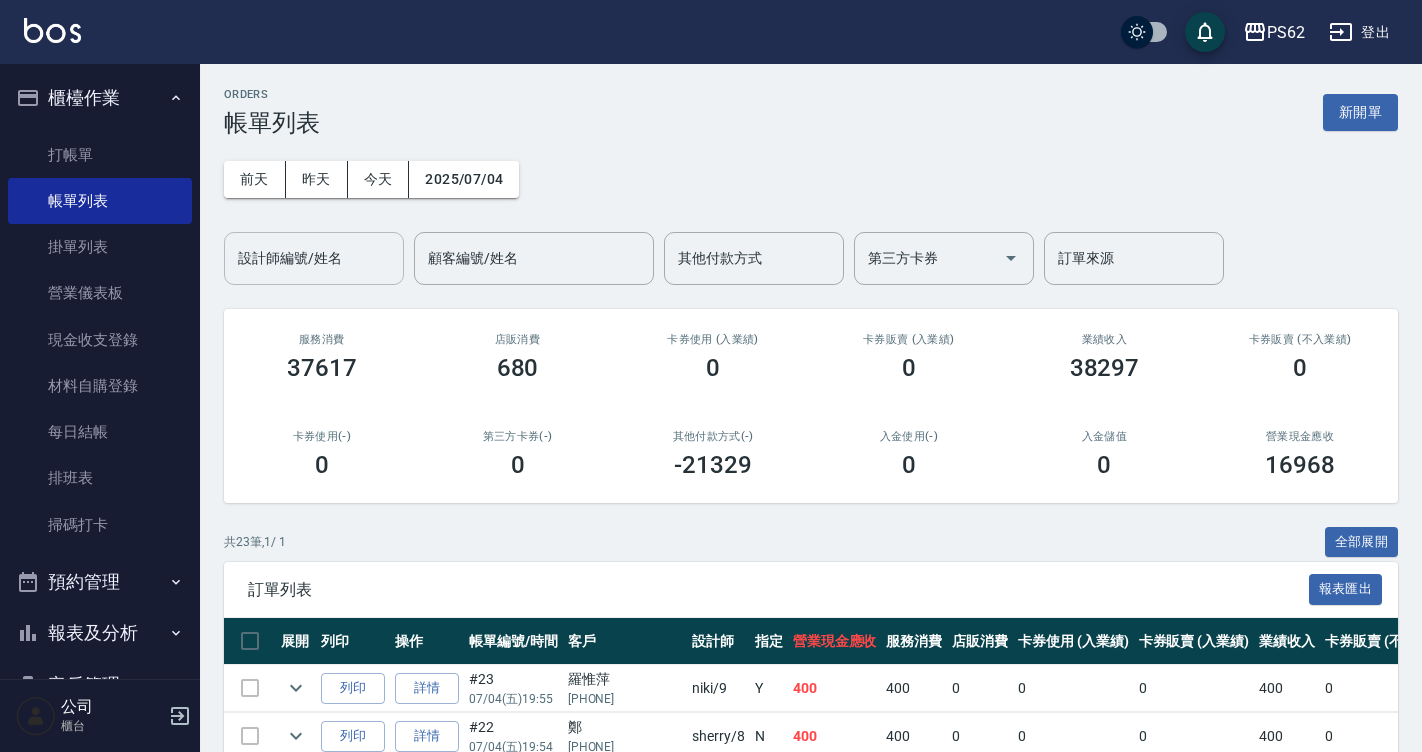 click on "設計師編號/姓名" at bounding box center (314, 258) 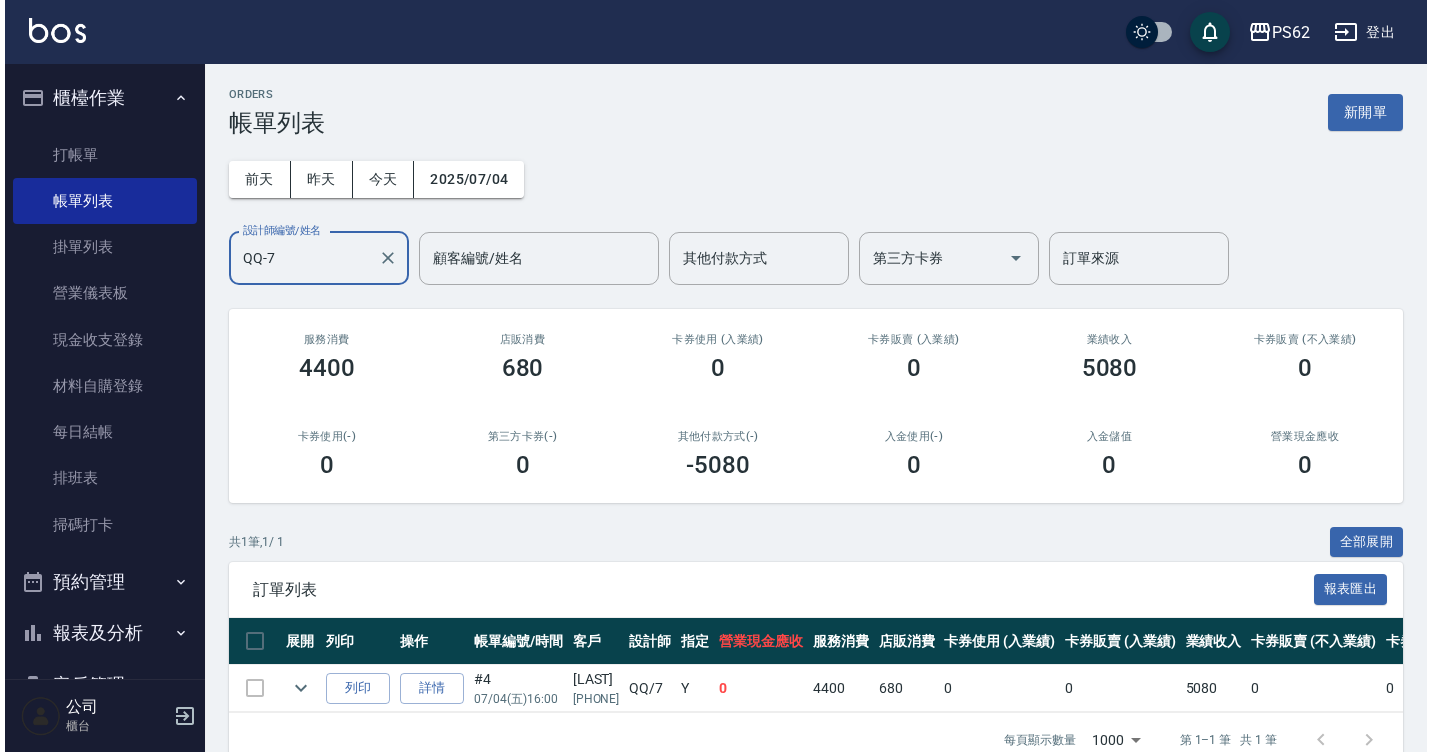 scroll, scrollTop: 54, scrollLeft: 0, axis: vertical 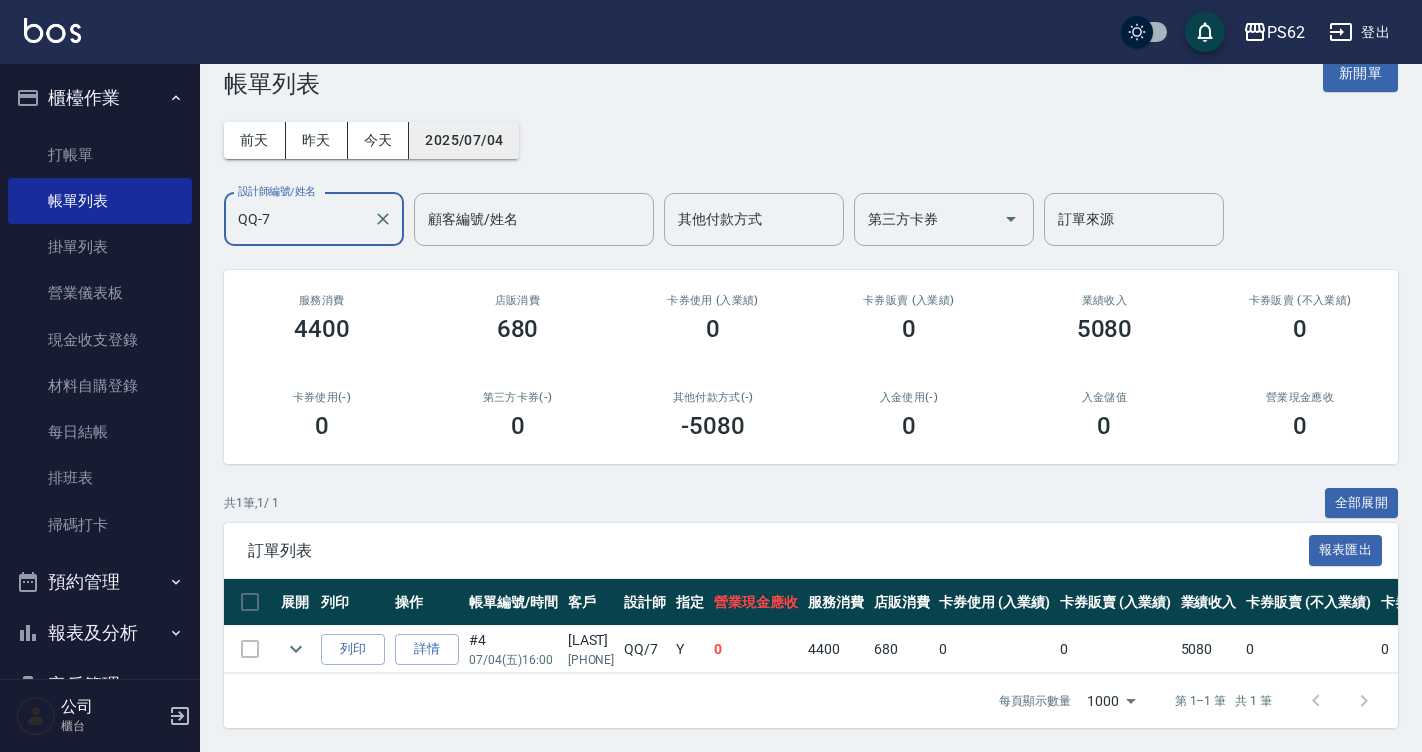 type on "QQ-7" 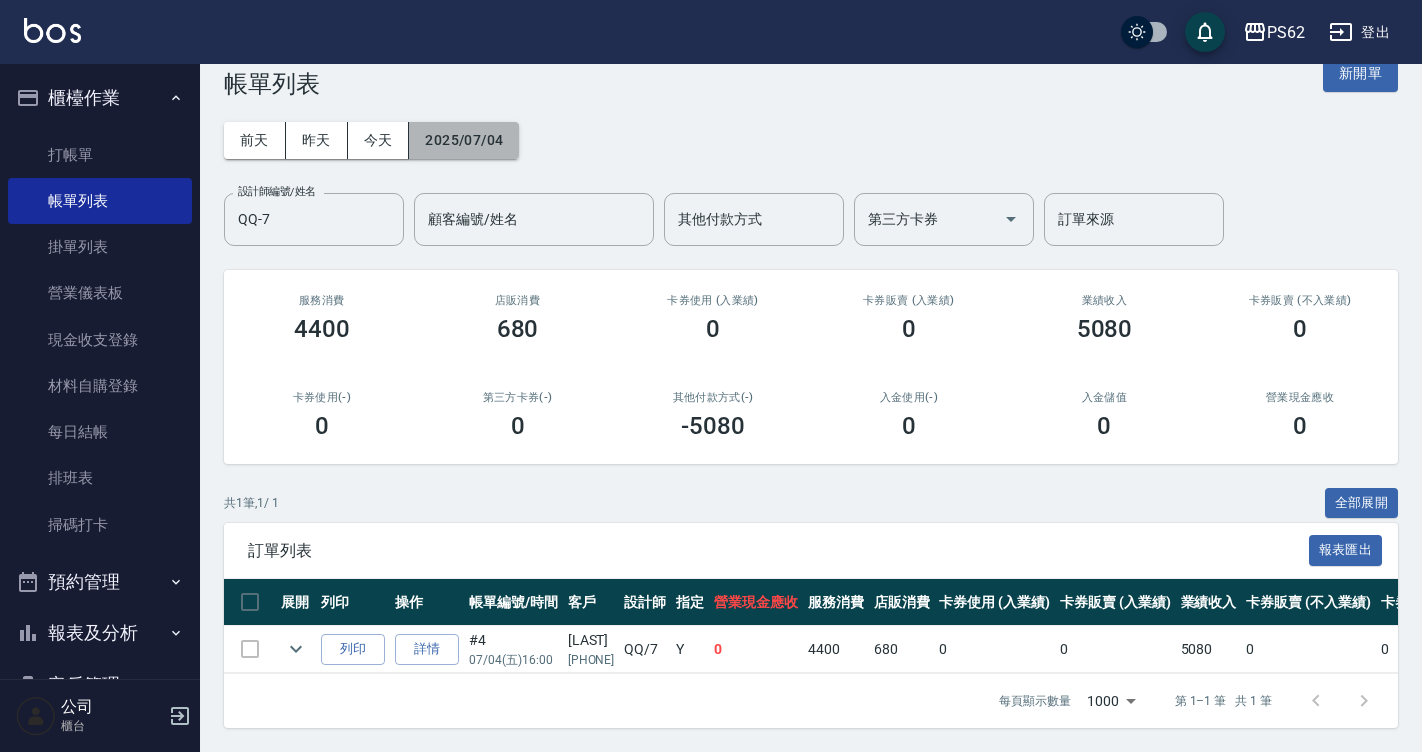 click on "2025/07/04" at bounding box center (464, 140) 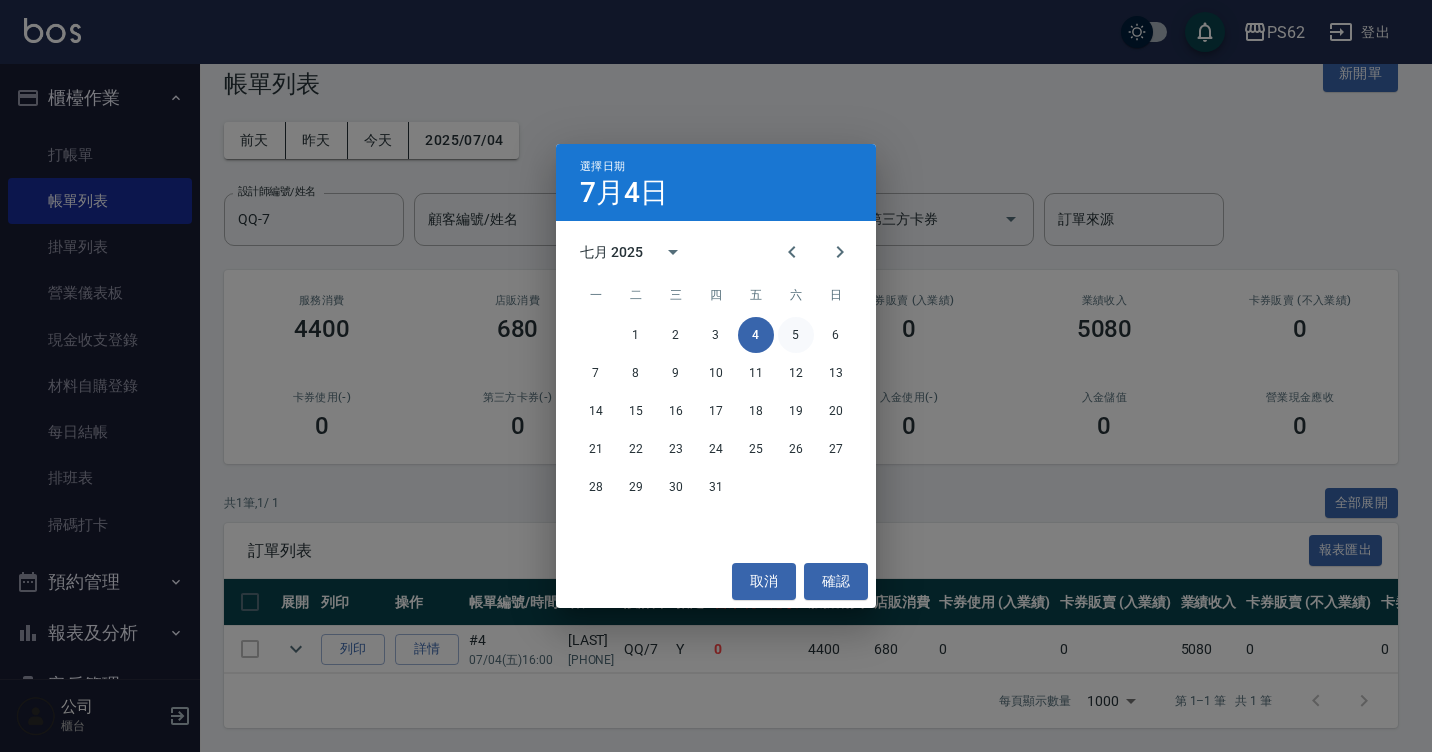 click on "5" at bounding box center [796, 335] 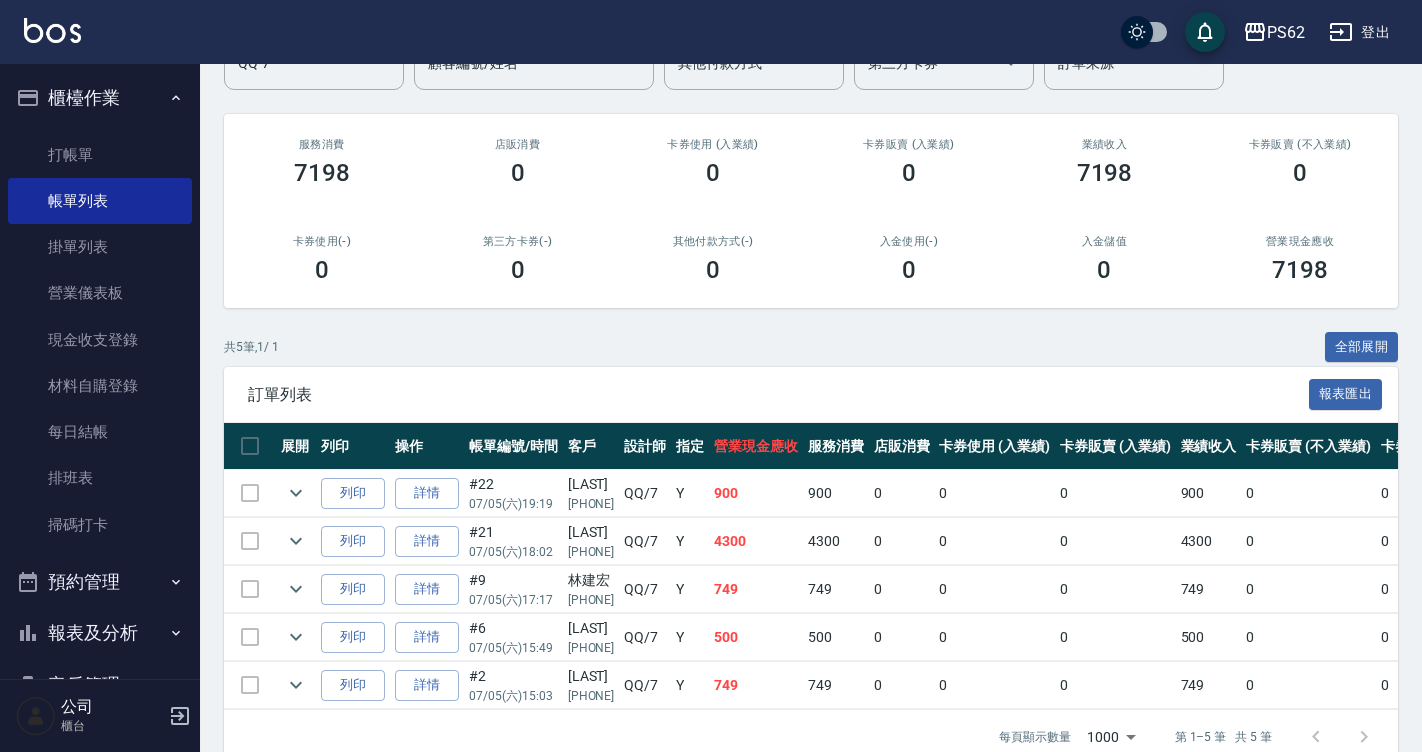 scroll, scrollTop: 246, scrollLeft: 0, axis: vertical 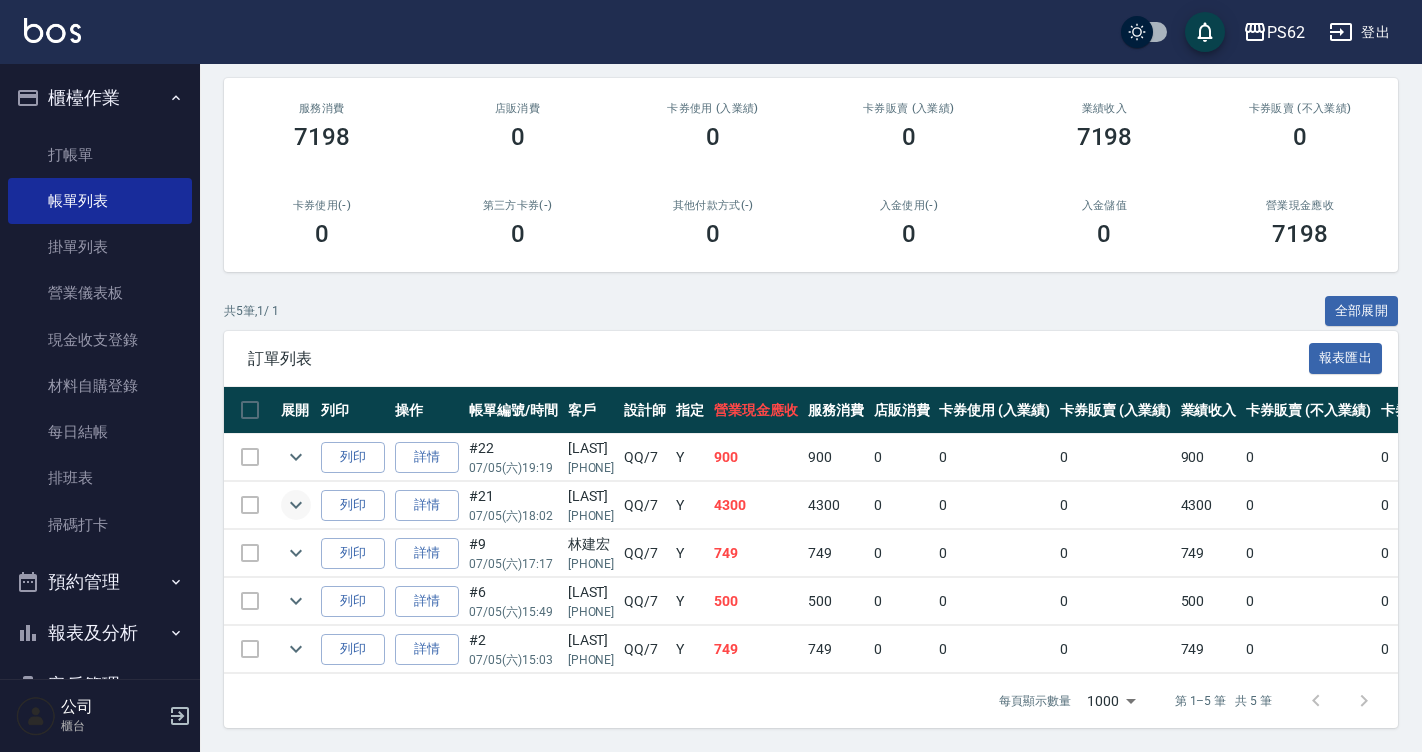 click 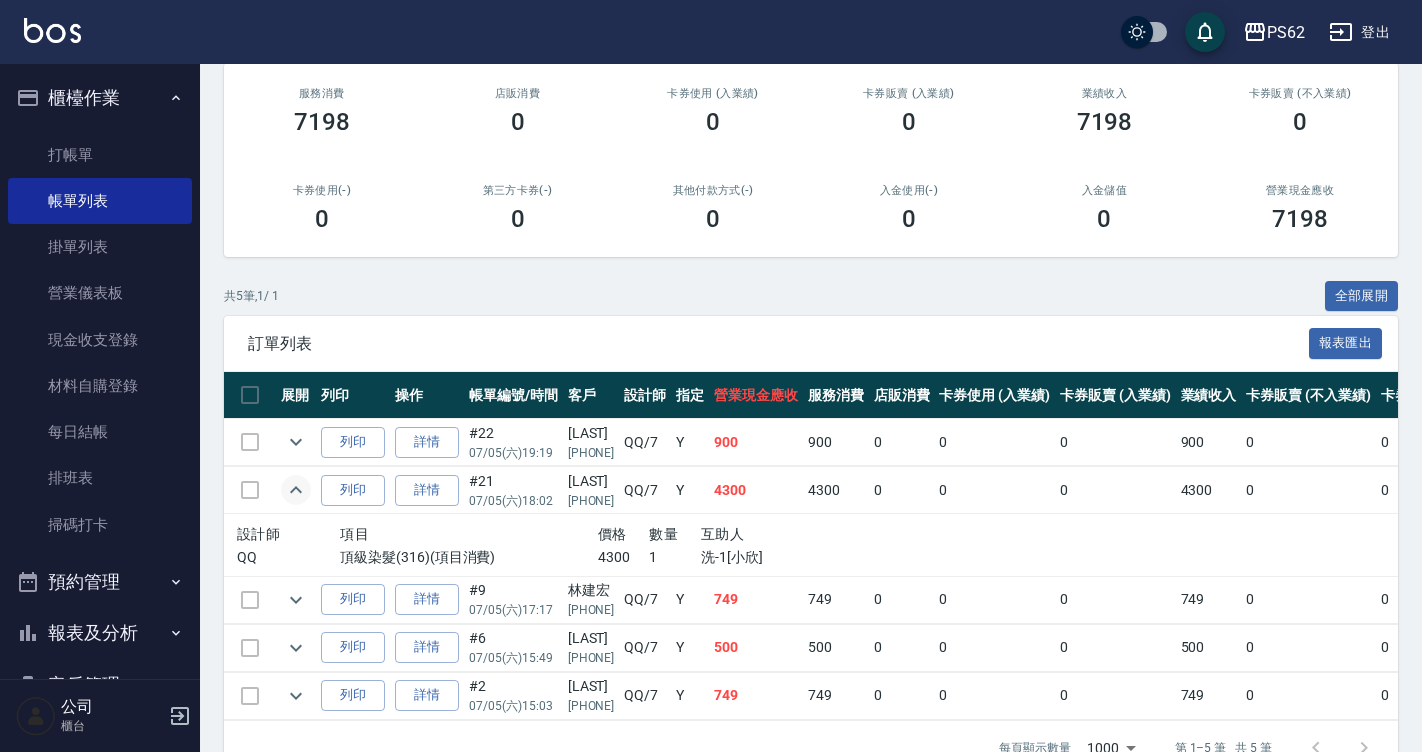 click on "[LAST]" at bounding box center [591, 481] 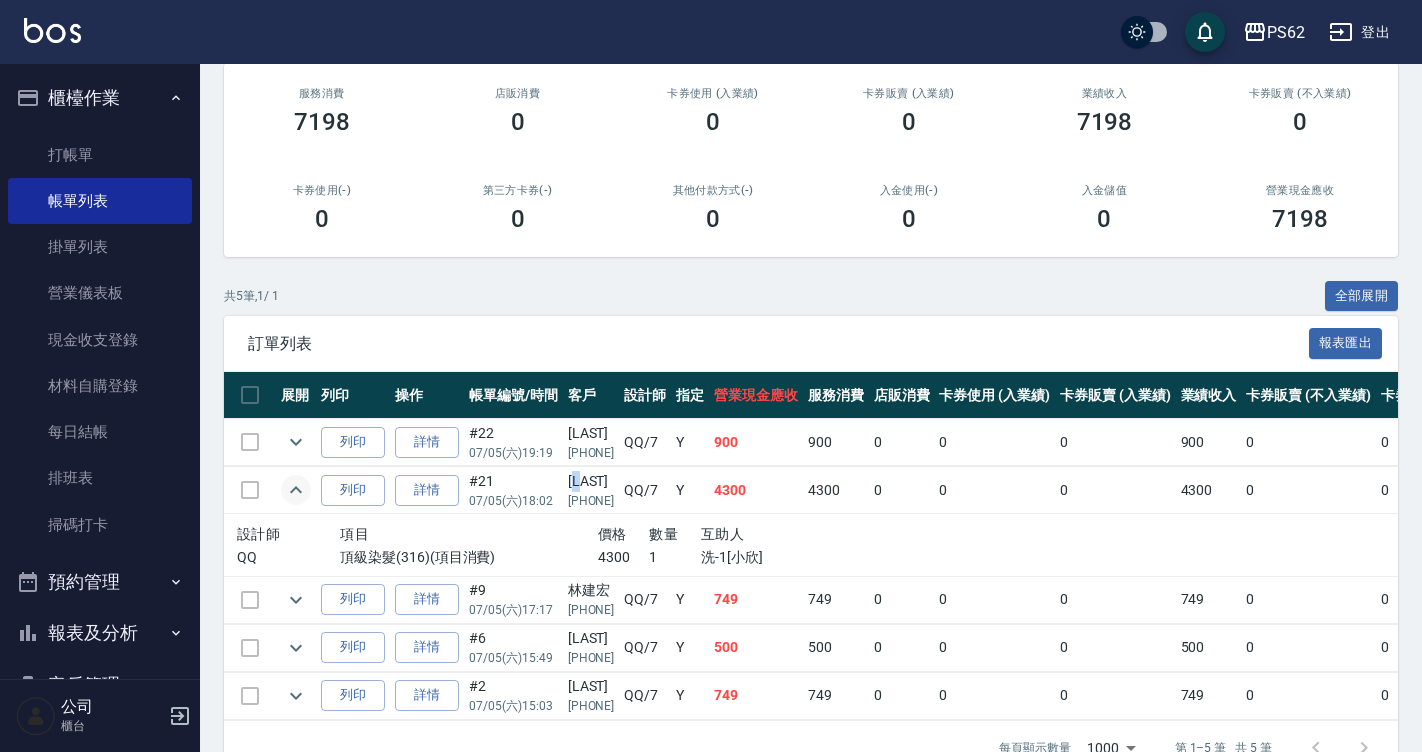 click on "[LAST]" at bounding box center [591, 481] 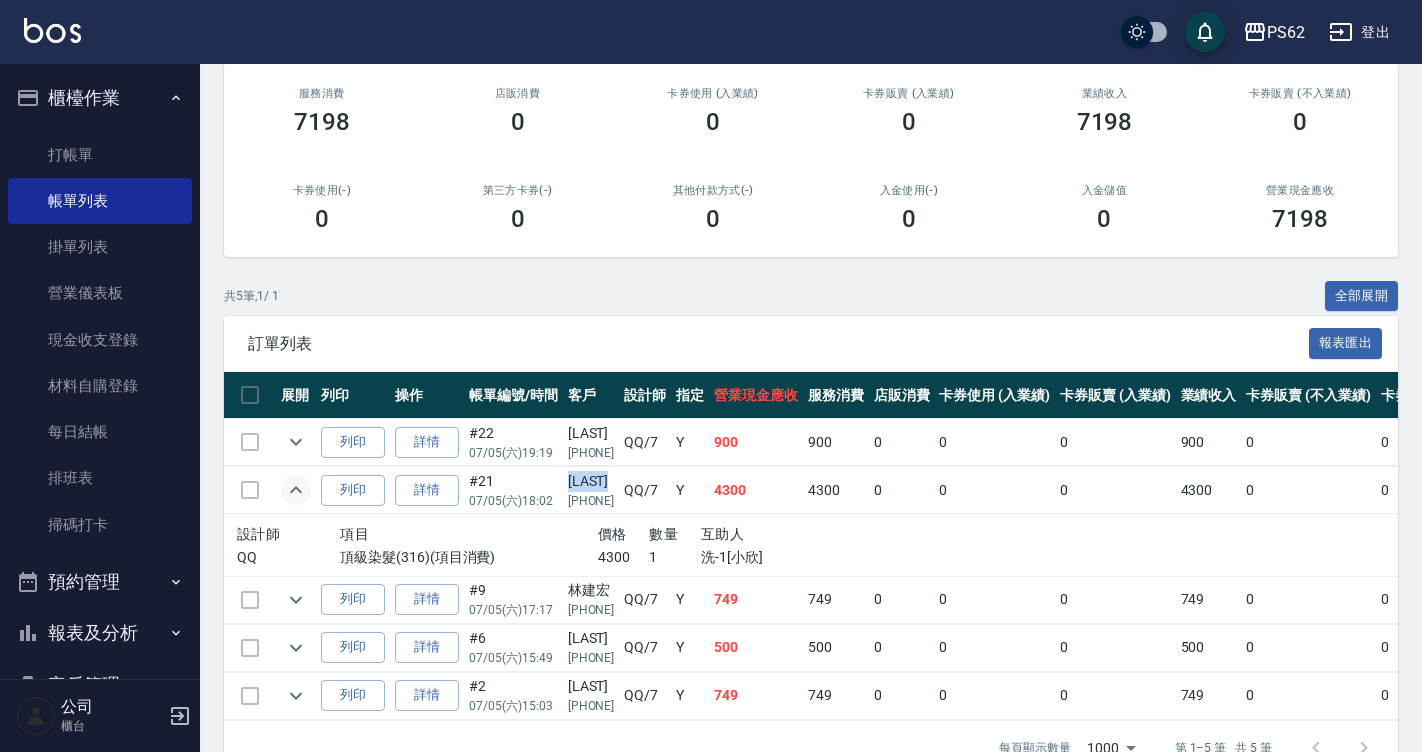 click on "[LAST]" at bounding box center [591, 481] 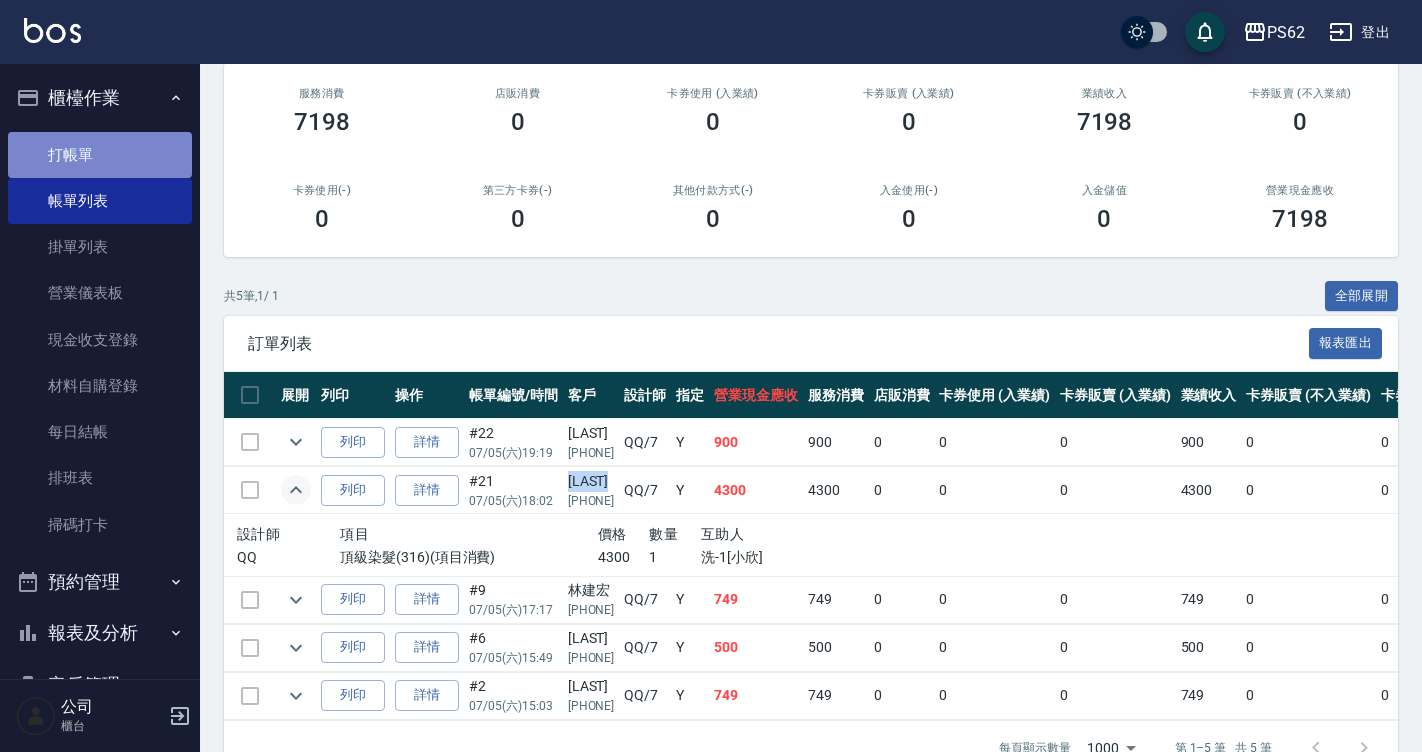 click on "打帳單" at bounding box center [100, 155] 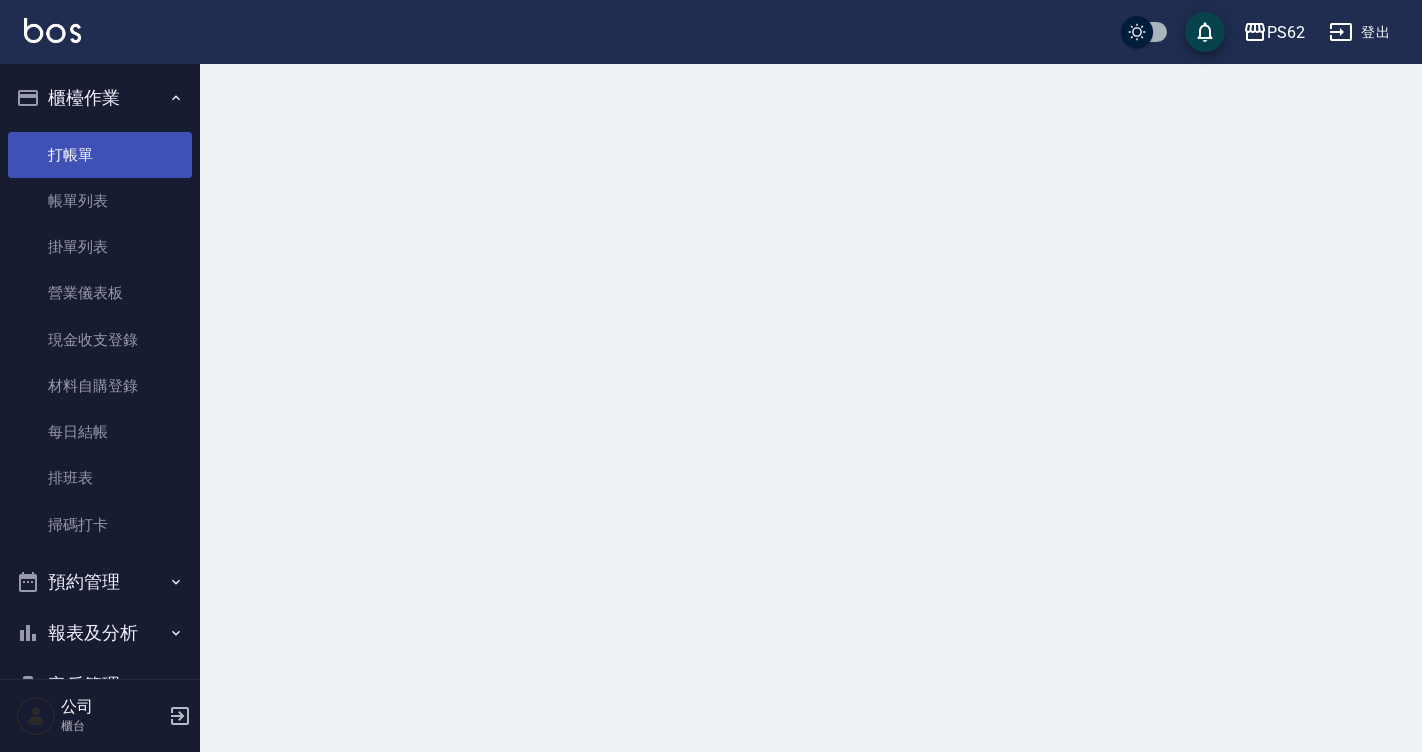 scroll, scrollTop: 0, scrollLeft: 0, axis: both 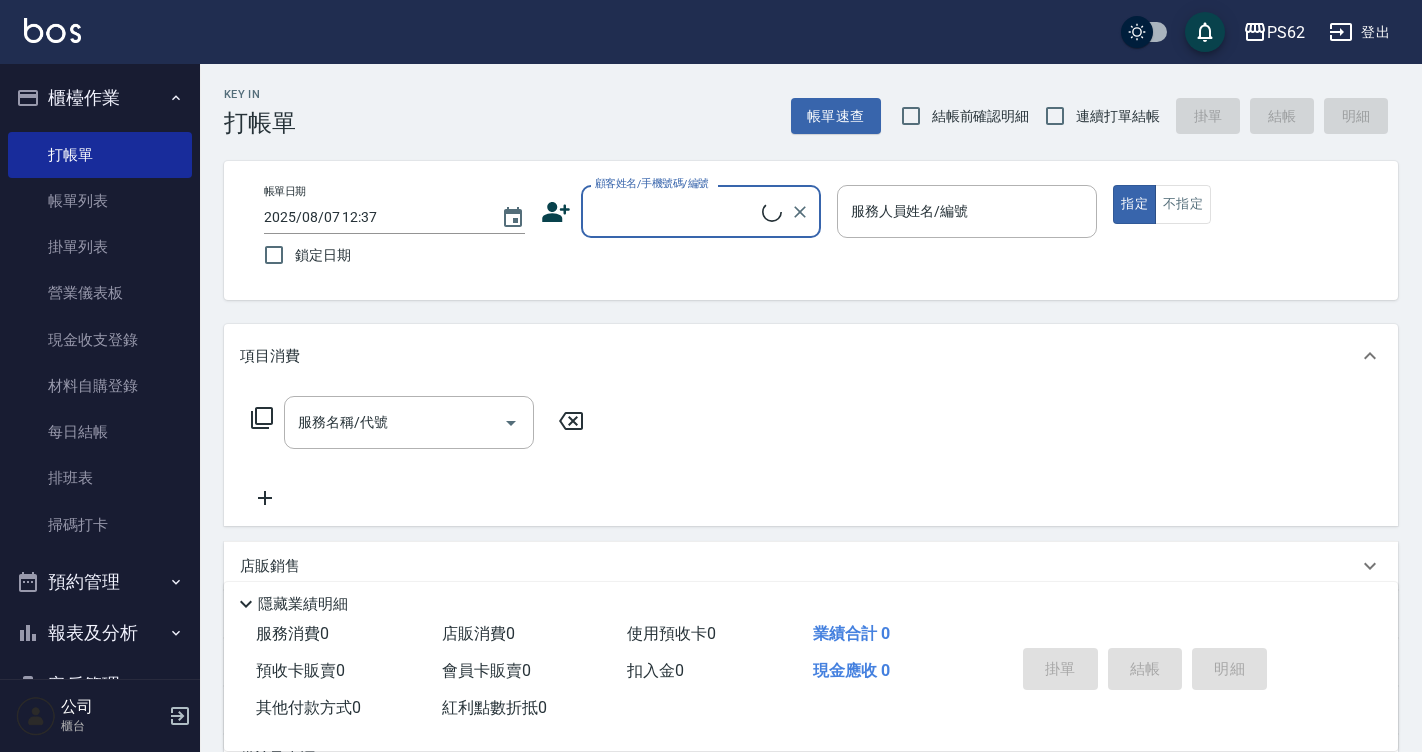 click on "顧客姓名/手機號碼/編號" at bounding box center (676, 211) 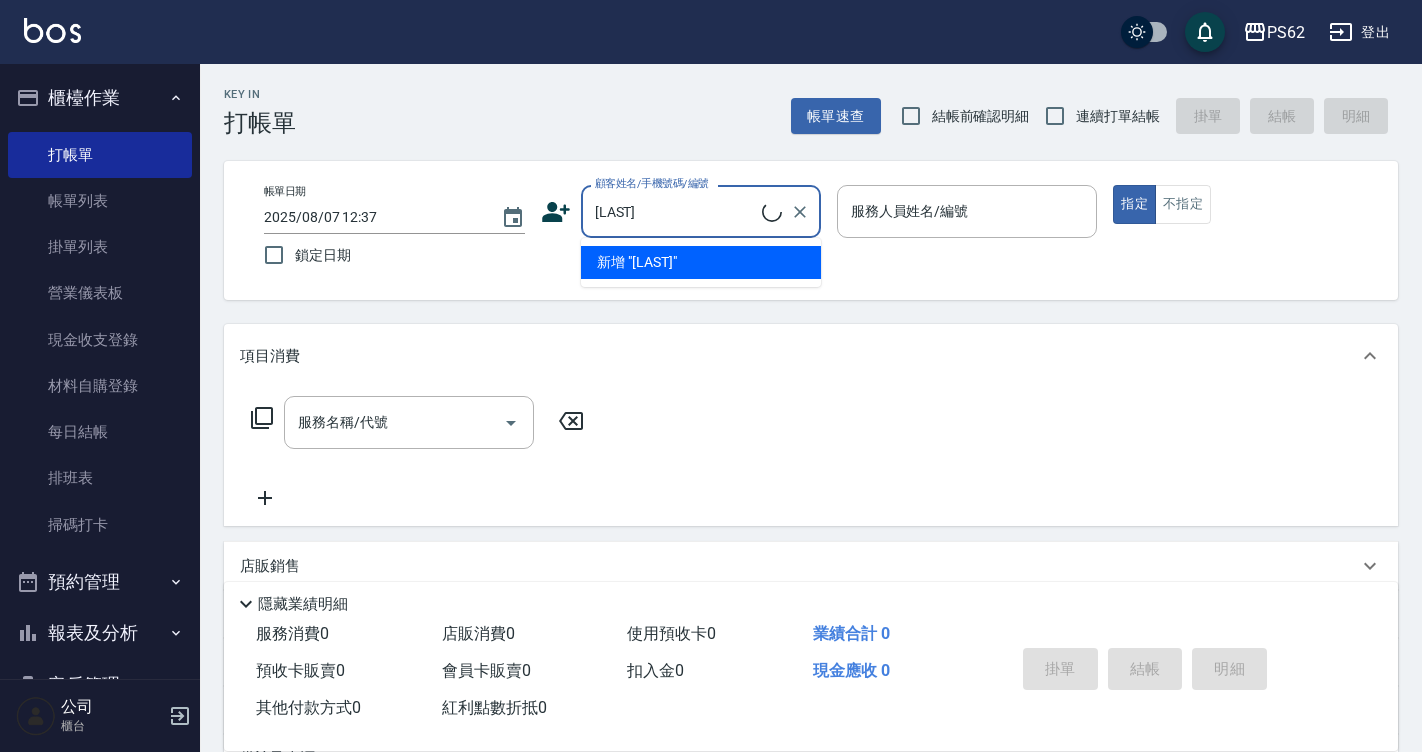 type on "[LAST]/[PHONE]/" 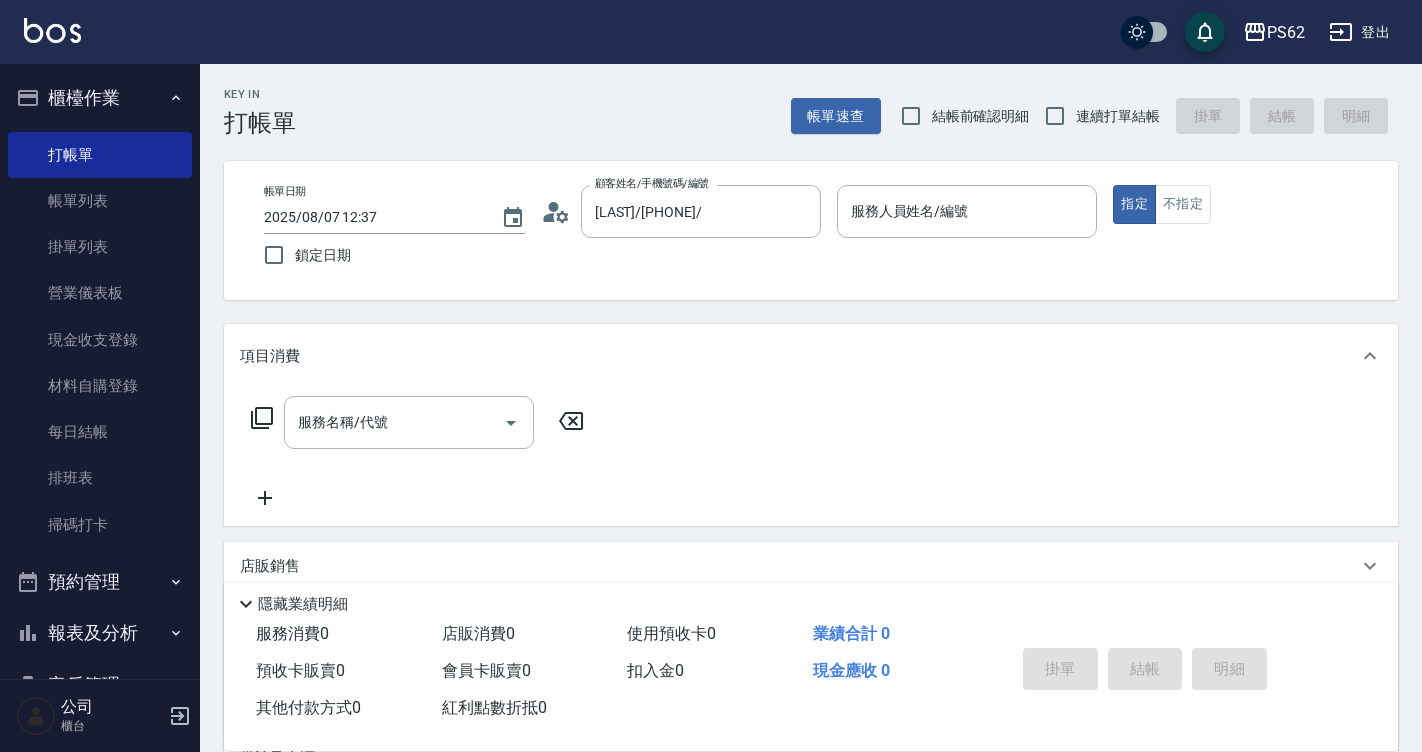 click 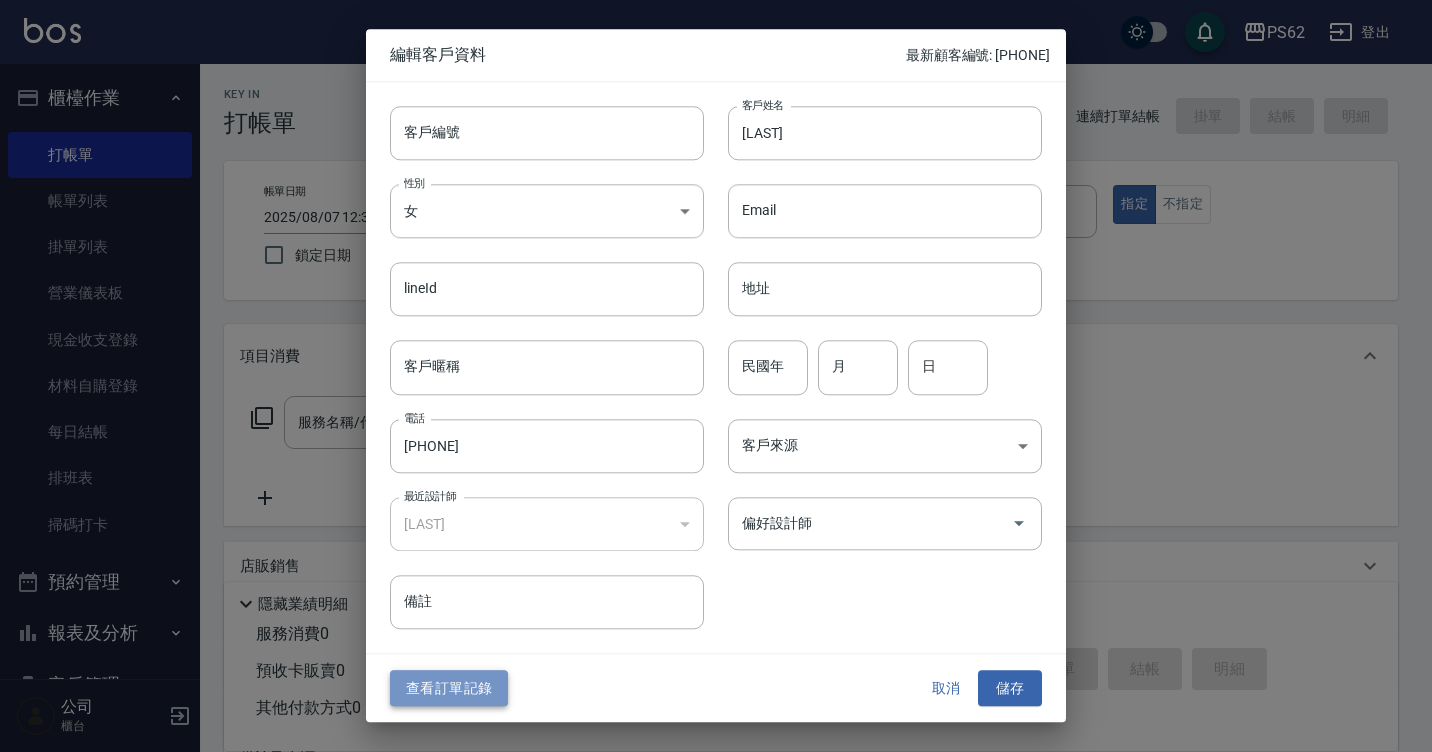 click on "查看訂單記錄" at bounding box center [449, 688] 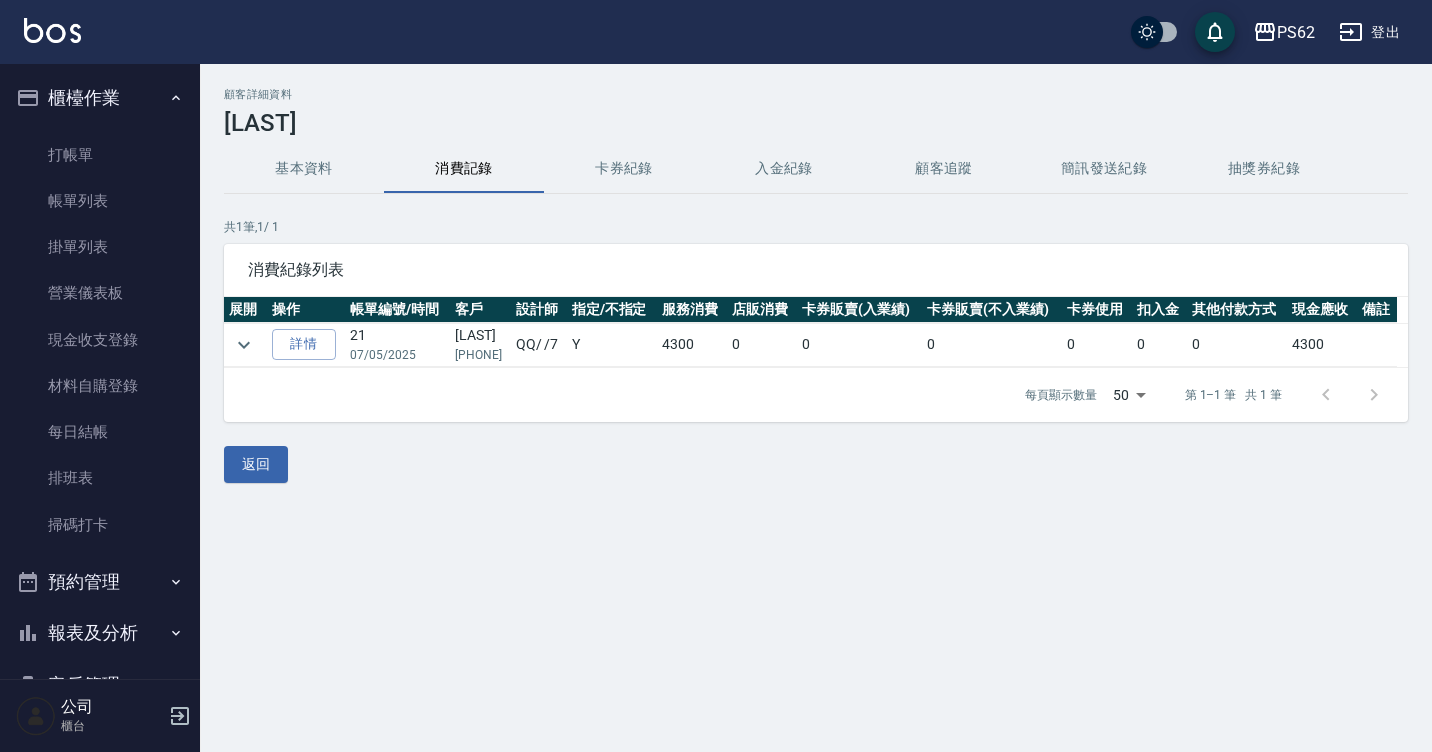 click at bounding box center (245, 345) 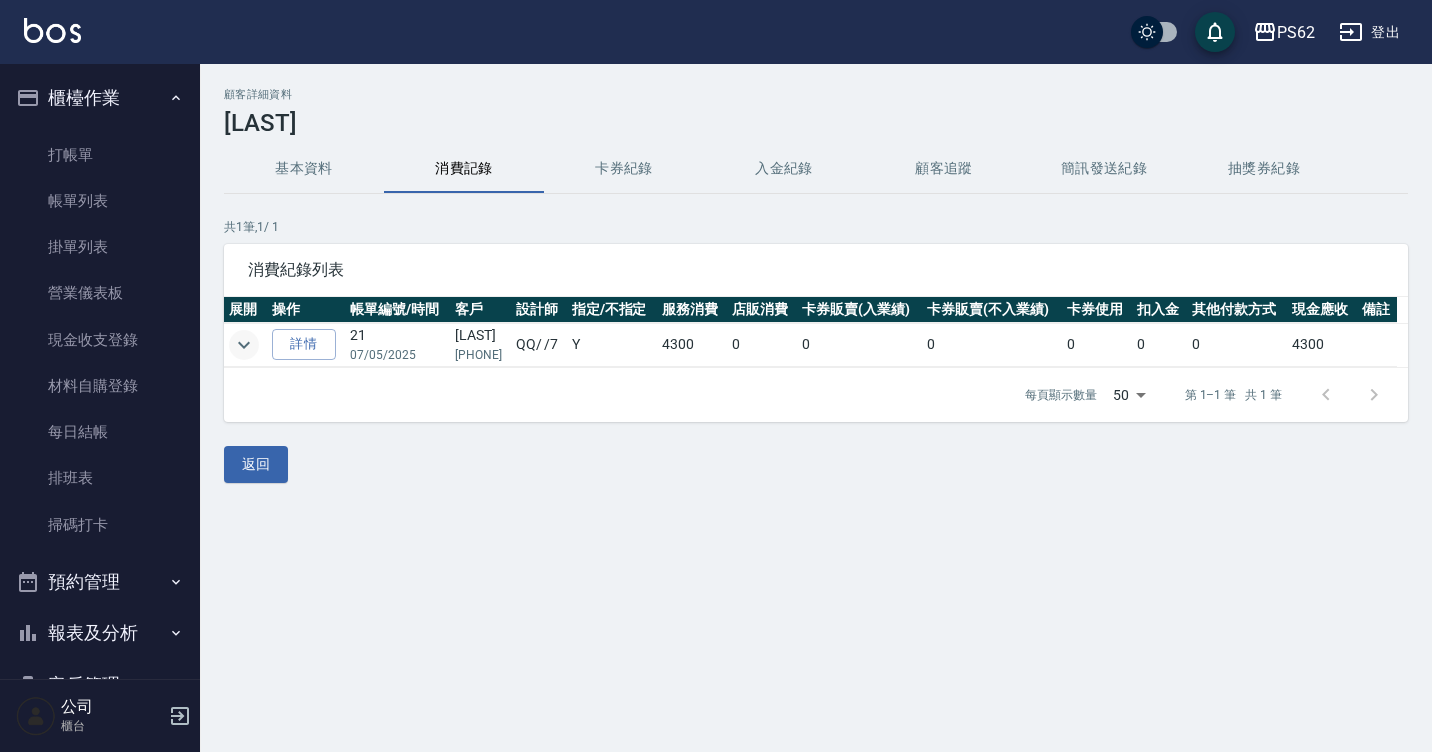 click 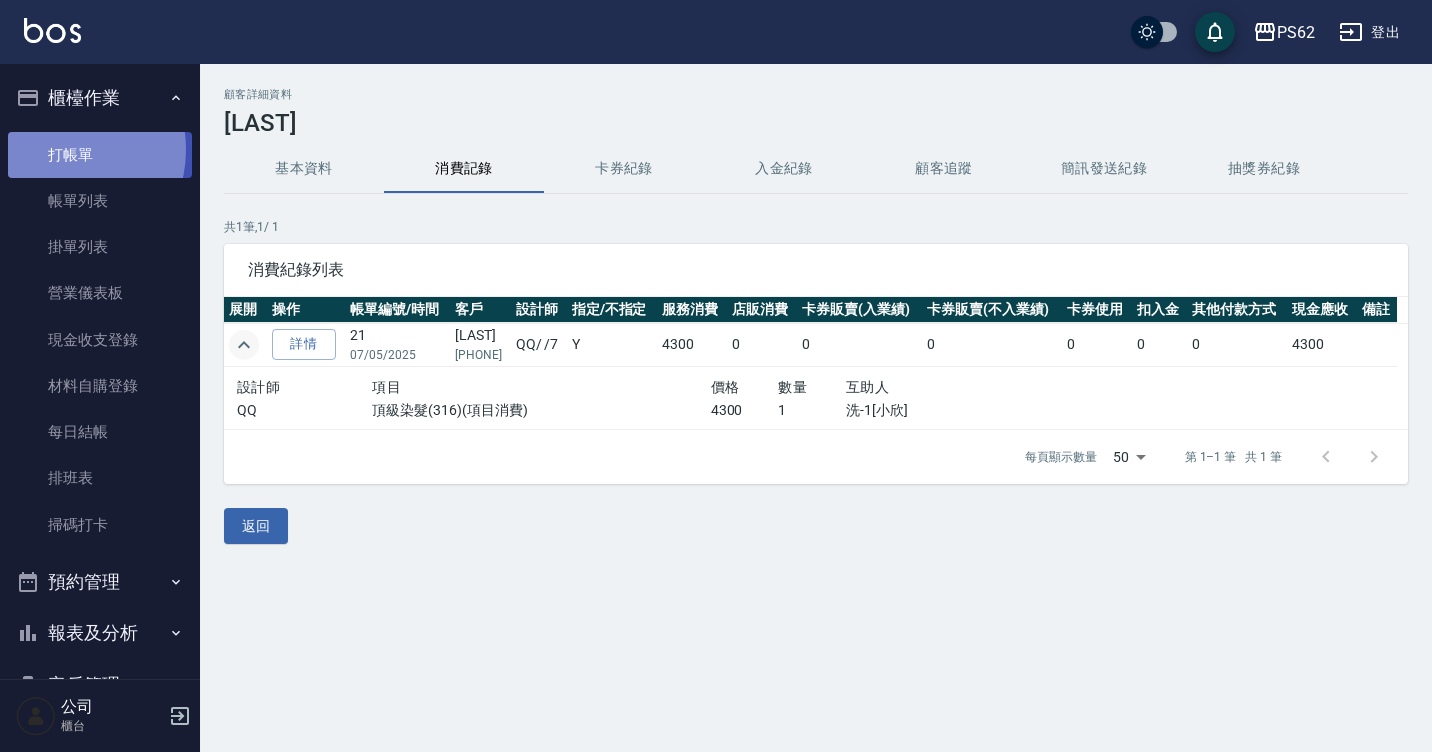 click on "打帳單" at bounding box center (100, 155) 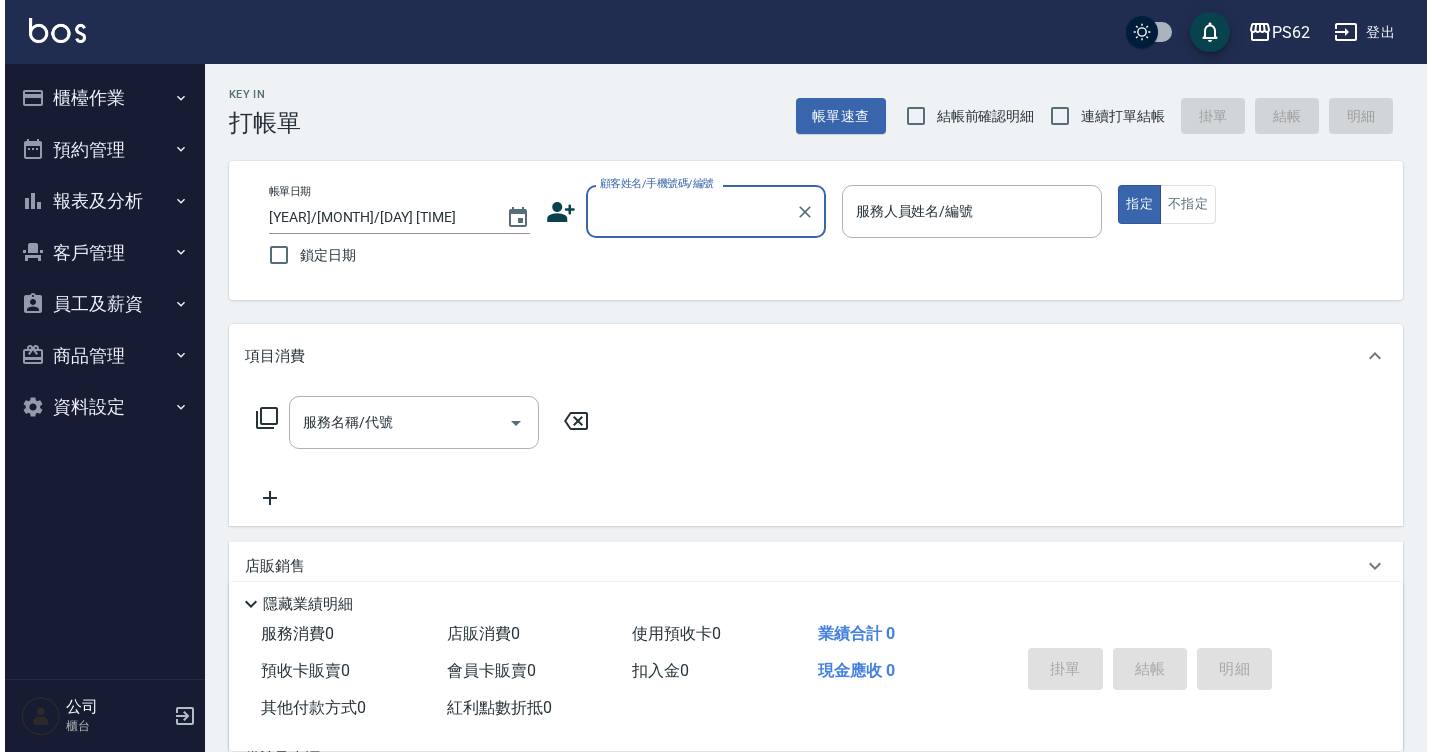 scroll, scrollTop: 0, scrollLeft: 0, axis: both 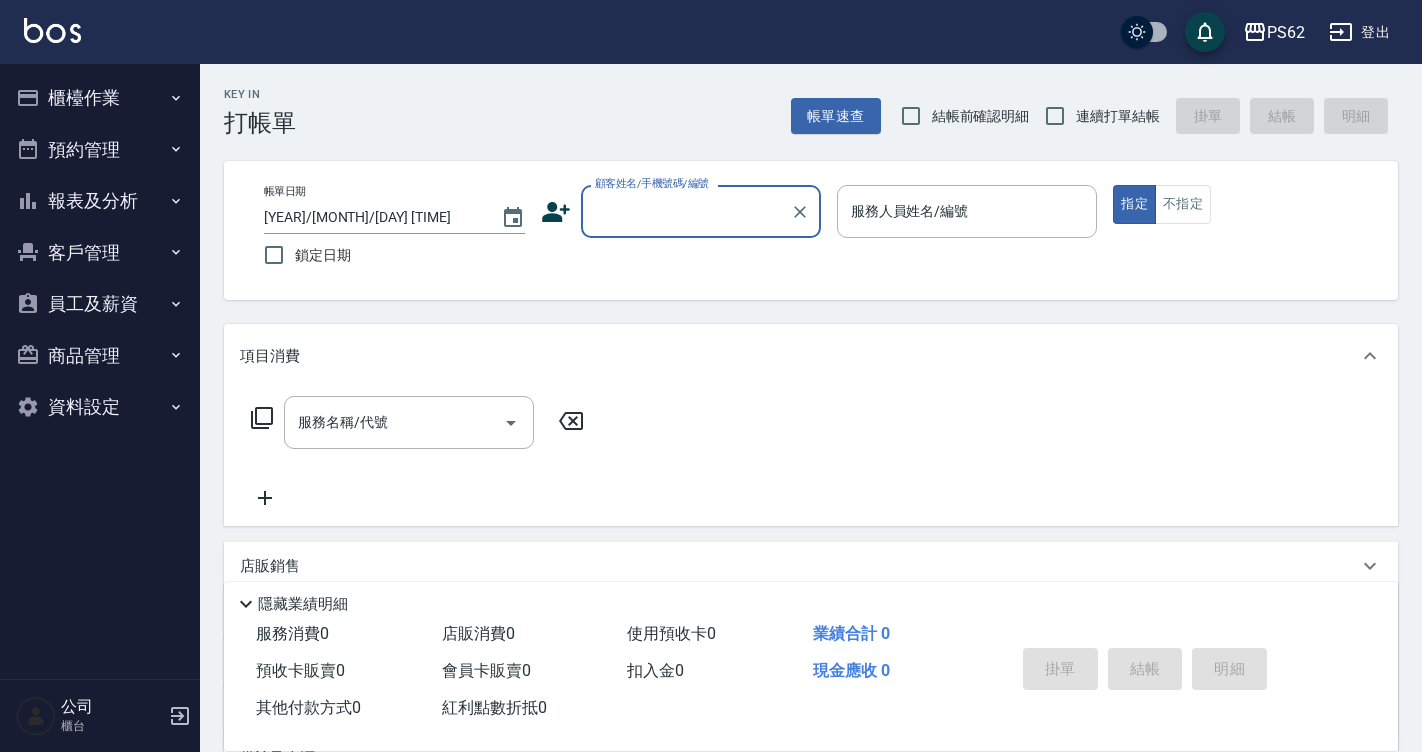 click on "櫃檯作業" at bounding box center (100, 98) 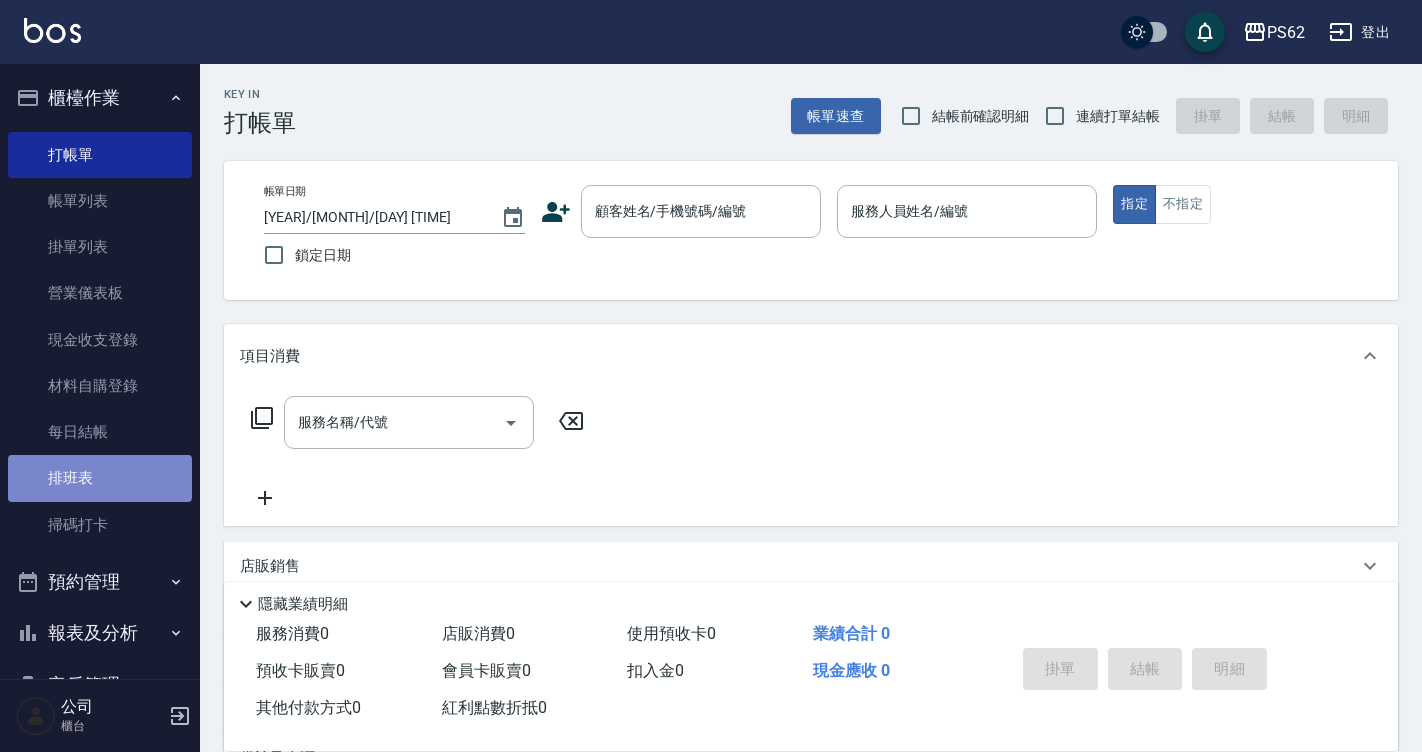 click on "排班表" at bounding box center [100, 478] 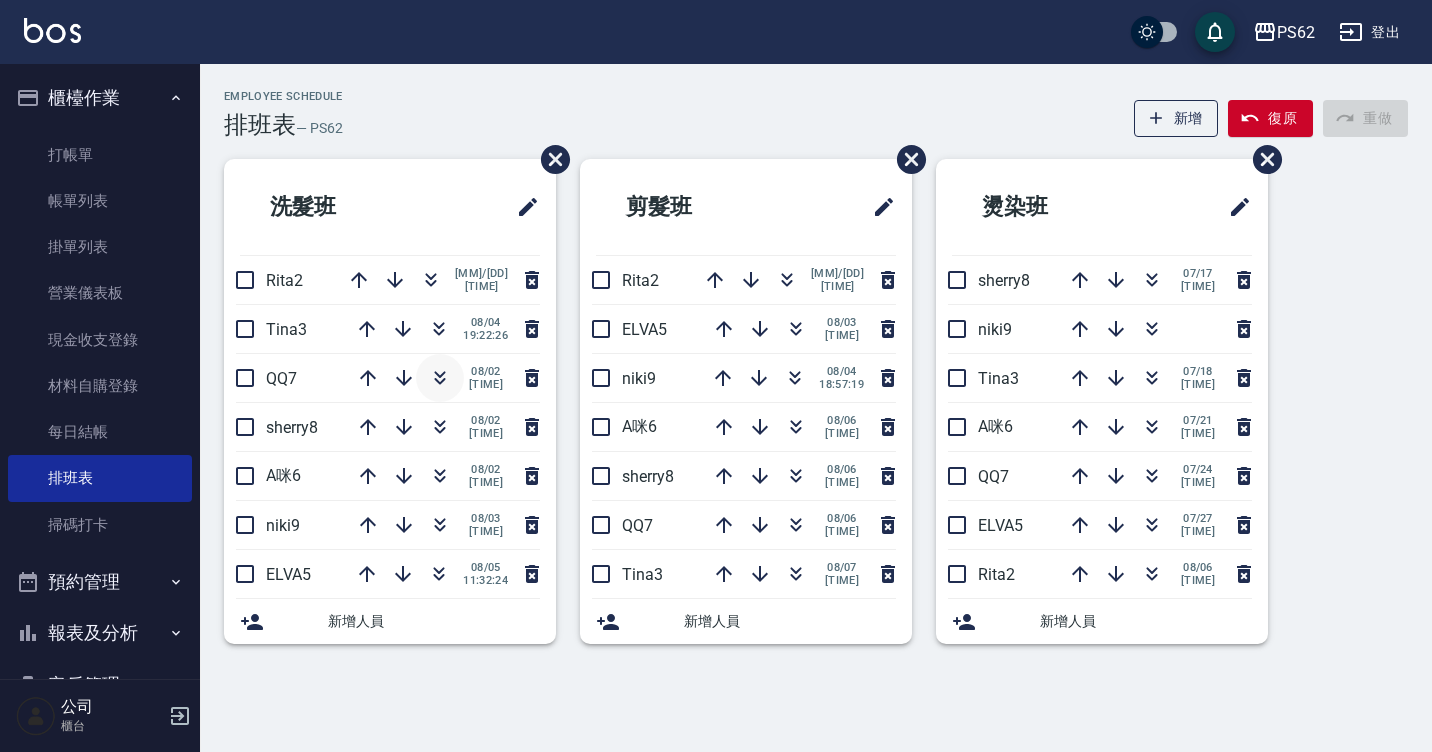 click 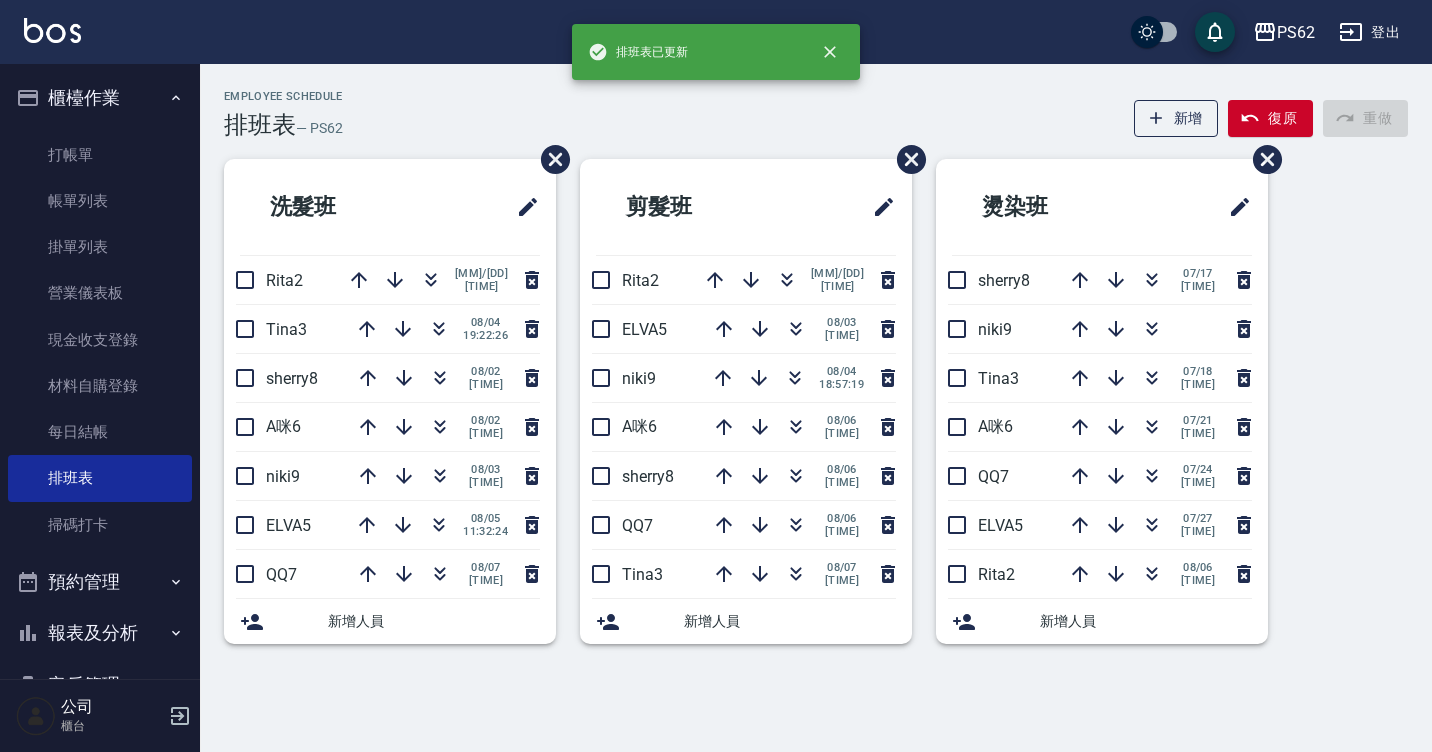 click on "Employee Schedule 排班表   —  PS62 新增 復原 重做" at bounding box center [816, 114] 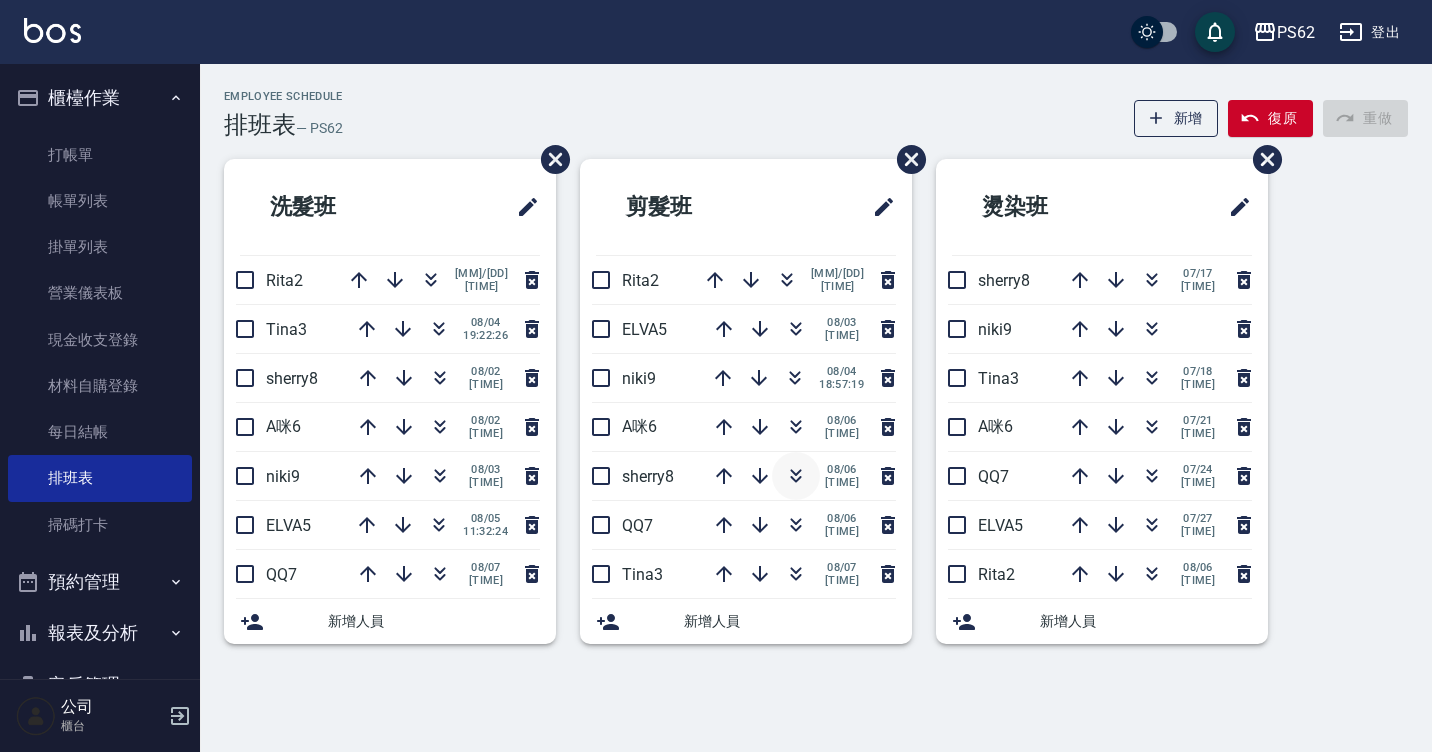 click 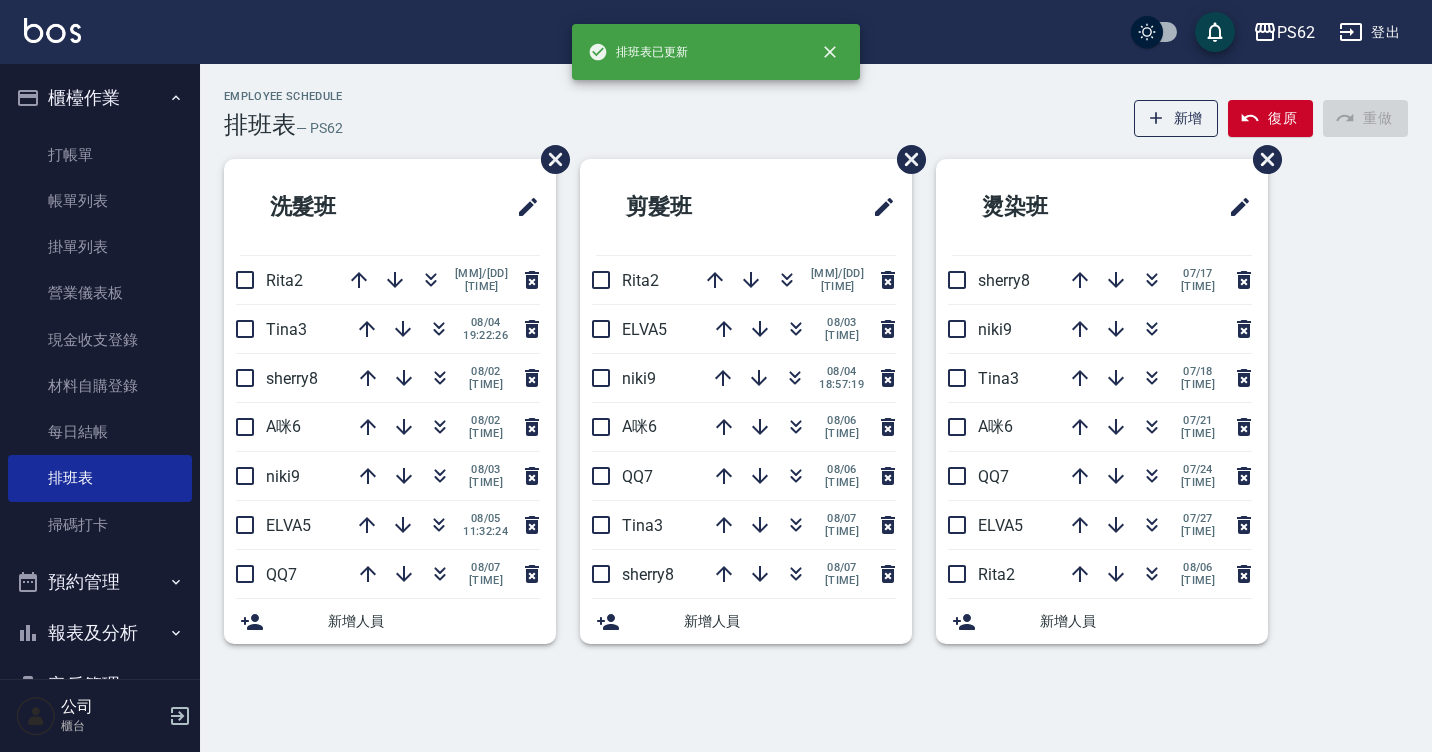 click on "Employee Schedule 排班表   —  PS62 新增 復原 重做" at bounding box center (816, 114) 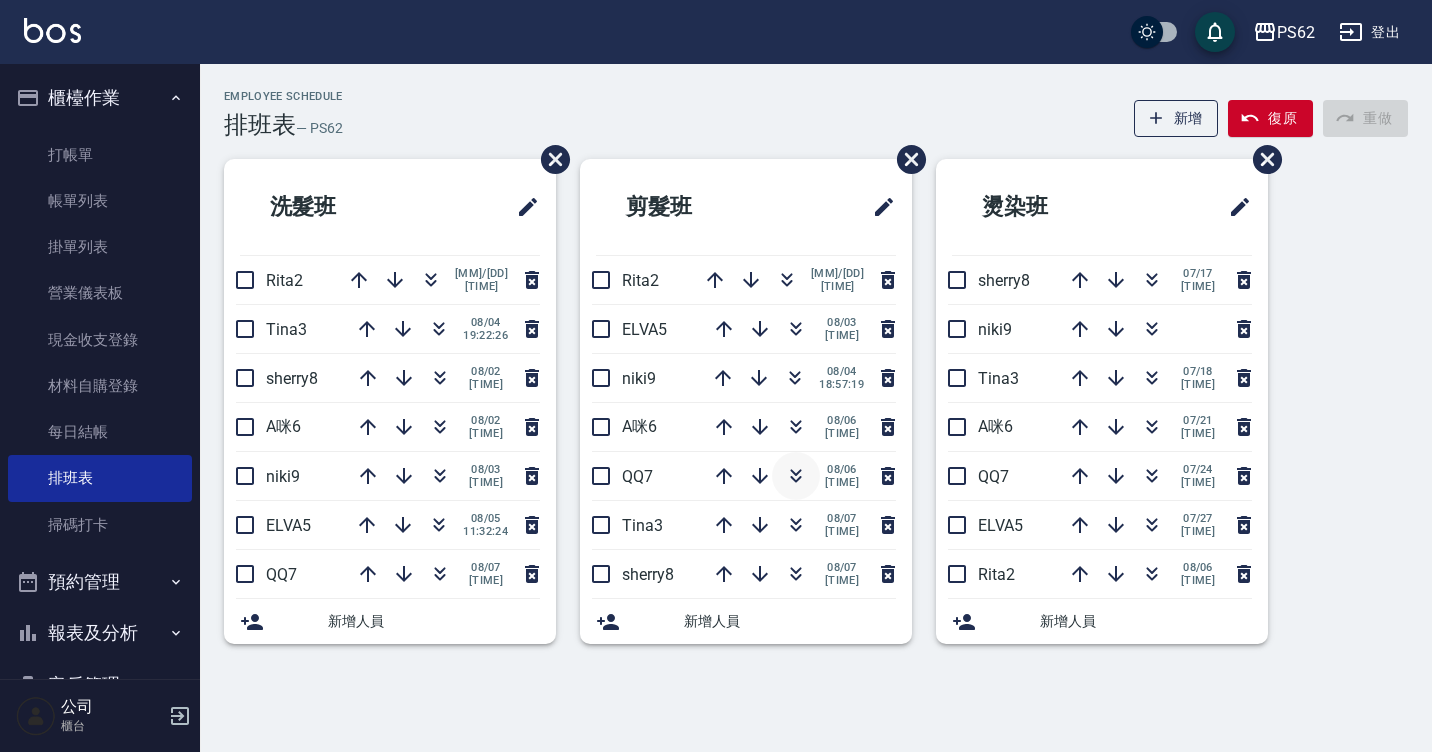 click 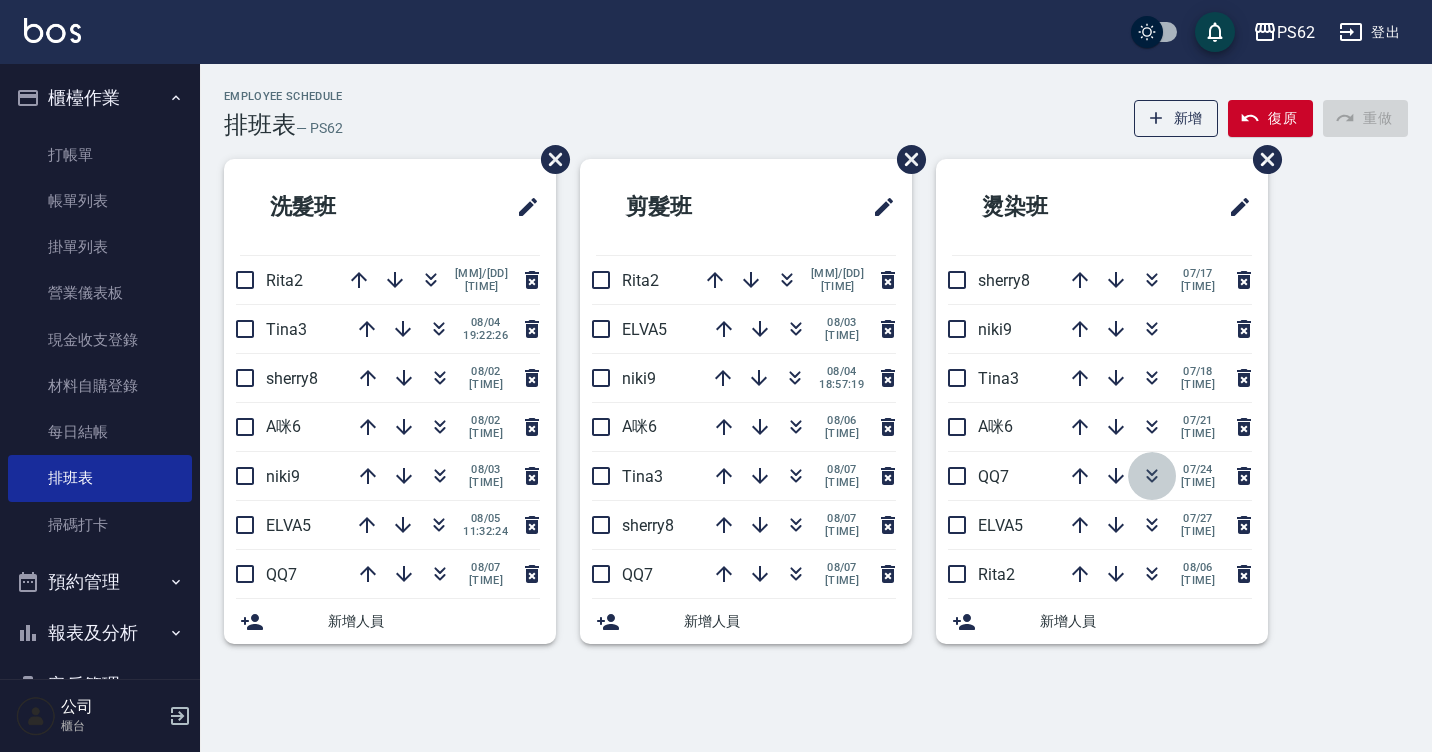 click 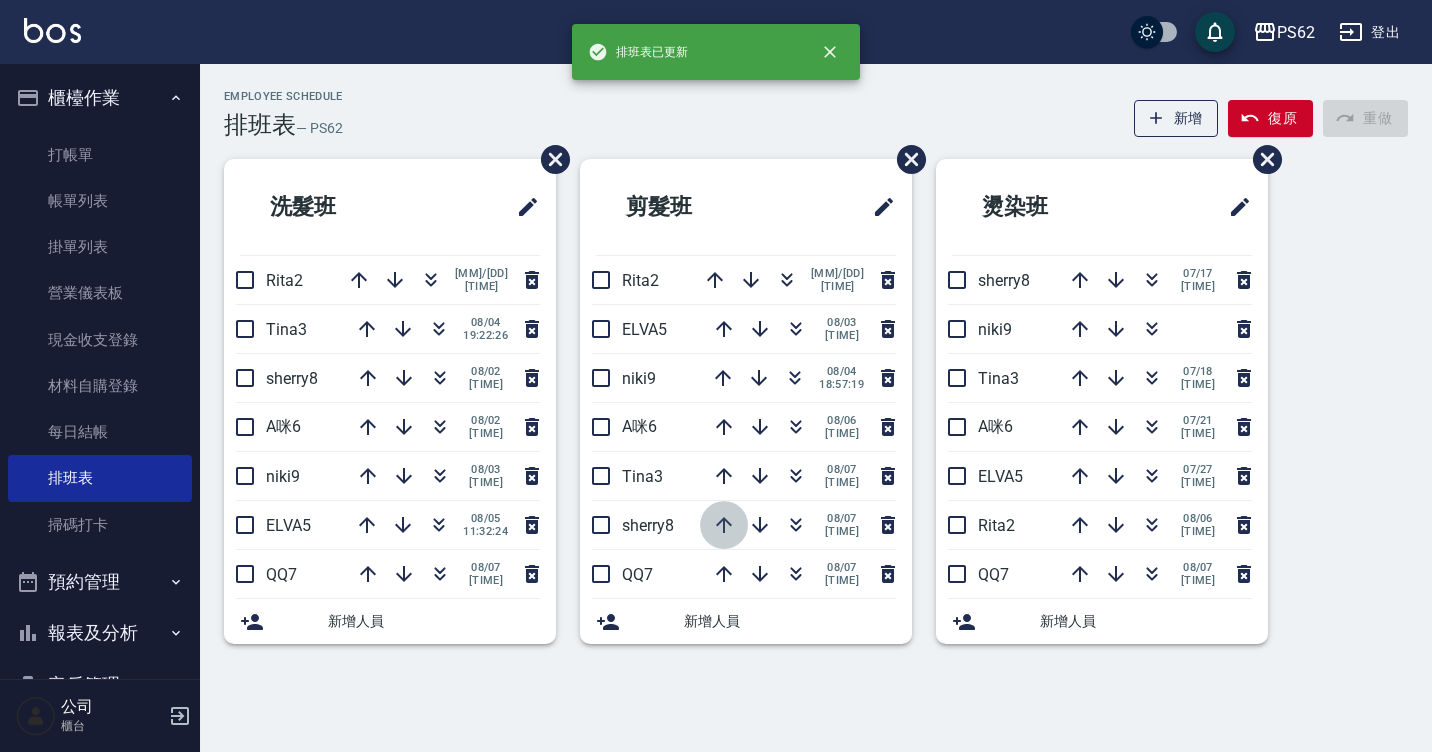 click 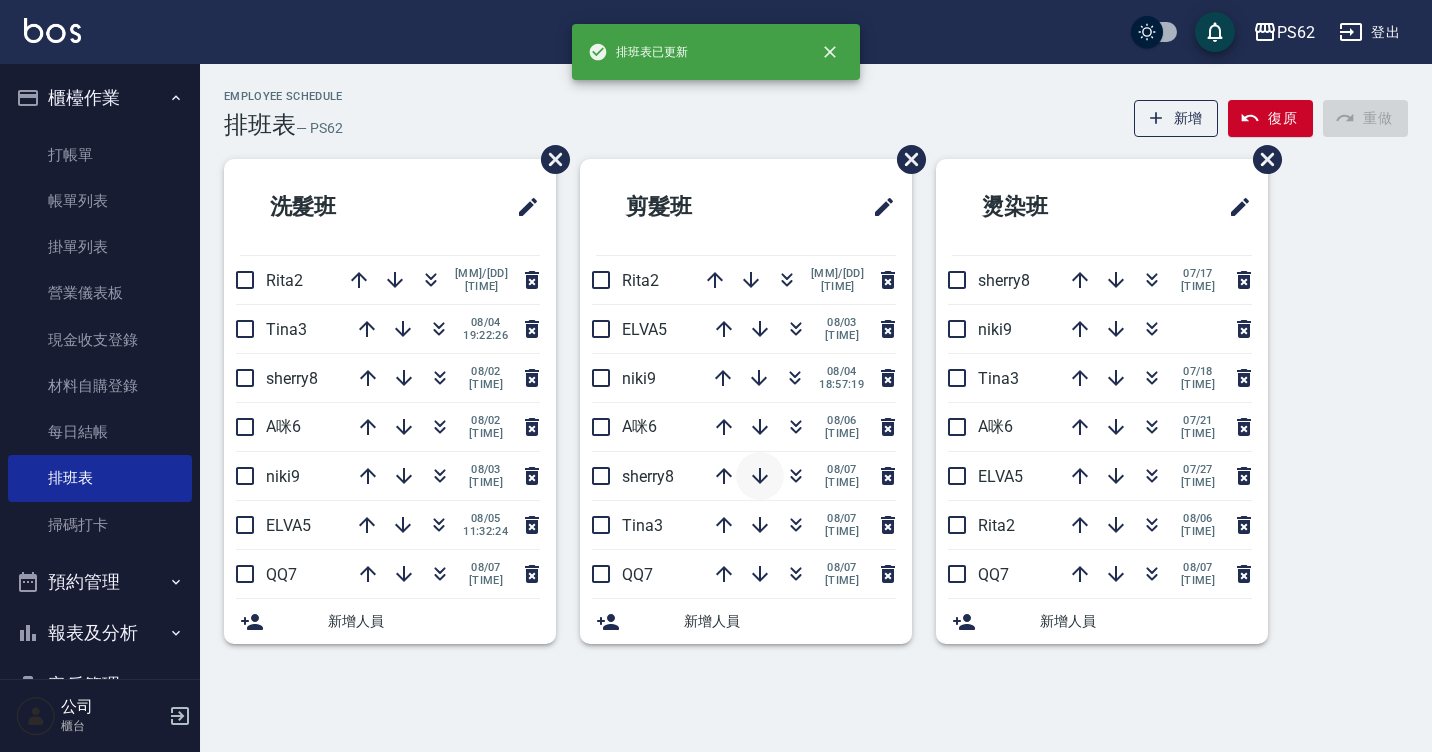 click at bounding box center [760, 476] 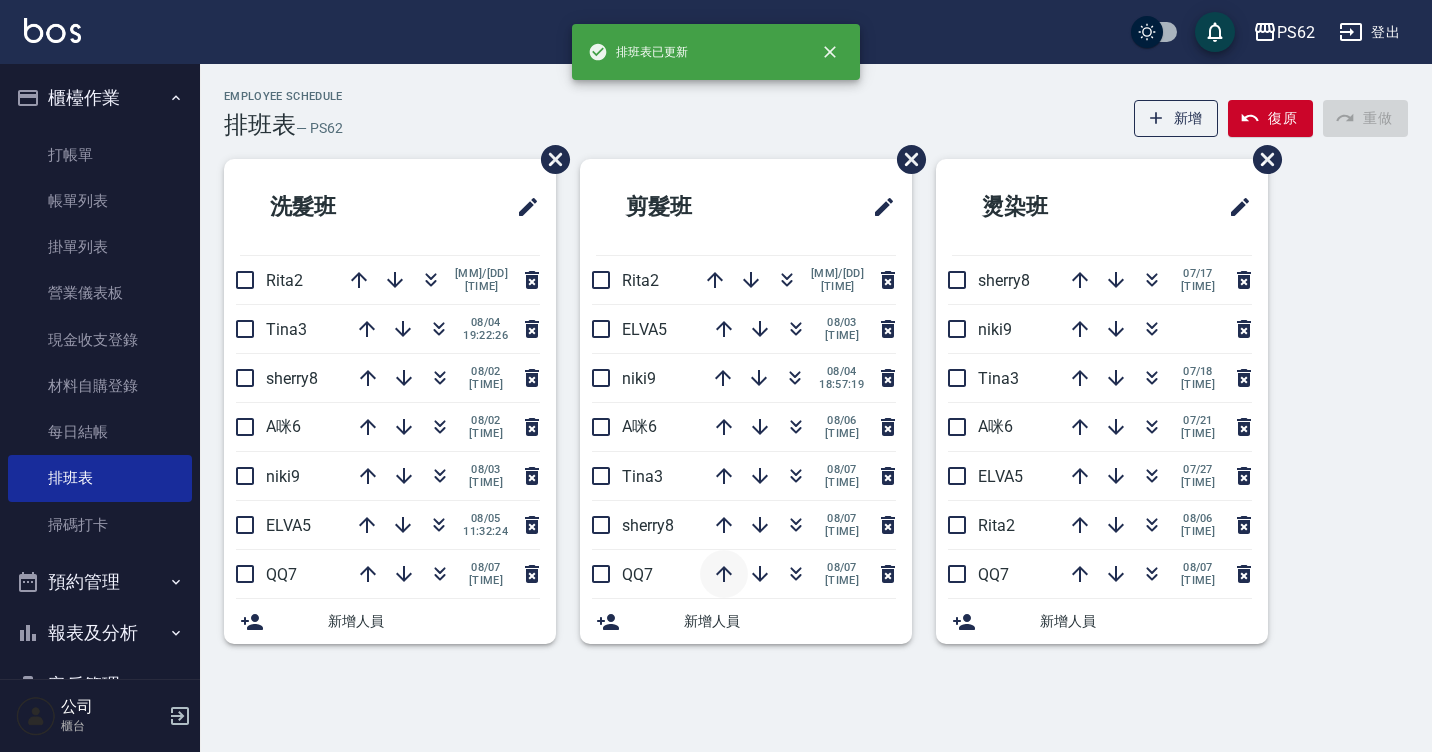 click 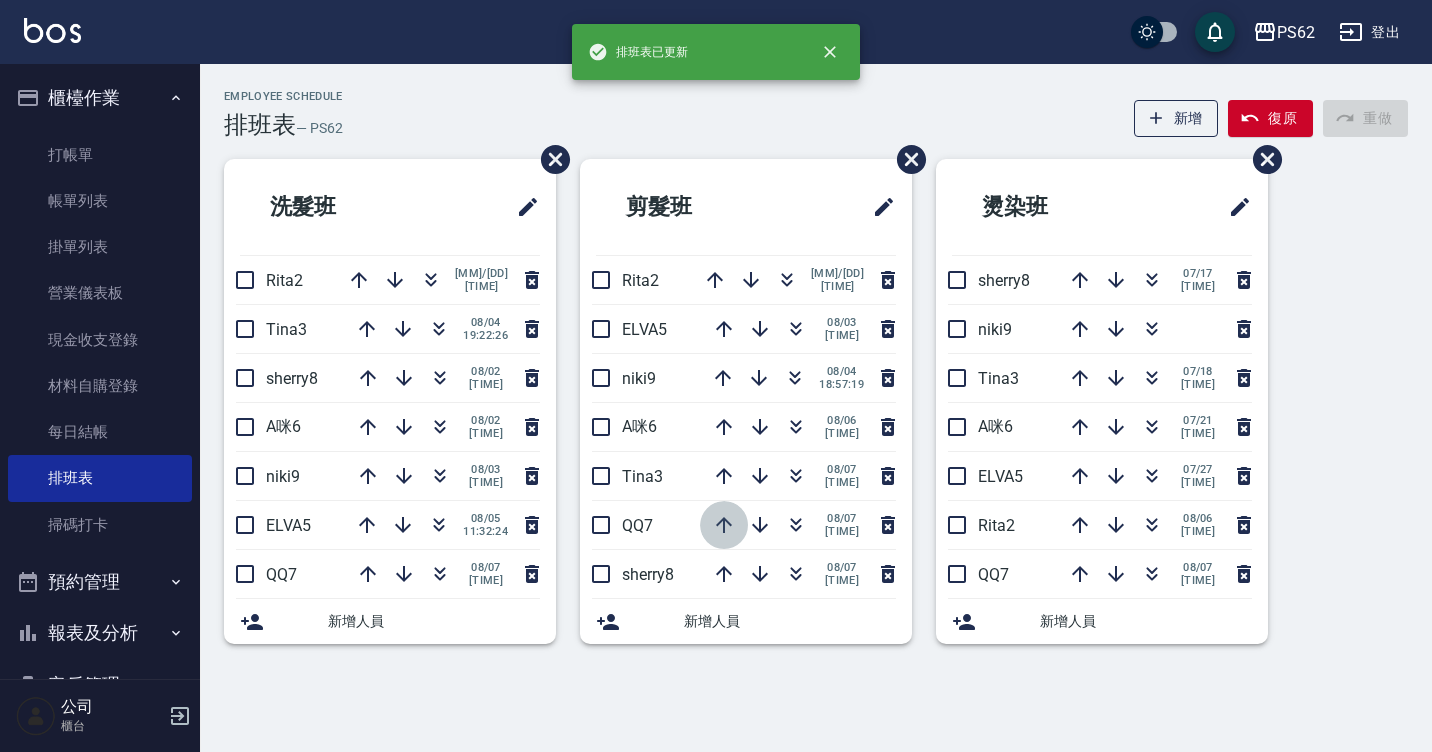 click 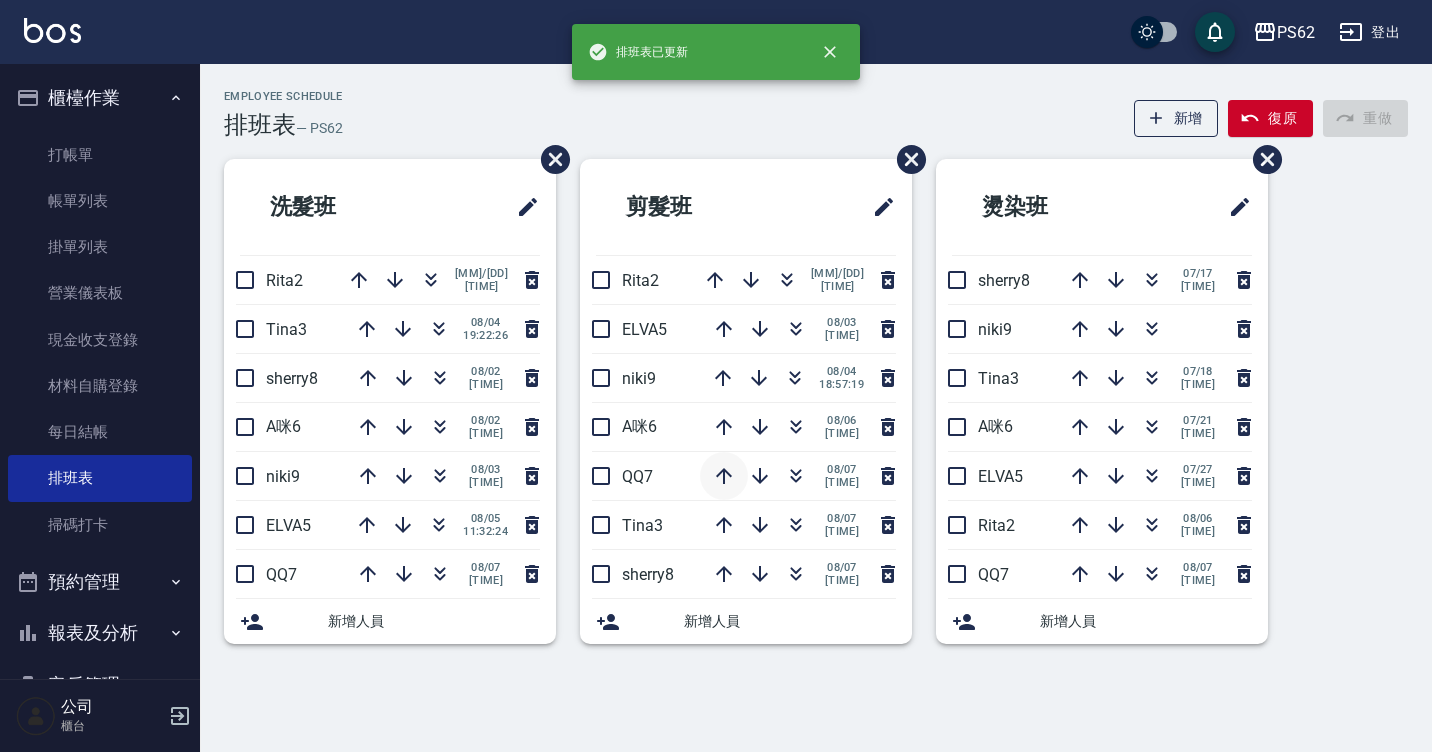 click 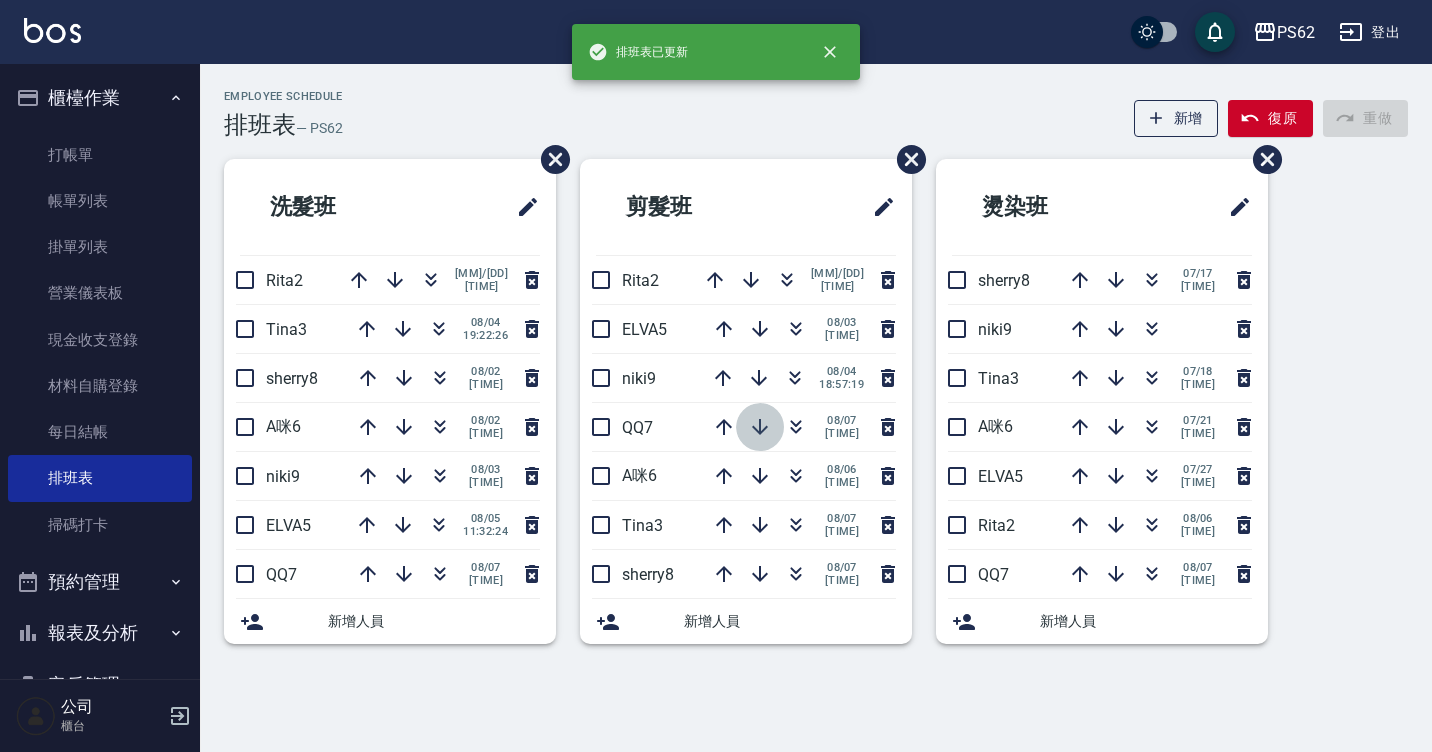 click 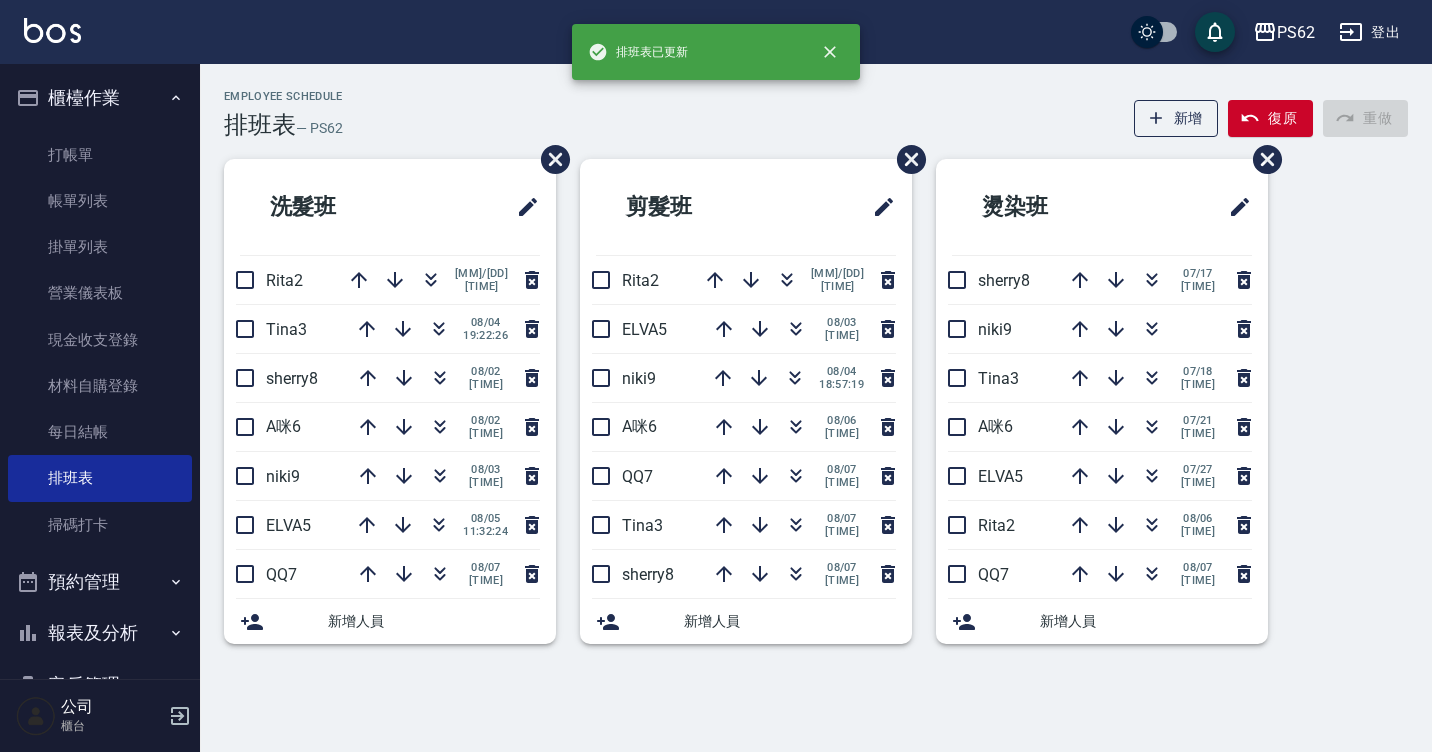 drag, startPoint x: 704, startPoint y: 708, endPoint x: 684, endPoint y: 686, distance: 29.732138 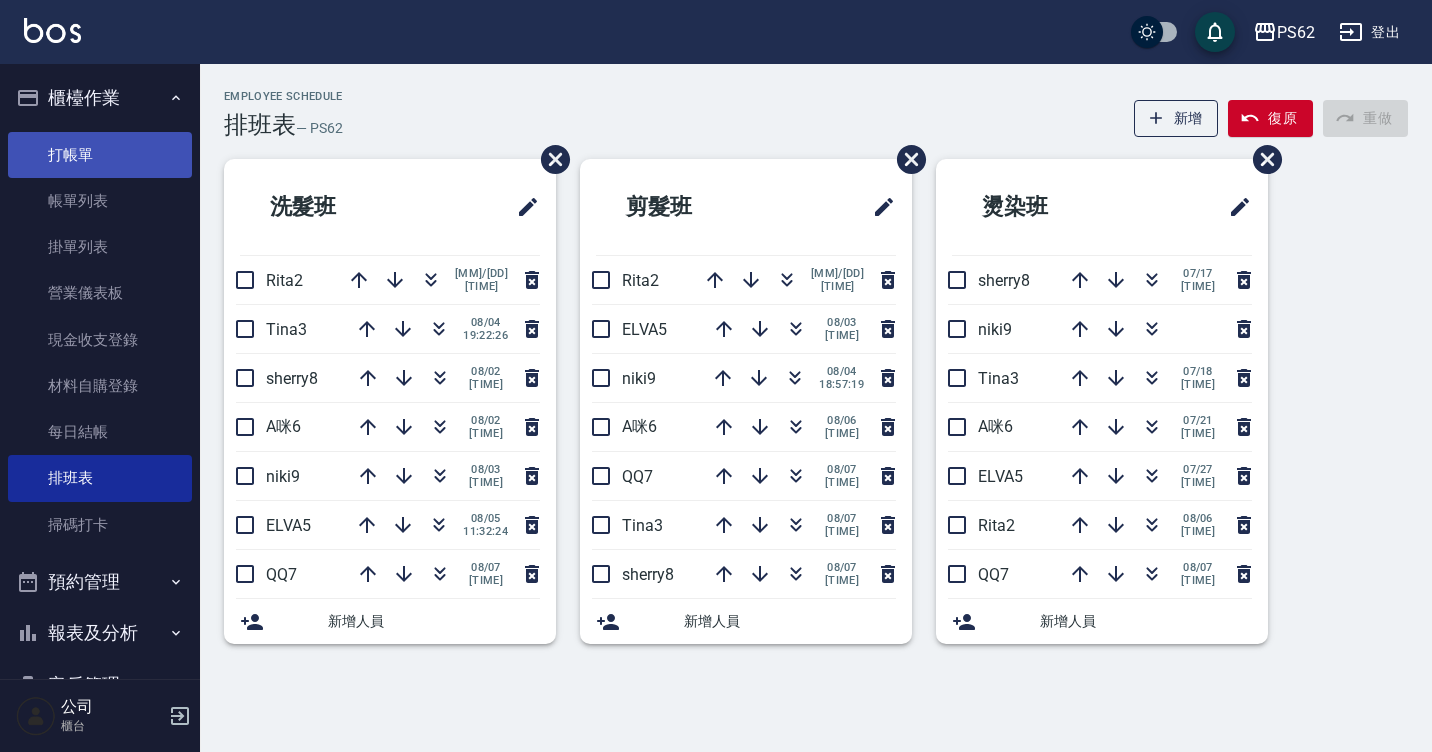 click on "打帳單" at bounding box center [100, 155] 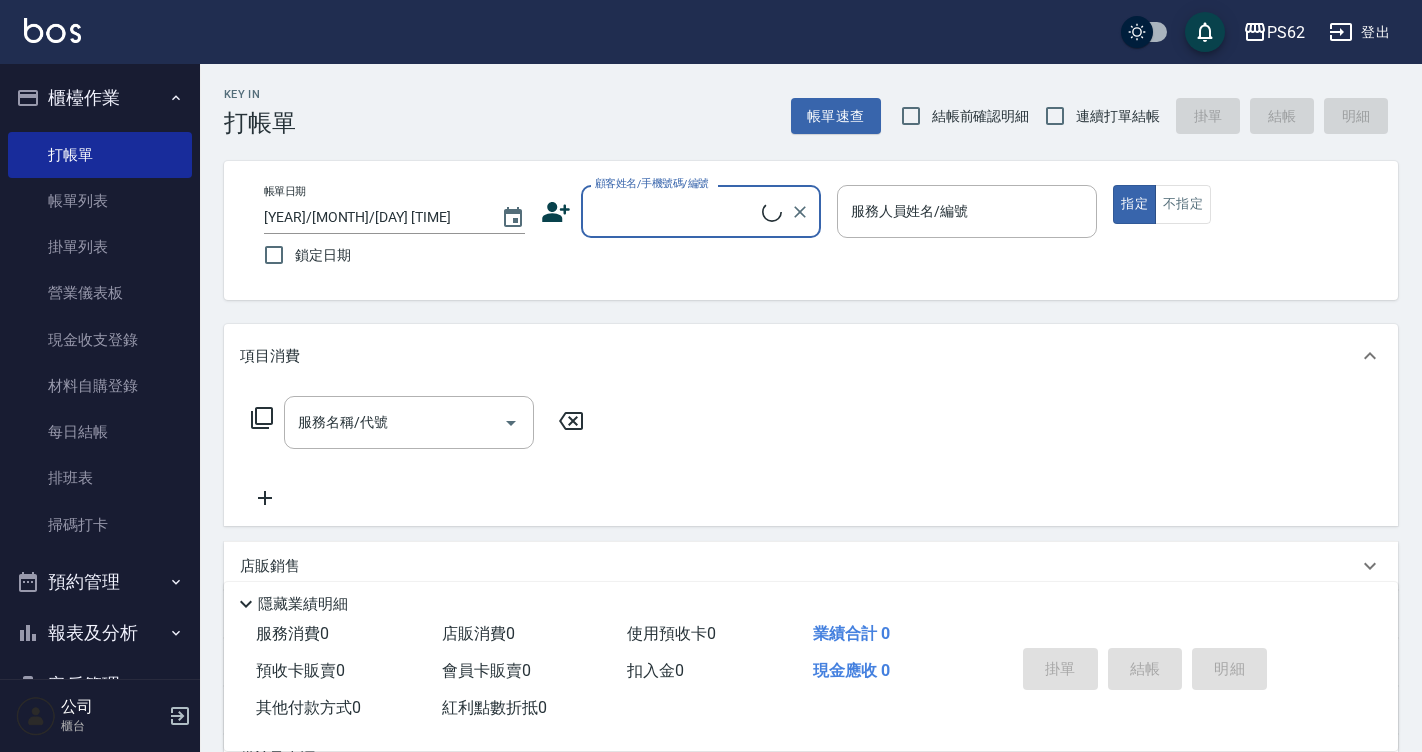 click on "顧客姓名/手機號碼/編號" at bounding box center (676, 211) 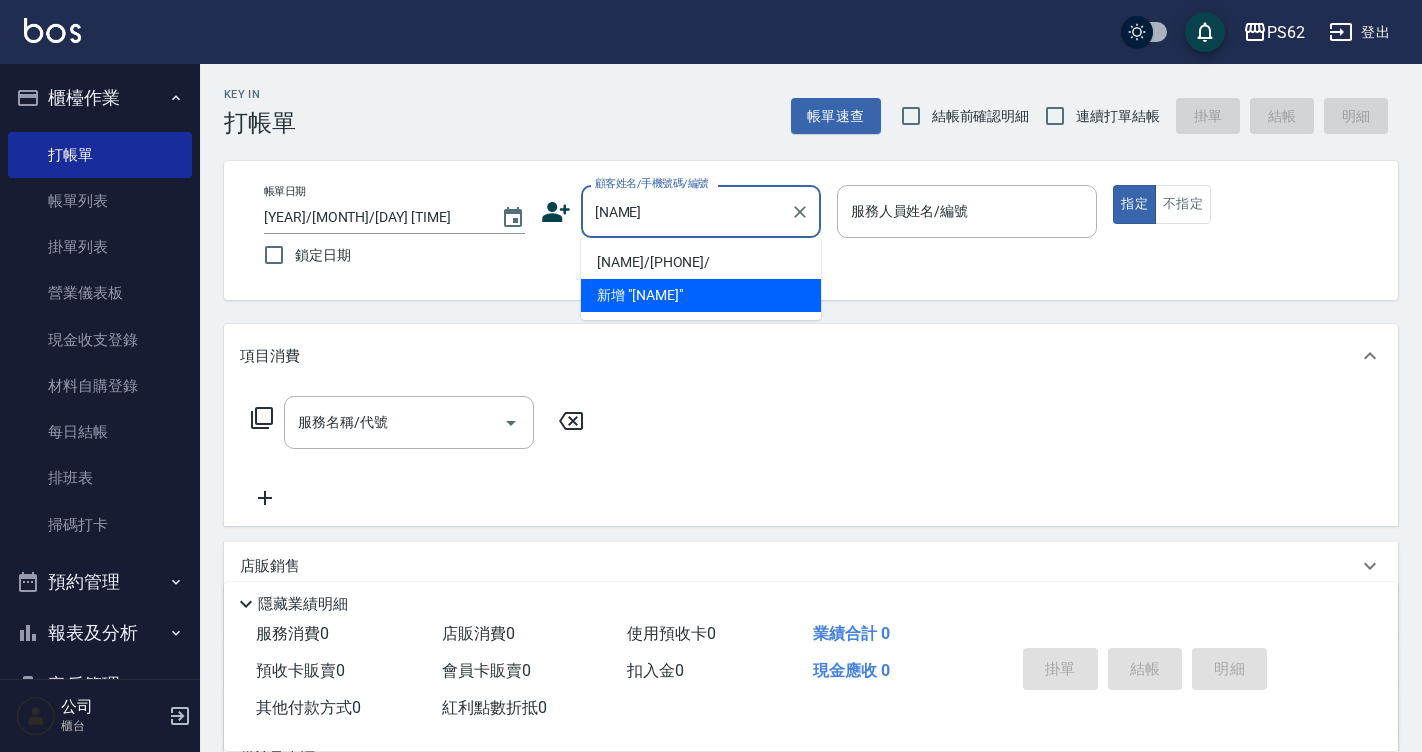 click on "黃香蘭/0937646823/" at bounding box center (701, 262) 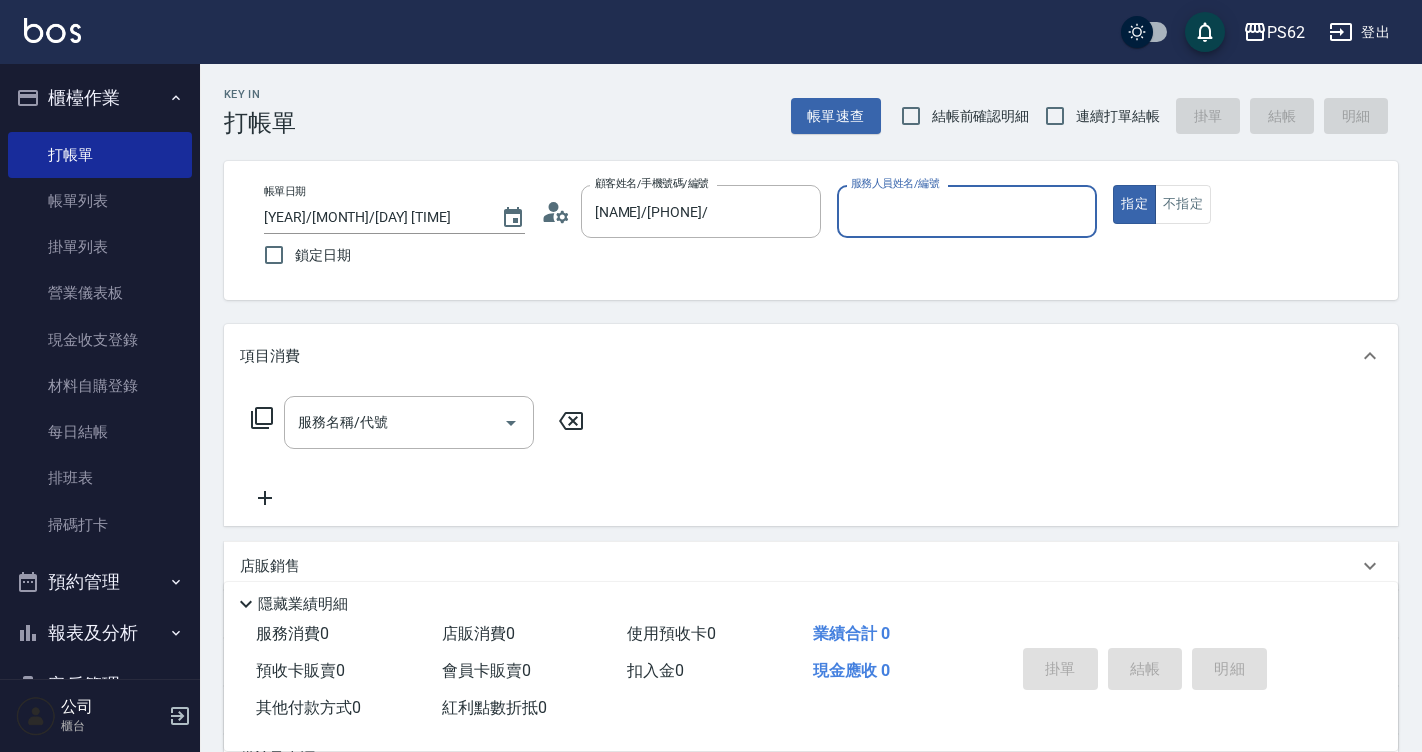 click 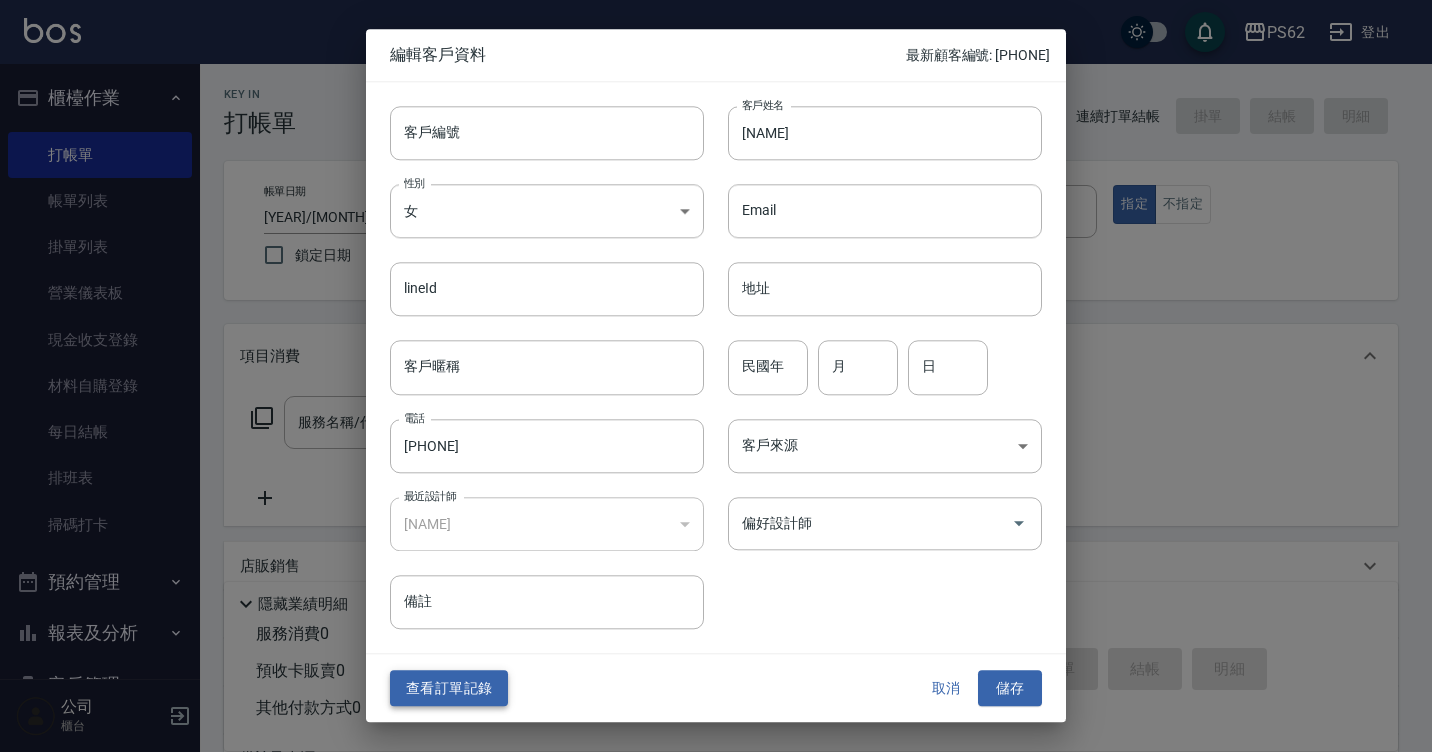 click on "查看訂單記錄" at bounding box center [449, 688] 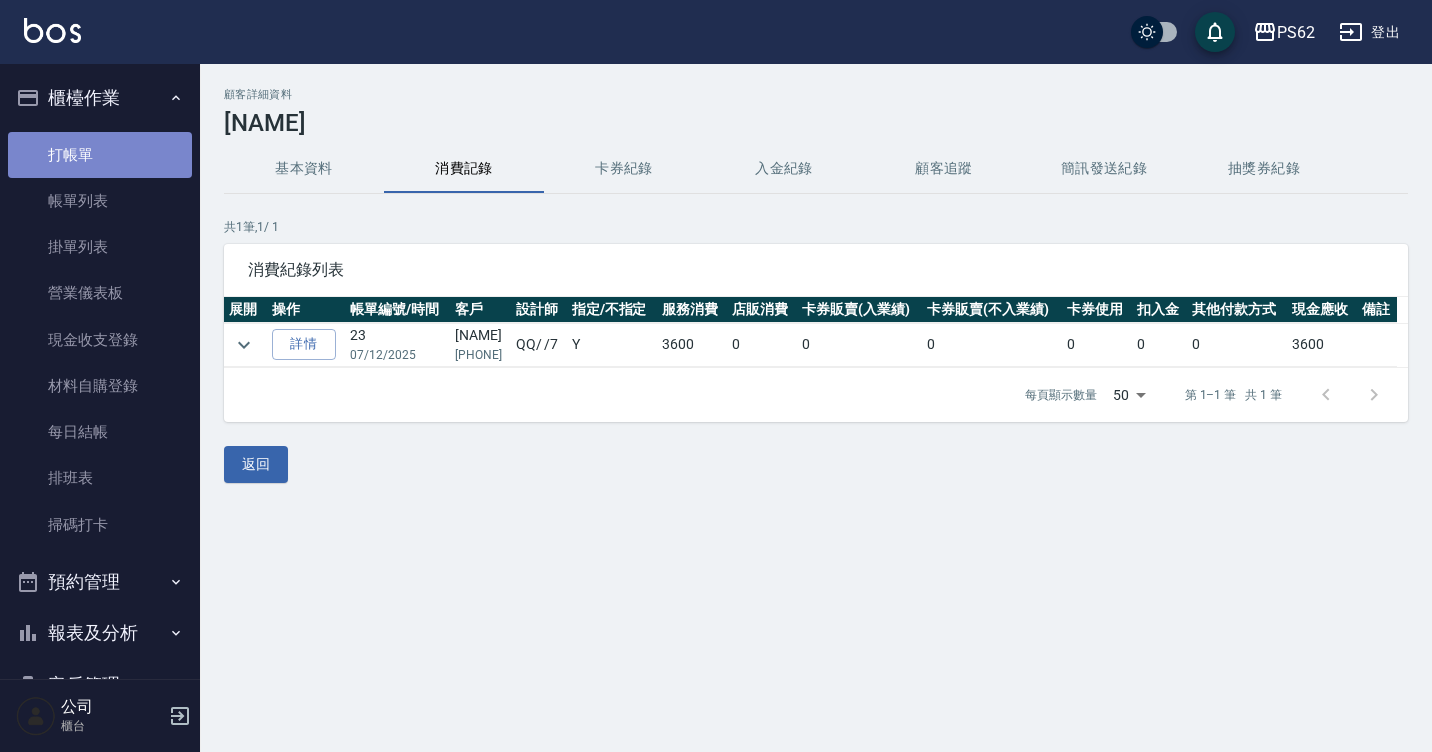 click on "打帳單" at bounding box center (100, 155) 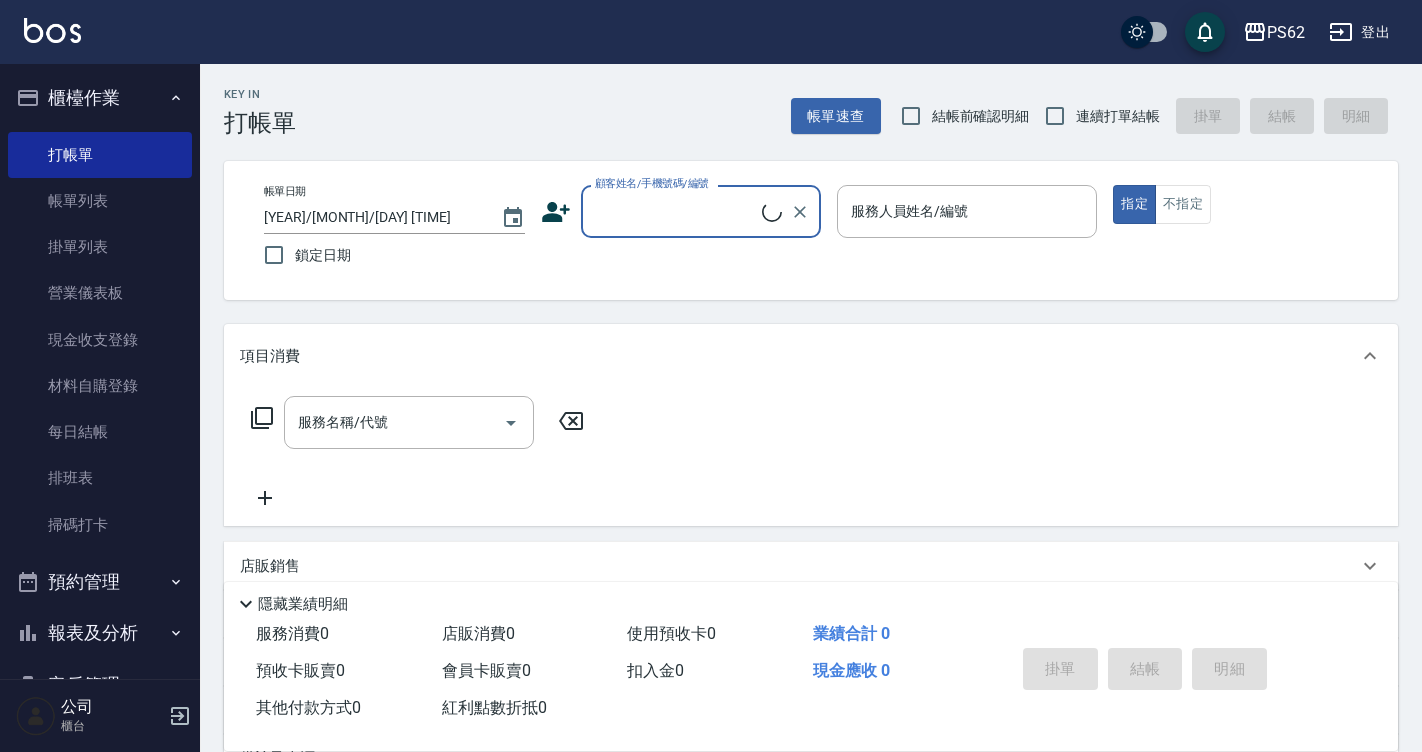 click on "顧客姓名/手機號碼/編號" at bounding box center [676, 211] 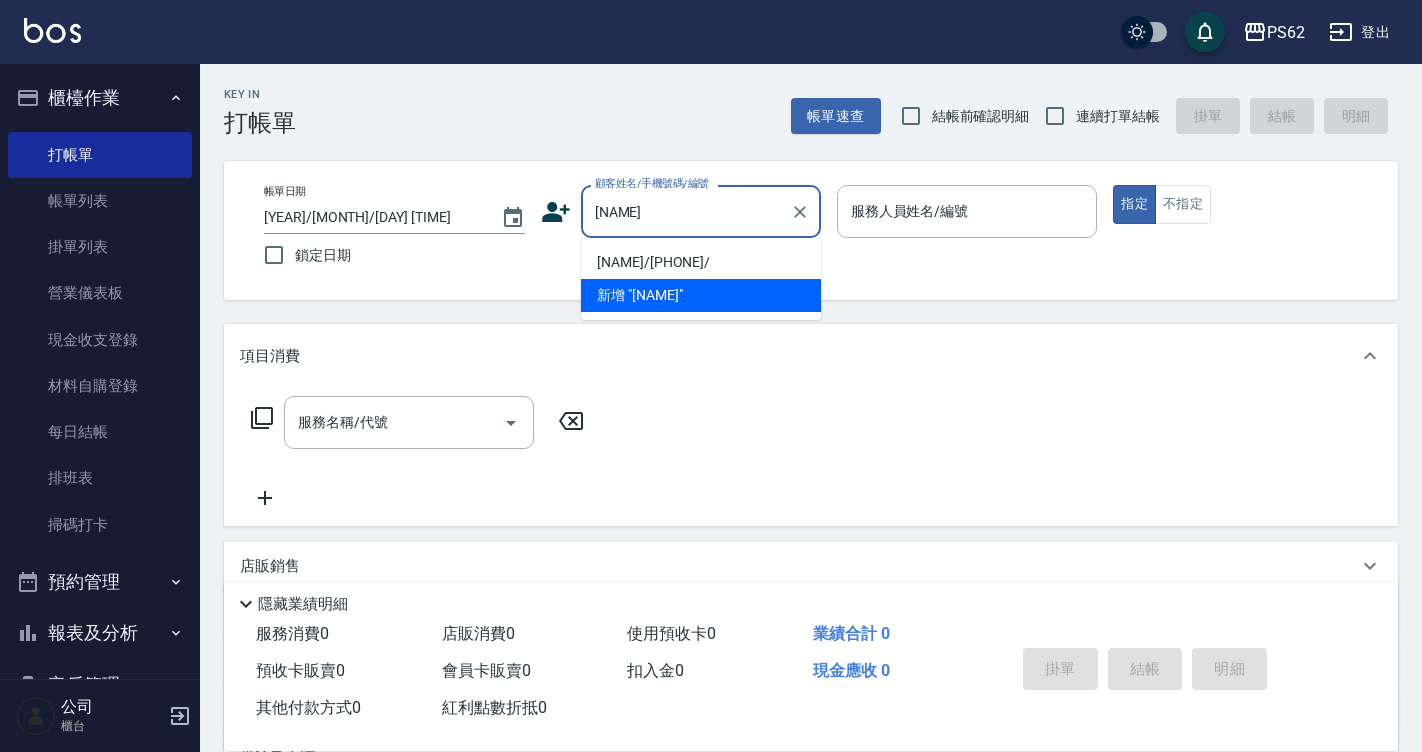 click on "詹佳紋/0931297428/" at bounding box center (701, 262) 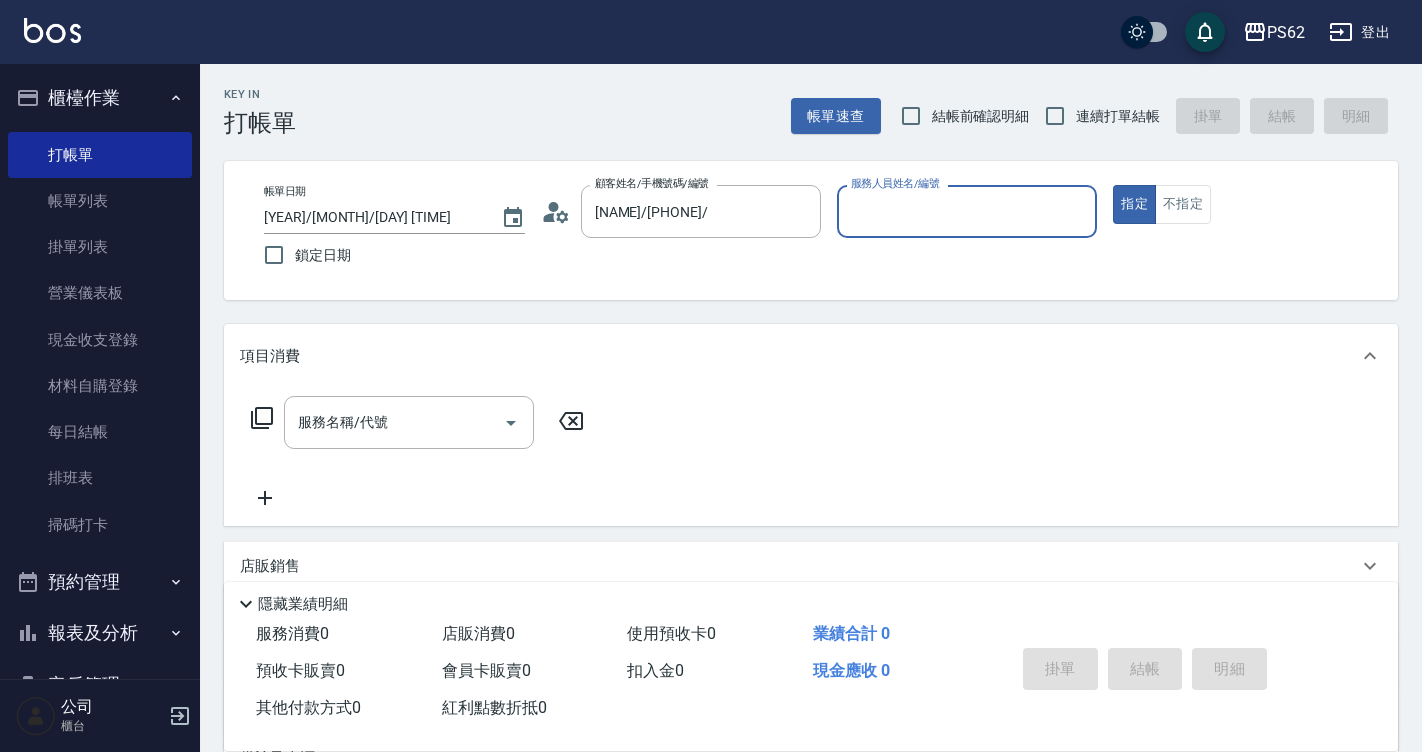 click 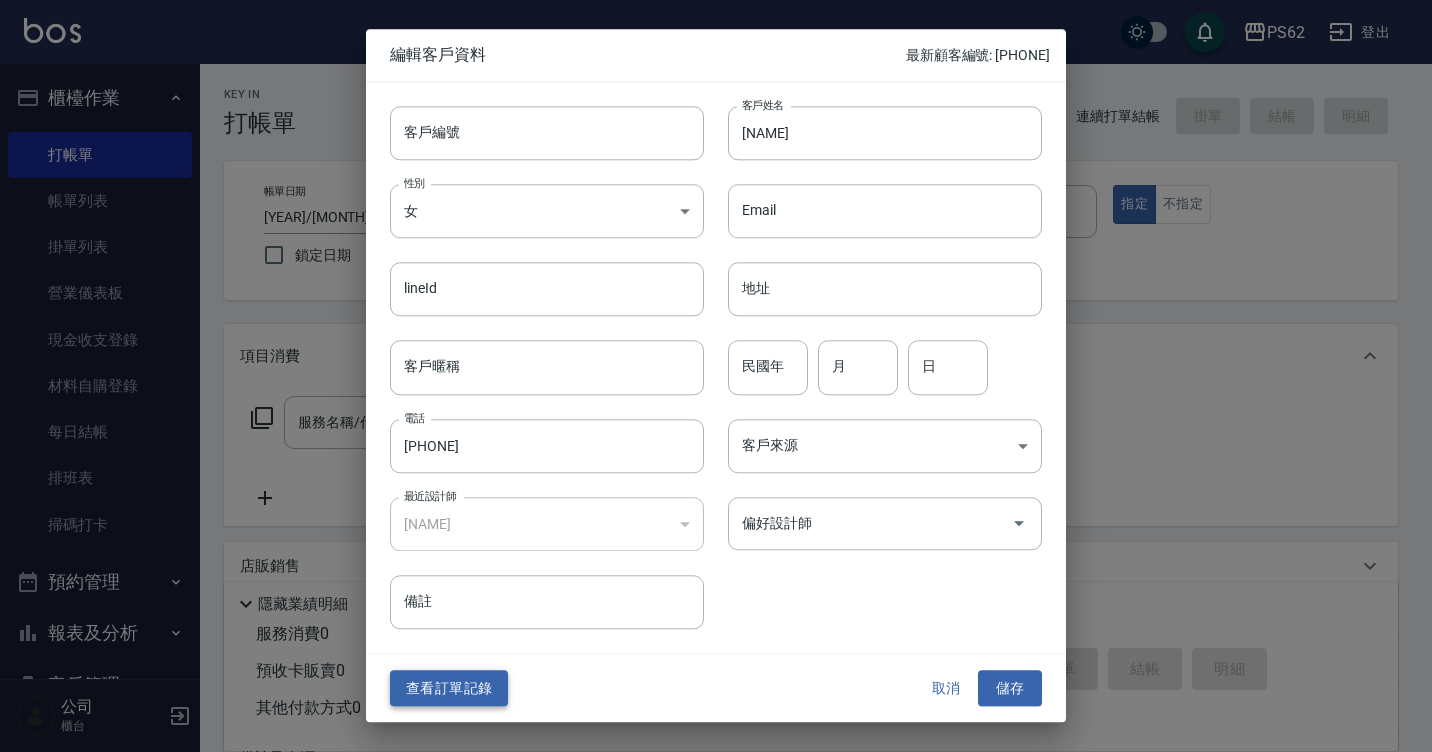 click on "查看訂單記錄" at bounding box center [449, 688] 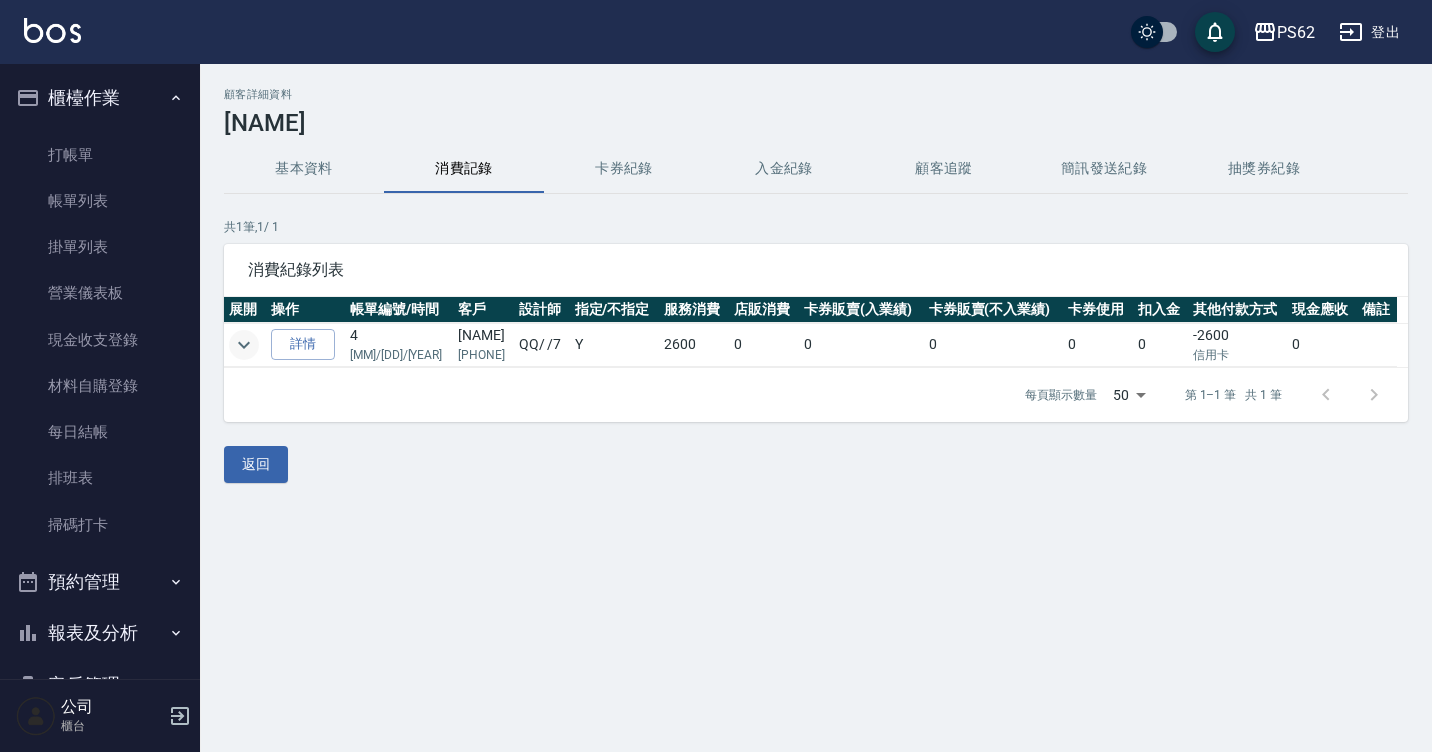 click 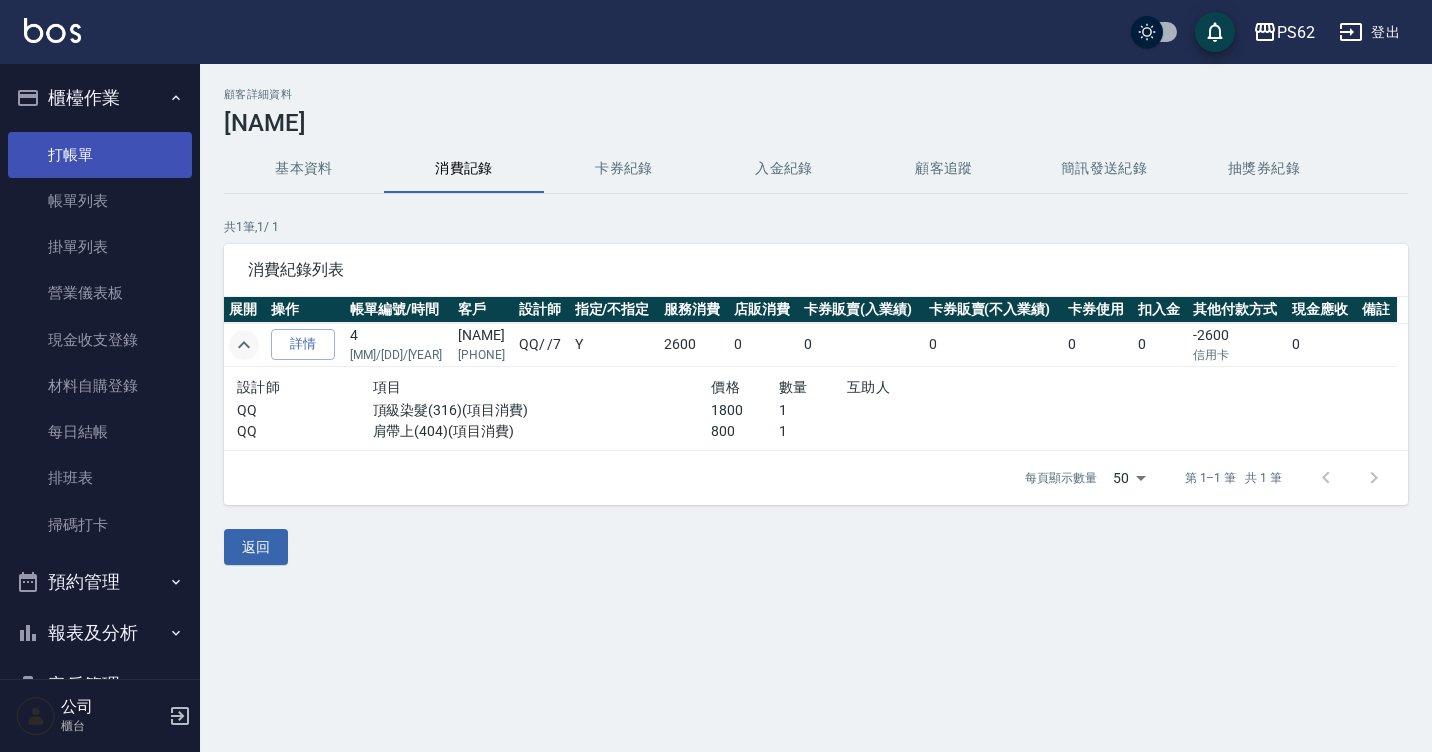 click on "打帳單" at bounding box center [100, 155] 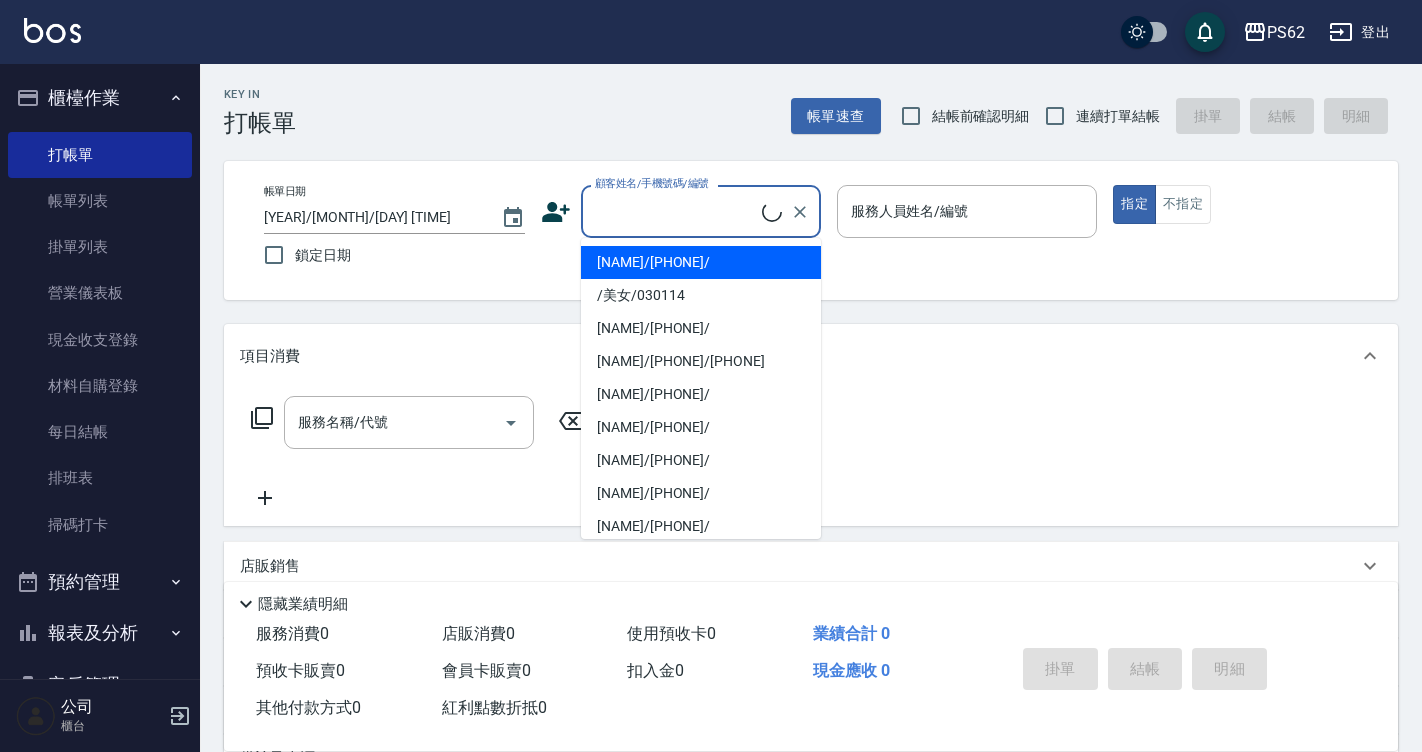 click on "顧客姓名/手機號碼/編號" at bounding box center [676, 211] 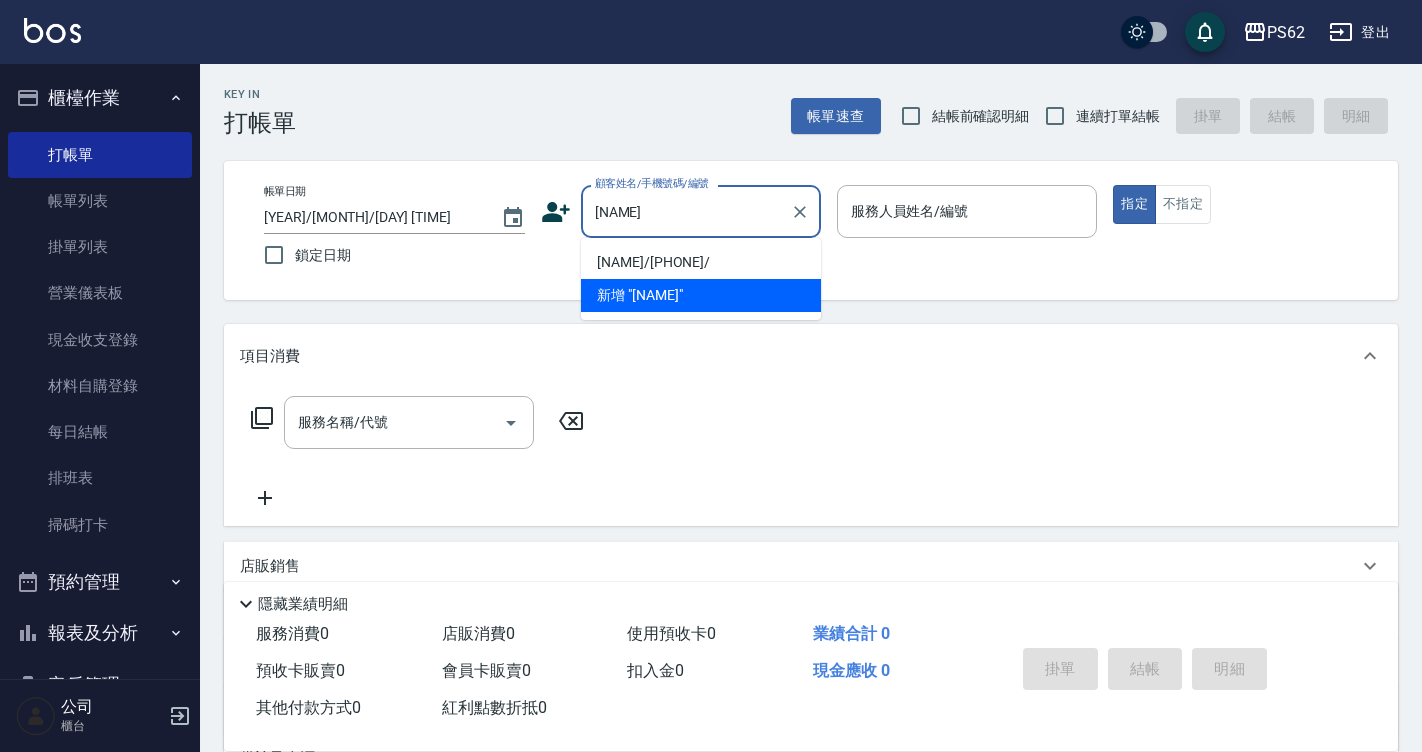 click on "董曉萍/0983491835/" at bounding box center (701, 262) 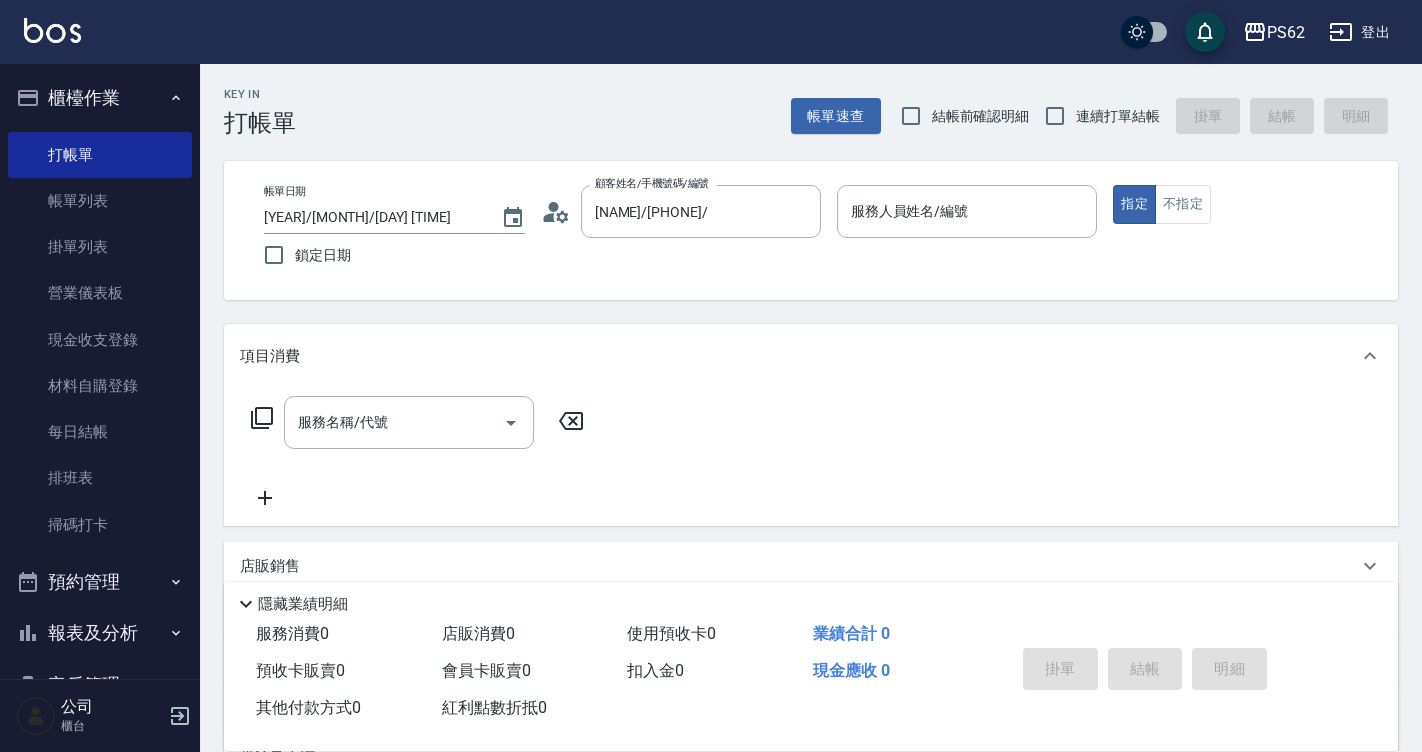 click 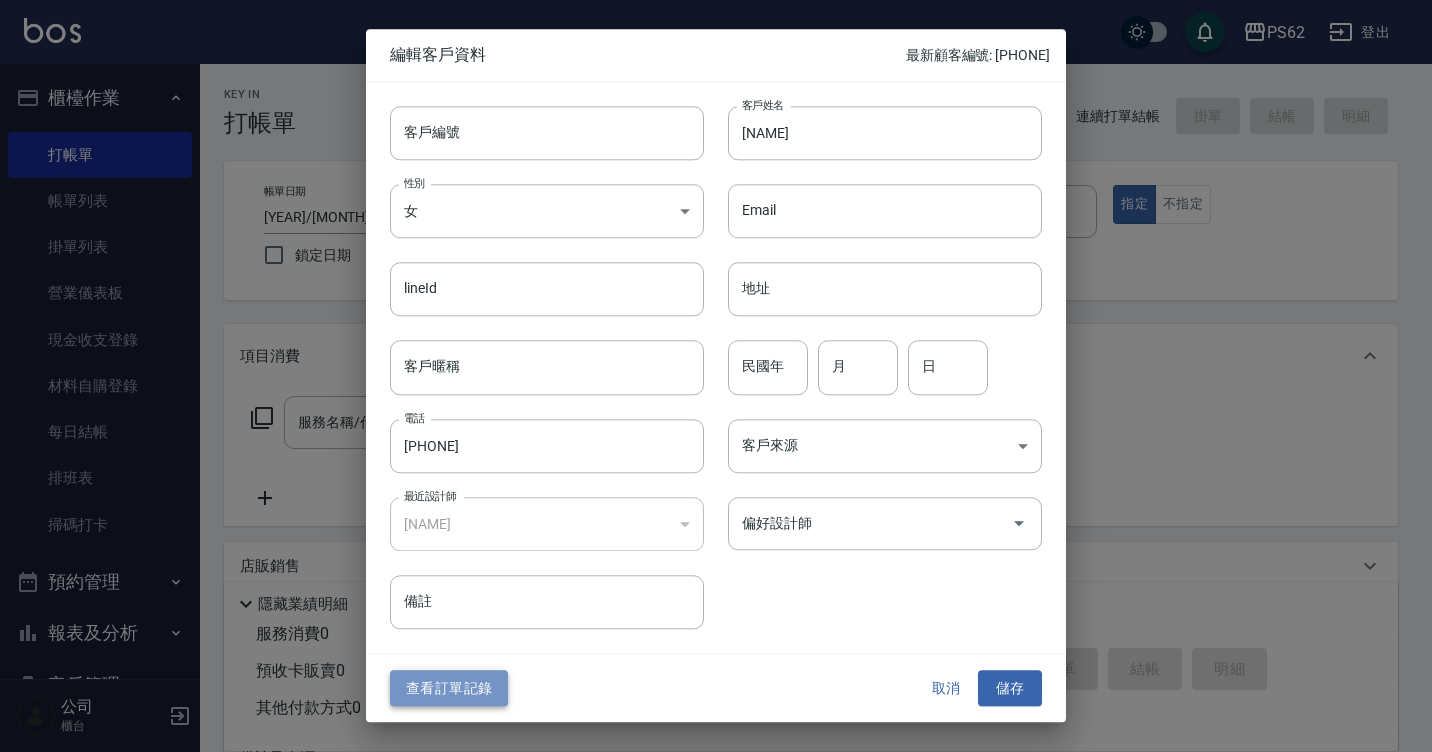 click on "查看訂單記錄" at bounding box center [449, 688] 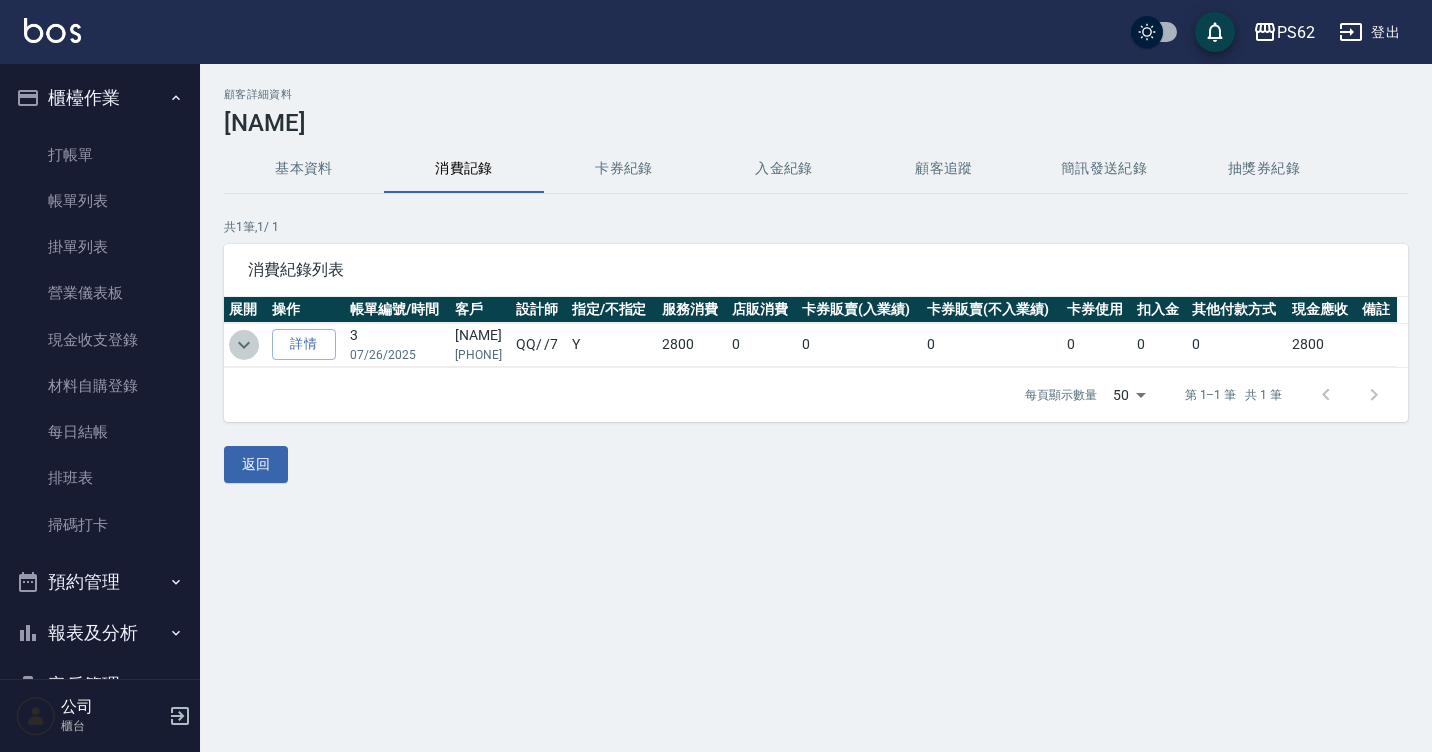 click 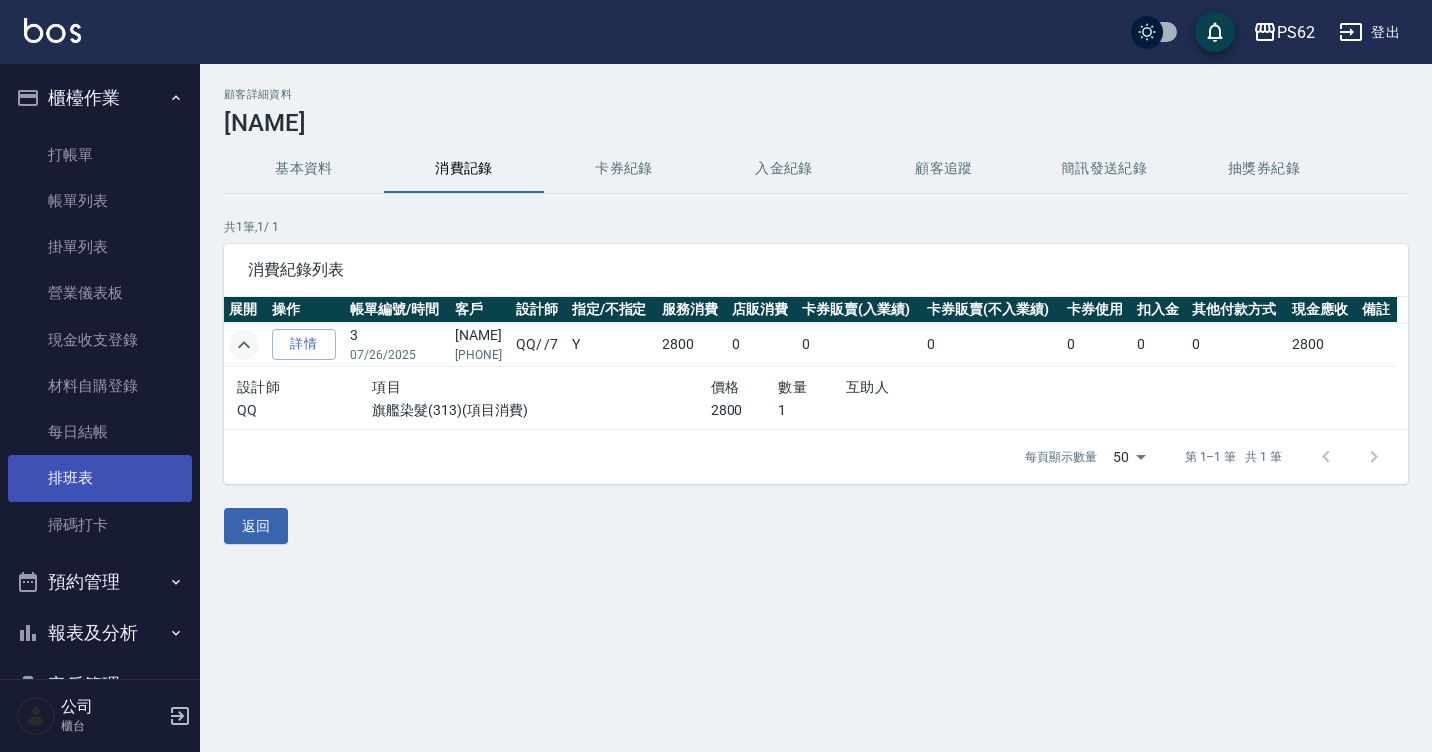 click on "排班表" at bounding box center (100, 478) 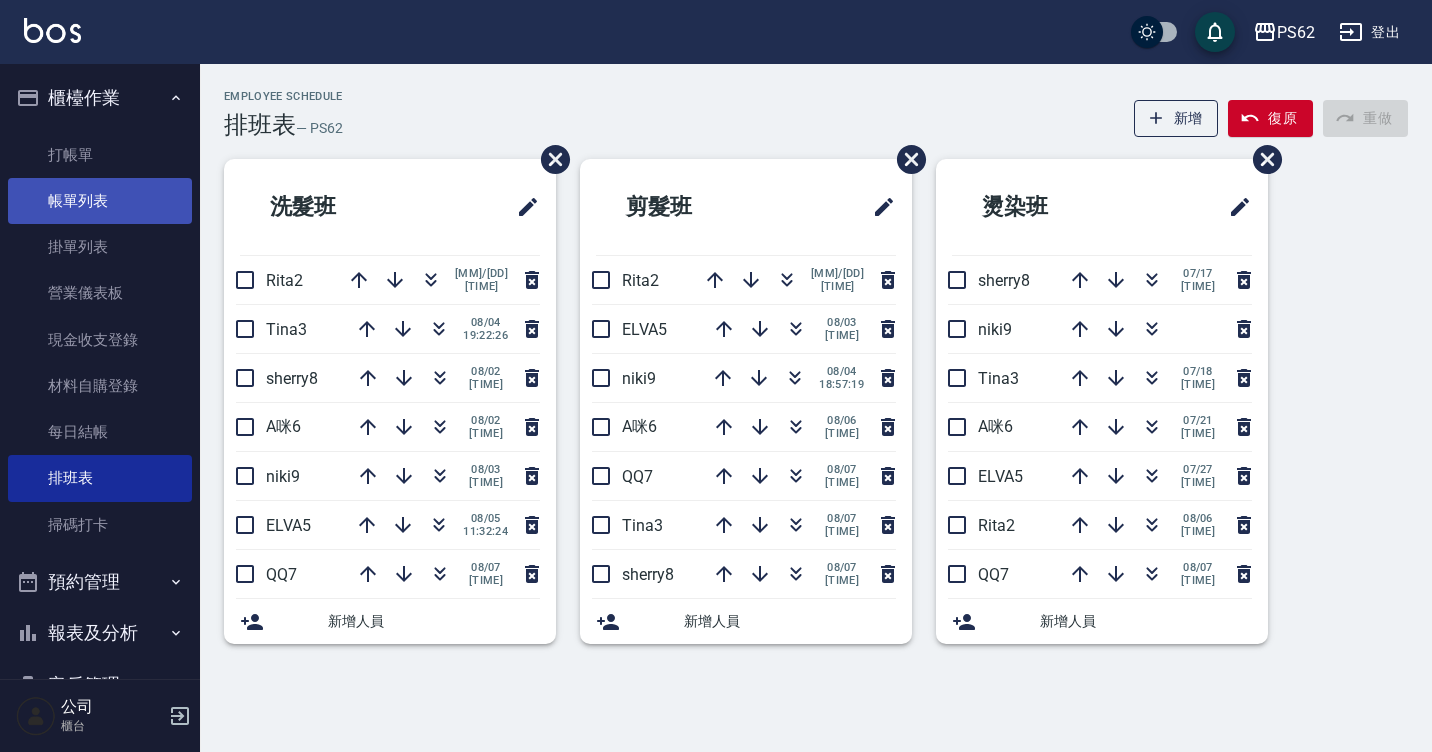 click on "帳單列表" at bounding box center [100, 201] 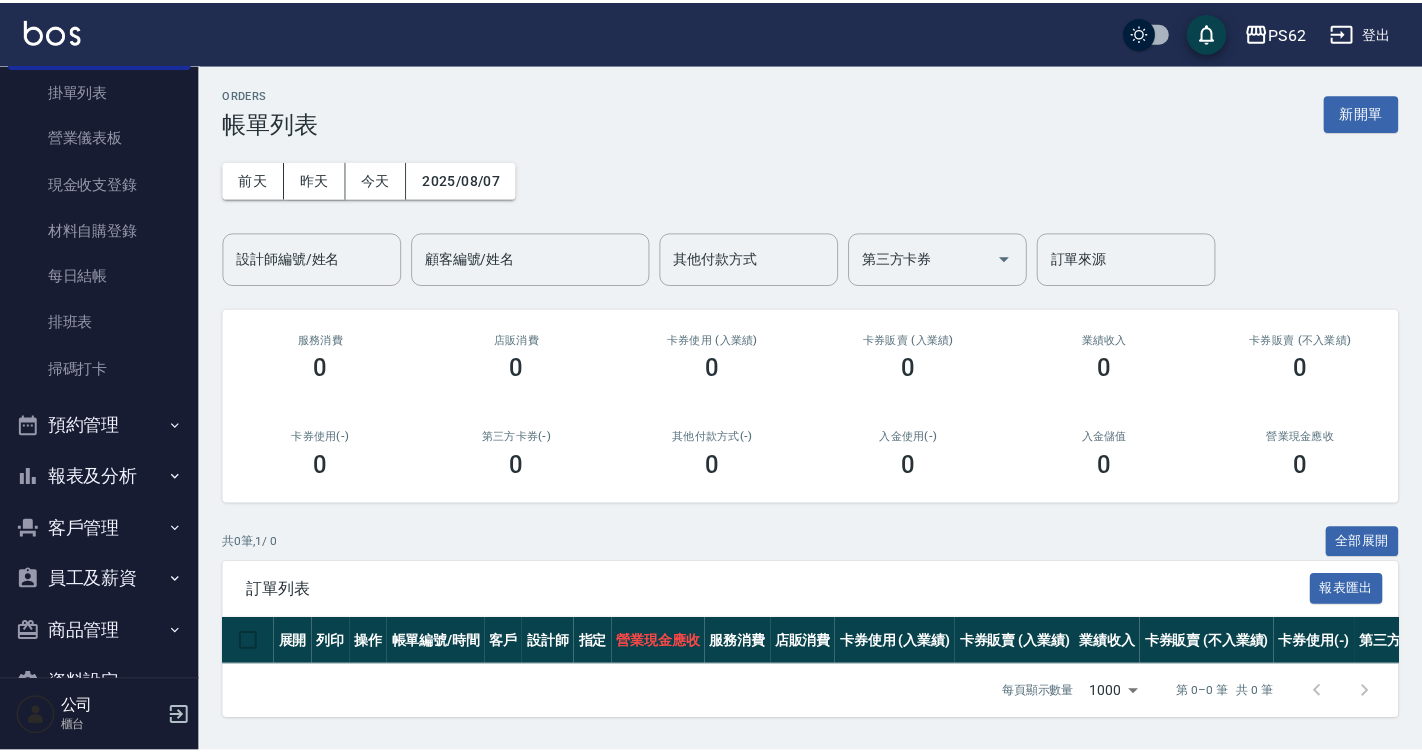 scroll, scrollTop: 200, scrollLeft: 0, axis: vertical 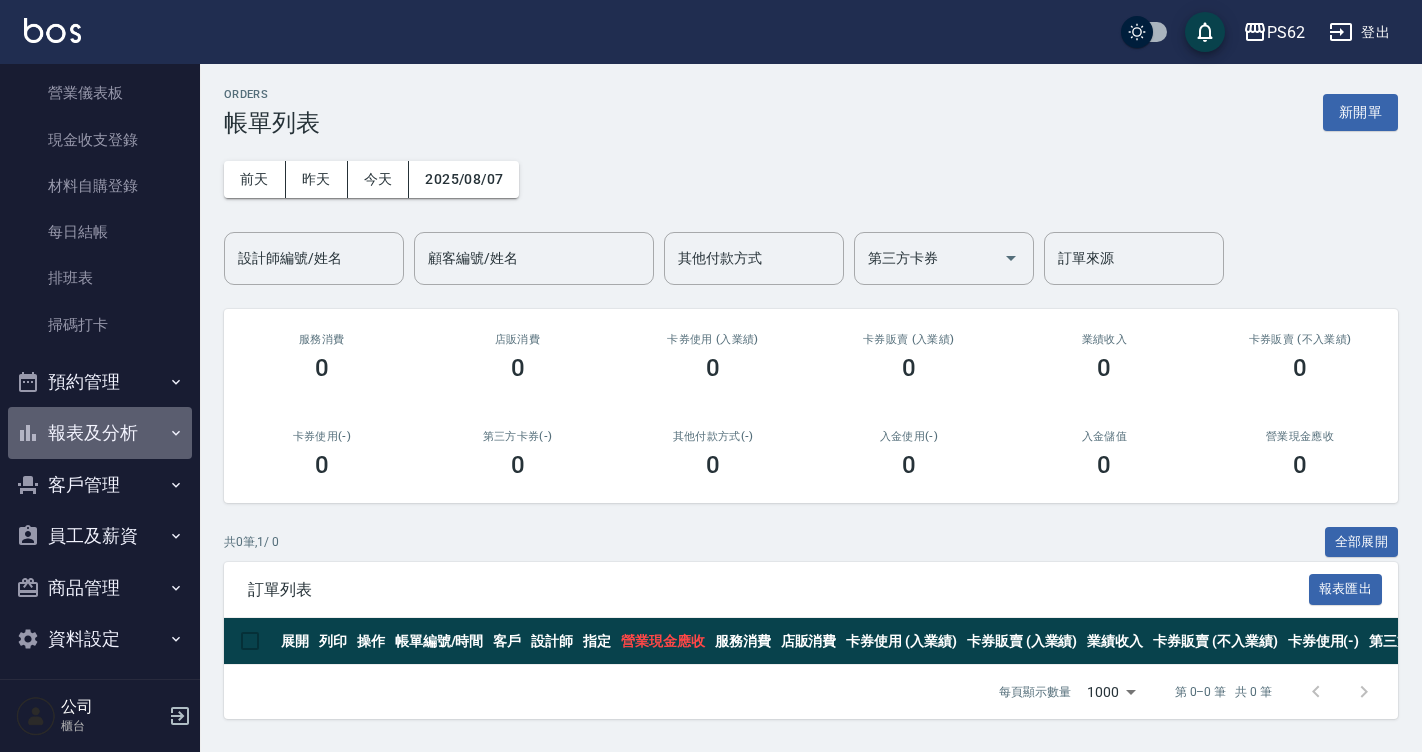click on "報表及分析" at bounding box center (100, 433) 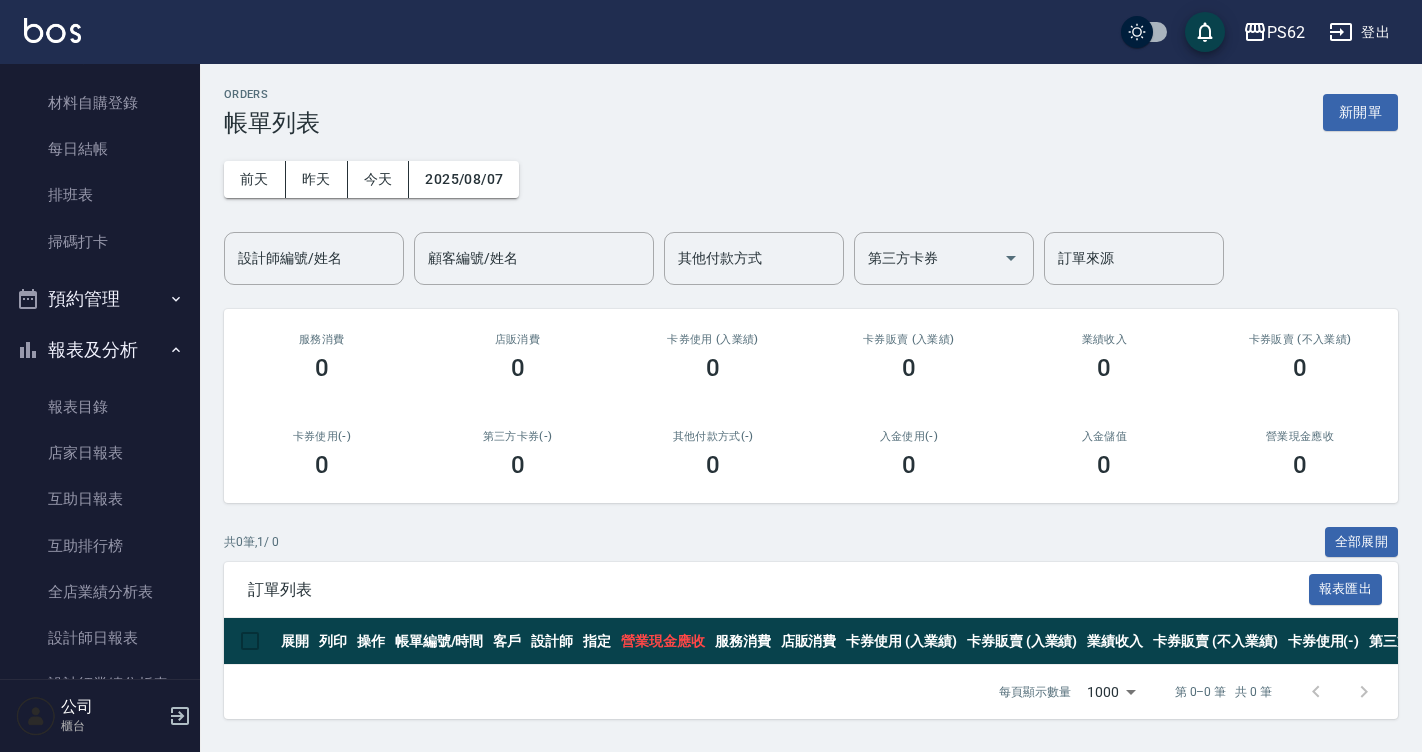 scroll, scrollTop: 700, scrollLeft: 0, axis: vertical 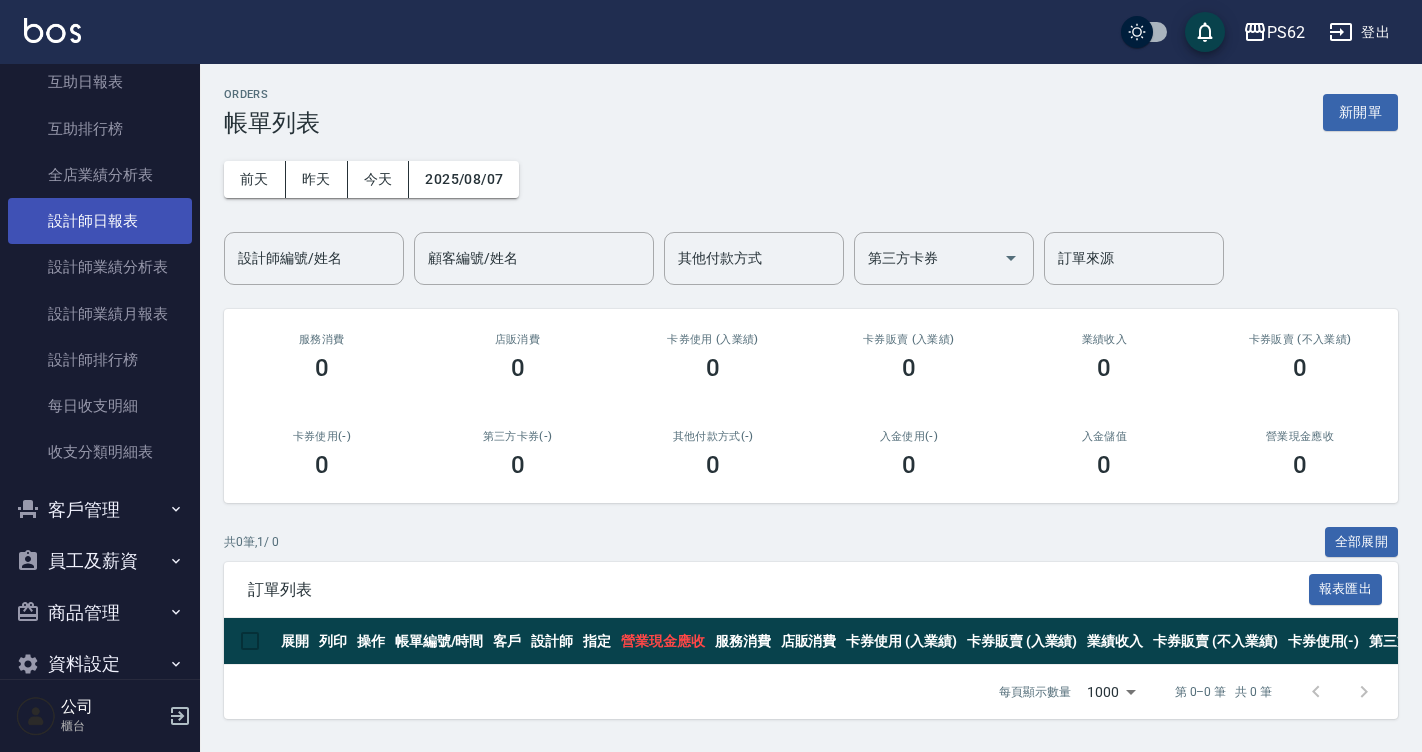 click on "設計師日報表" at bounding box center (100, 221) 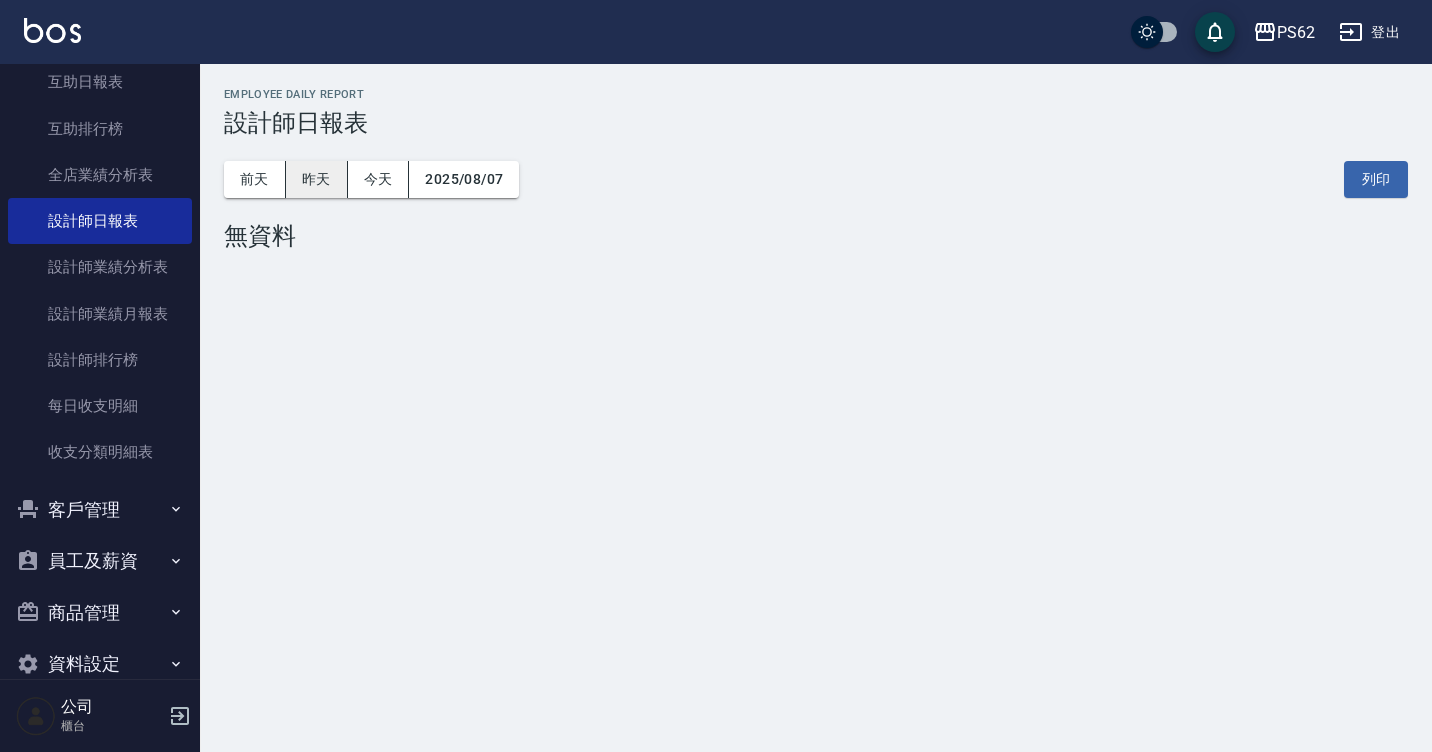 click on "昨天" at bounding box center [317, 179] 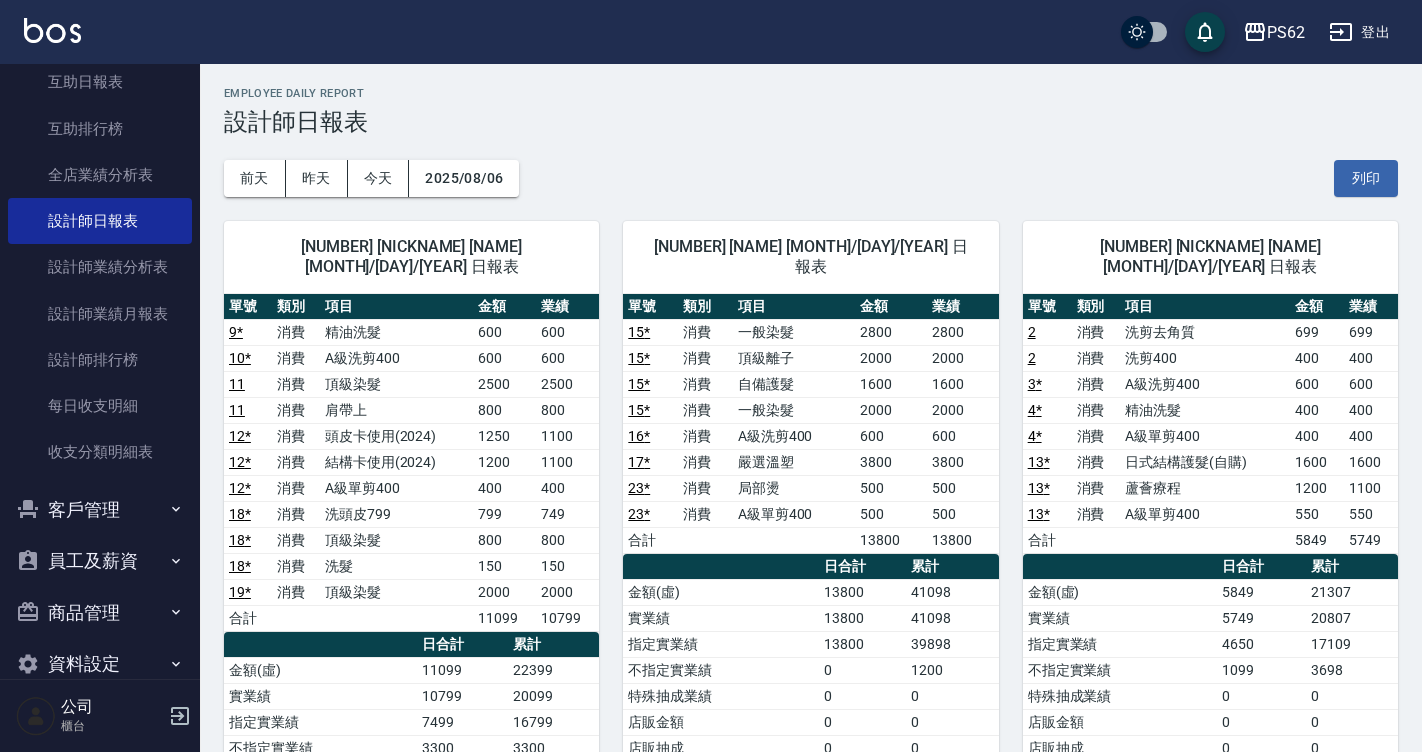 scroll, scrollTop: 0, scrollLeft: 0, axis: both 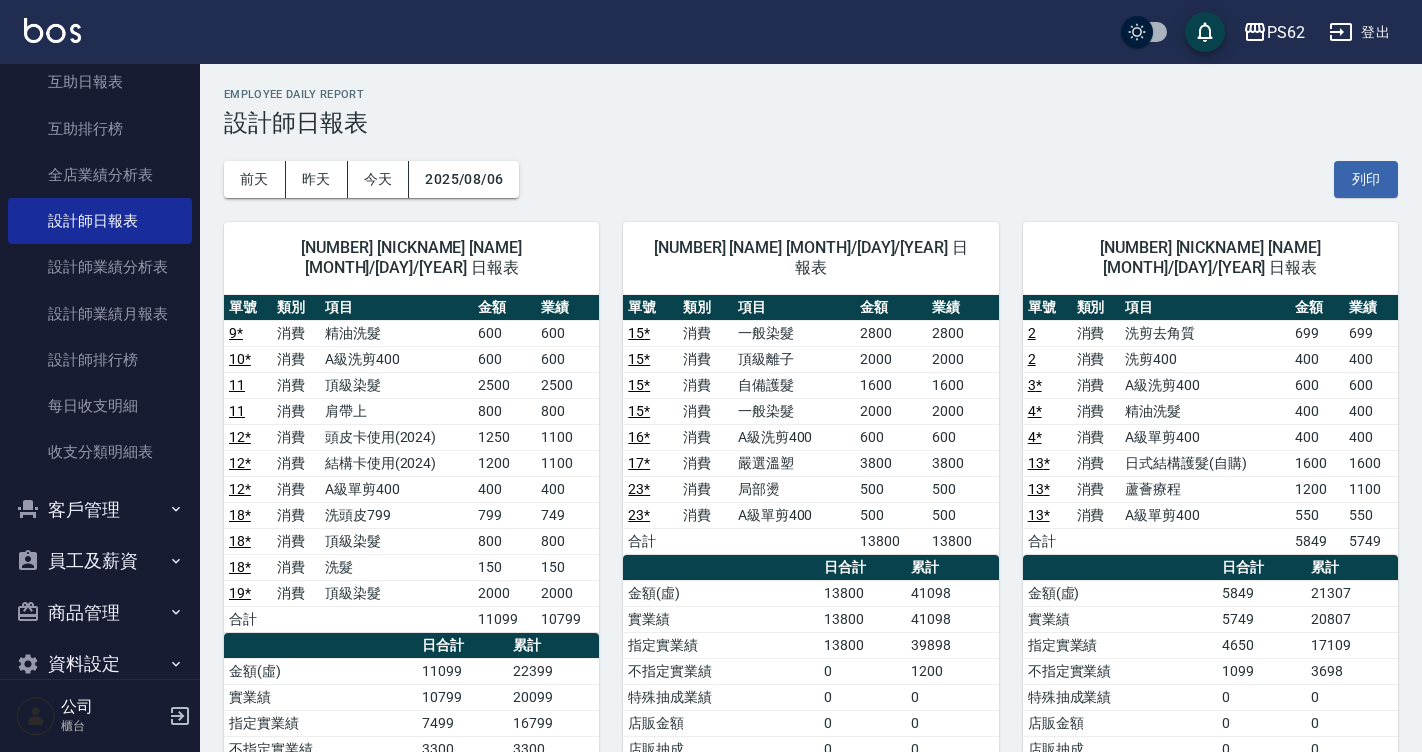 drag, startPoint x: 649, startPoint y: 192, endPoint x: 460, endPoint y: 348, distance: 245.06529 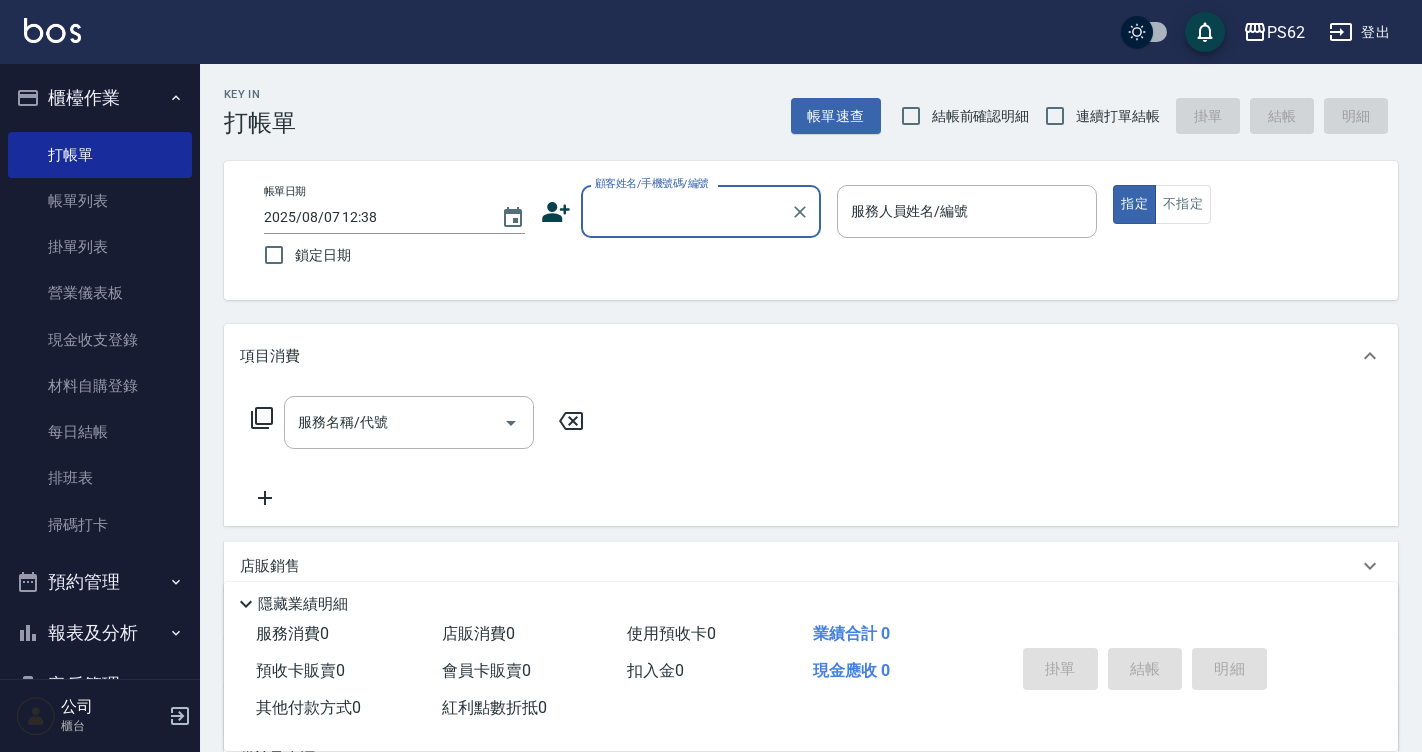 scroll, scrollTop: 0, scrollLeft: 0, axis: both 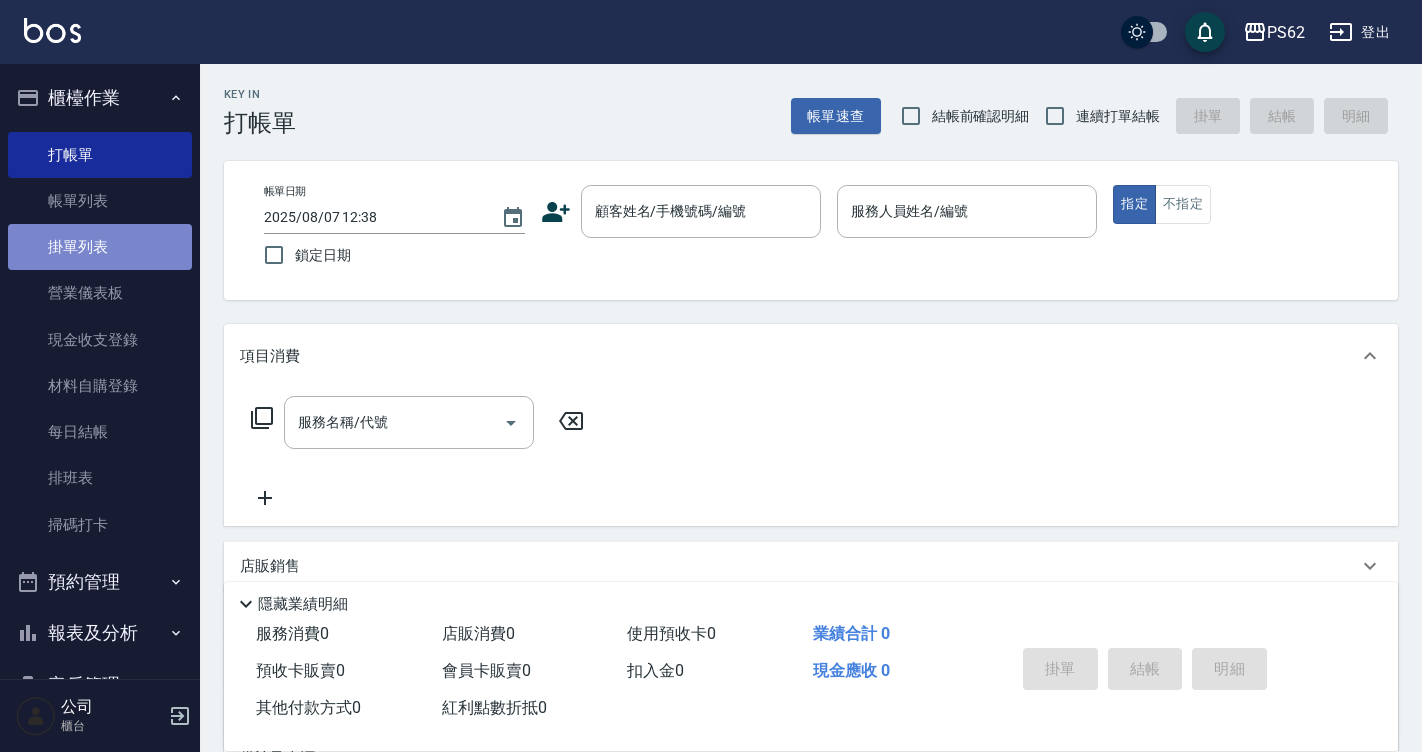 click on "掛單列表" at bounding box center (100, 247) 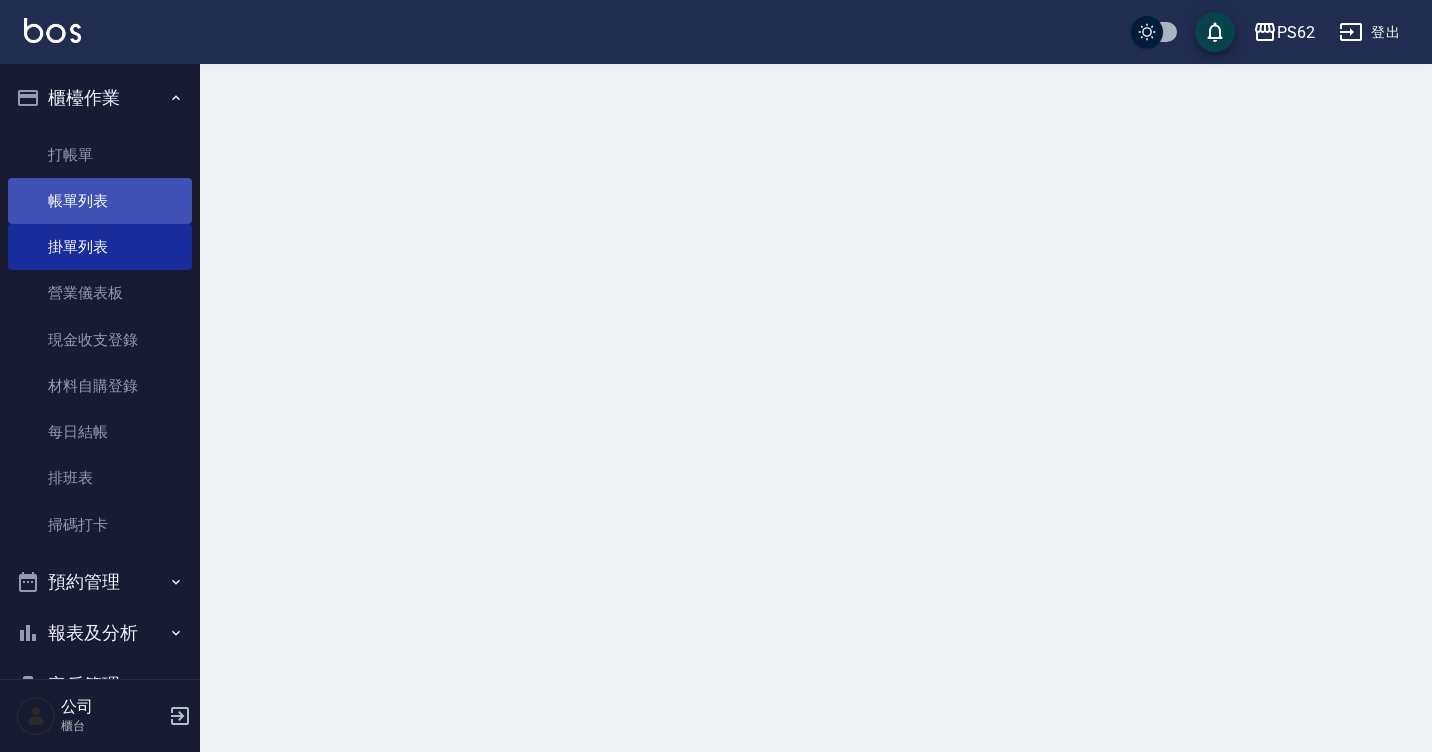 click on "帳單列表" at bounding box center [100, 201] 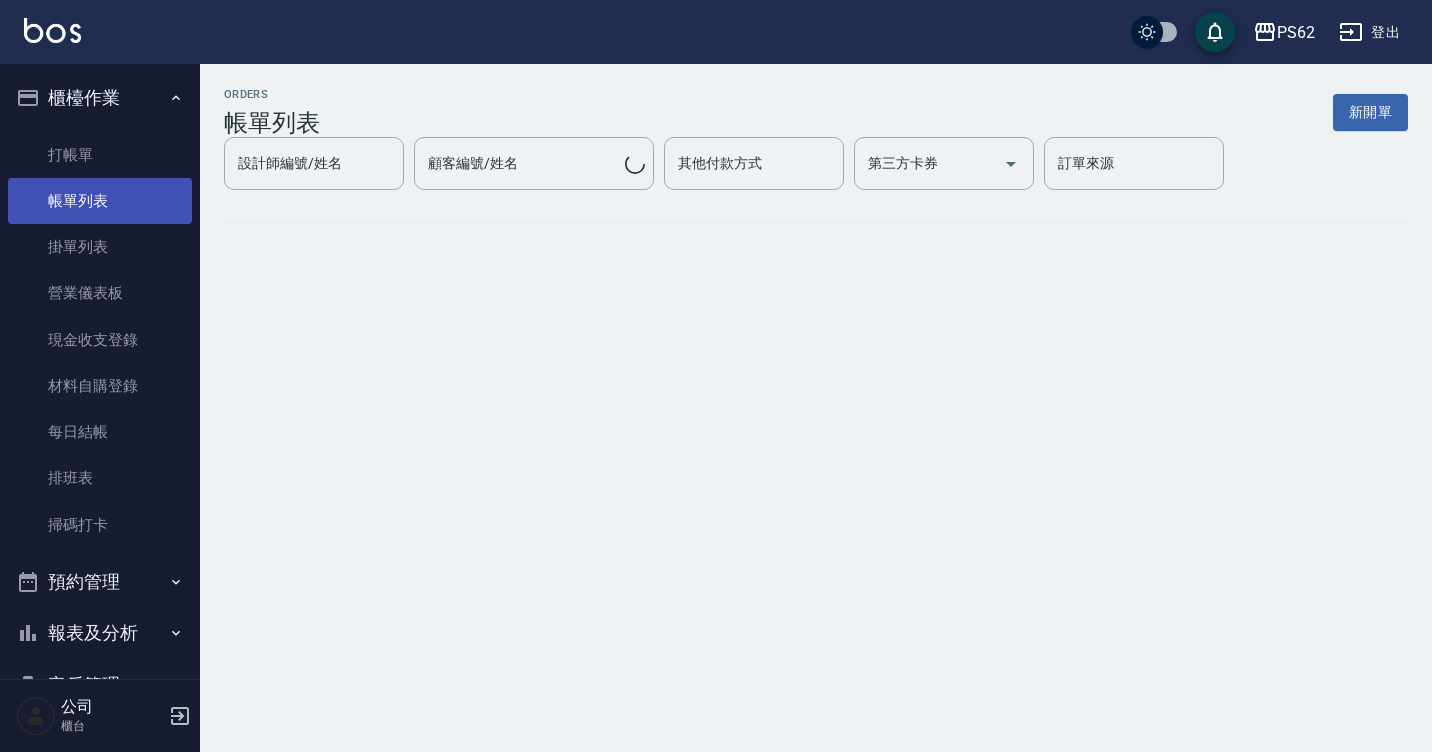 click on "帳單列表" at bounding box center (100, 201) 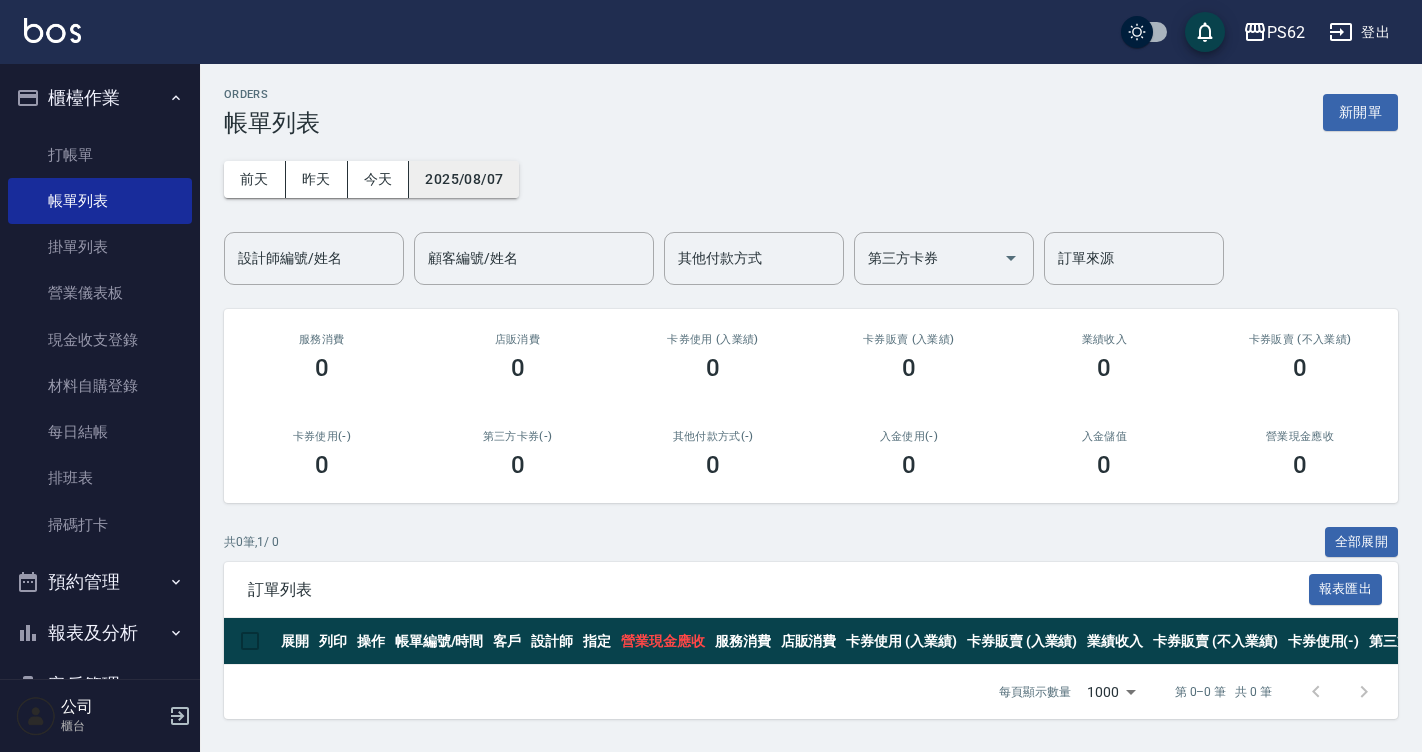 click on "2025/08/07" at bounding box center [464, 179] 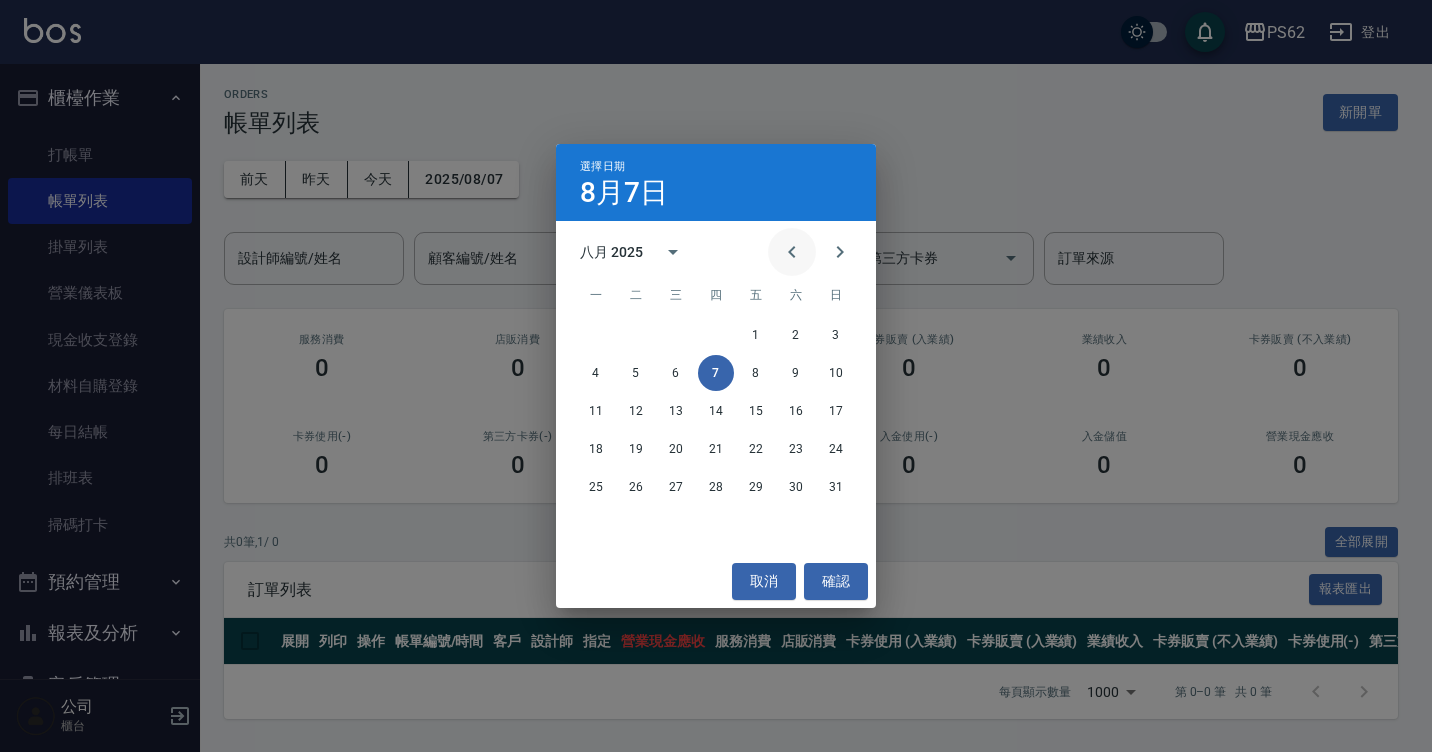 click at bounding box center [792, 252] 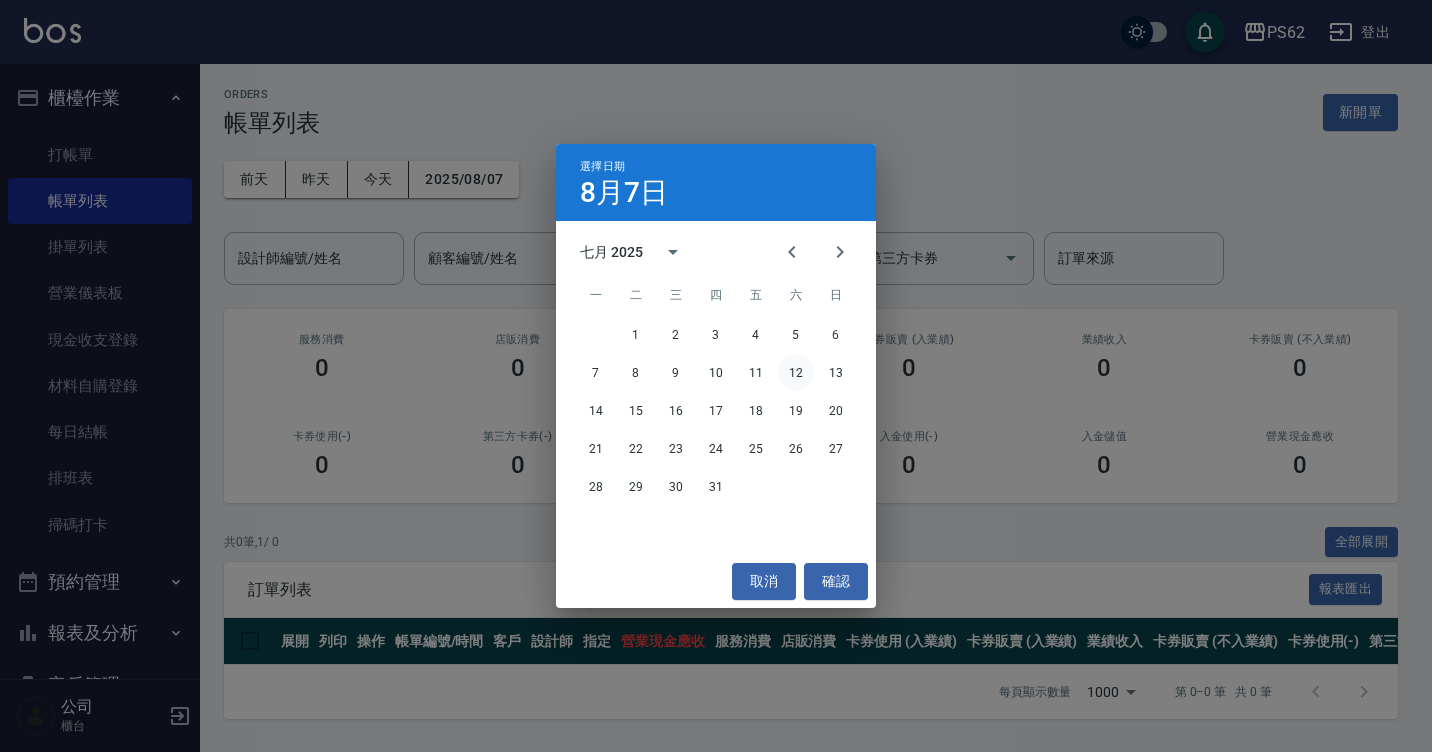 click on "12" at bounding box center [796, 373] 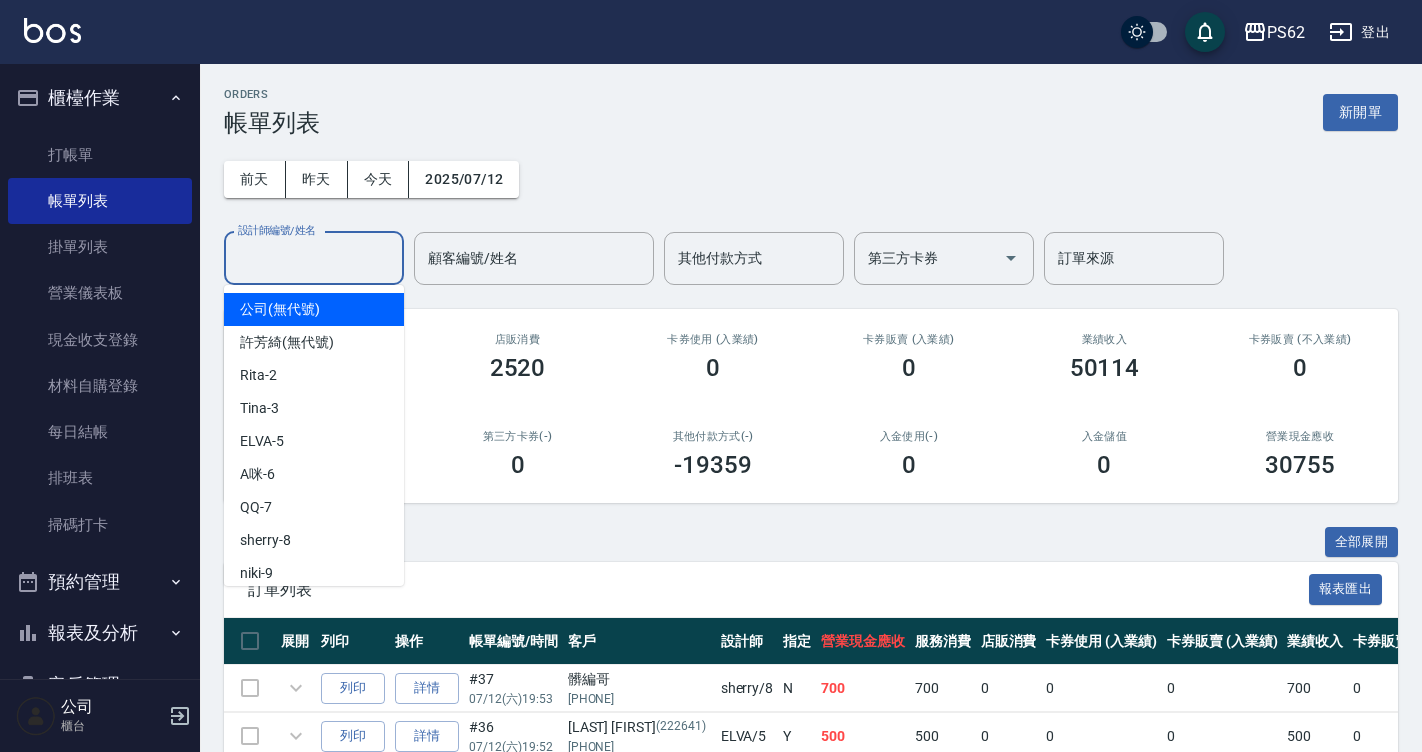 click on "設計師編號/姓名" at bounding box center (314, 258) 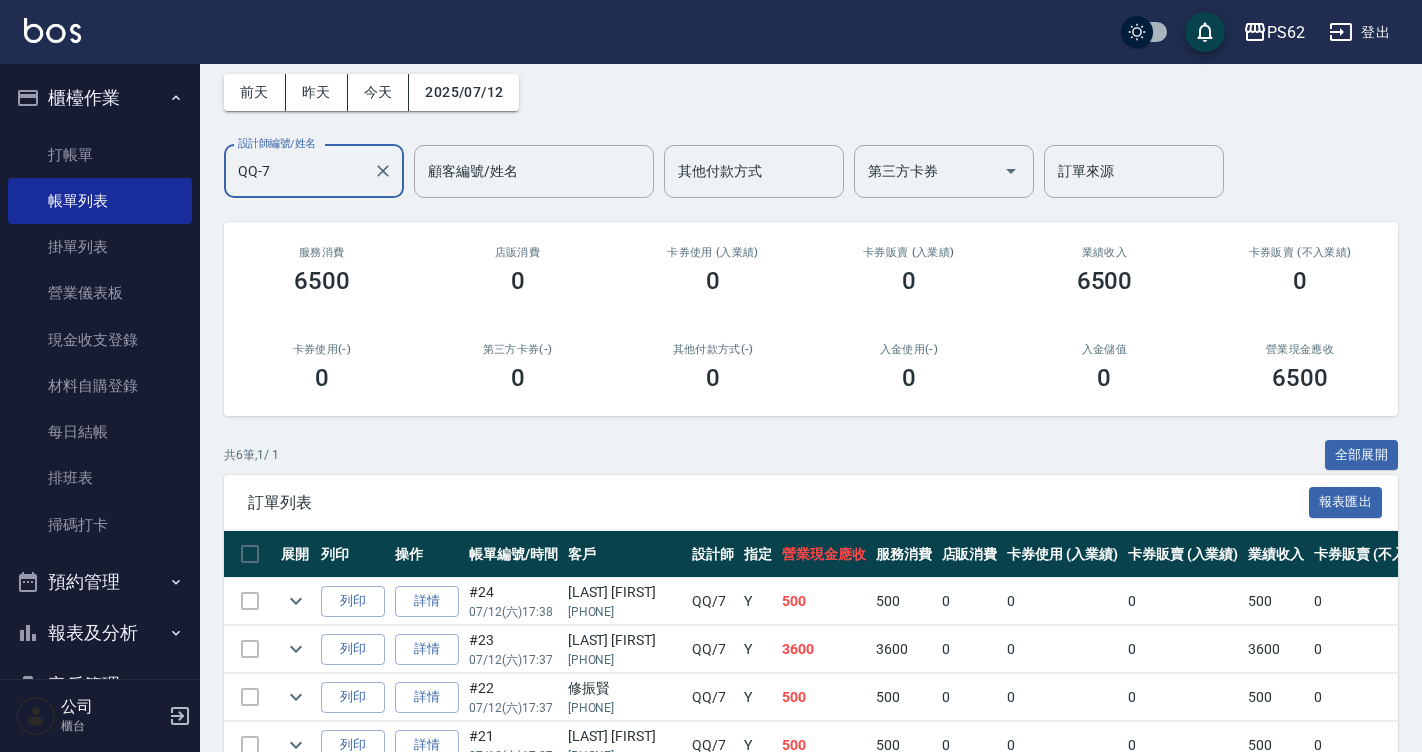 scroll, scrollTop: 200, scrollLeft: 0, axis: vertical 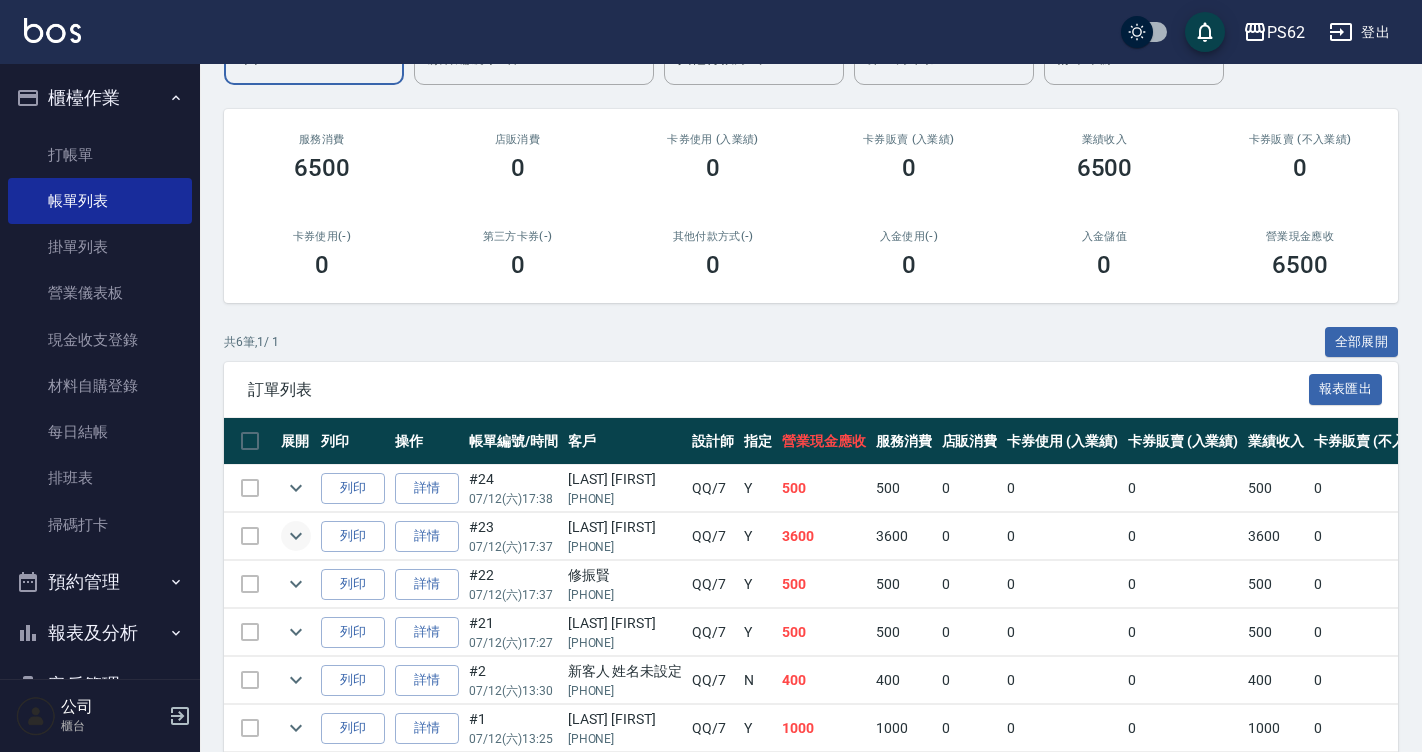 type on "QQ-7" 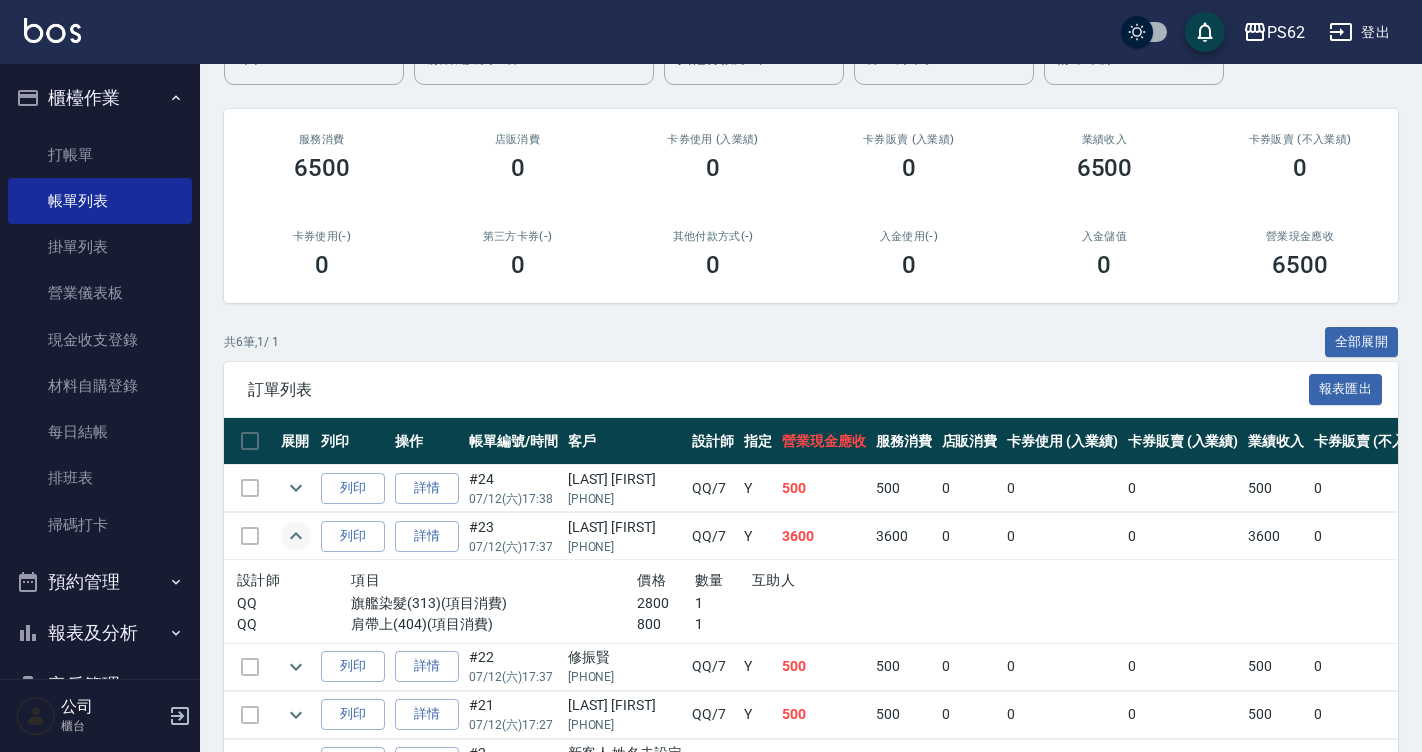 click on "黃香蘭" at bounding box center [625, 527] 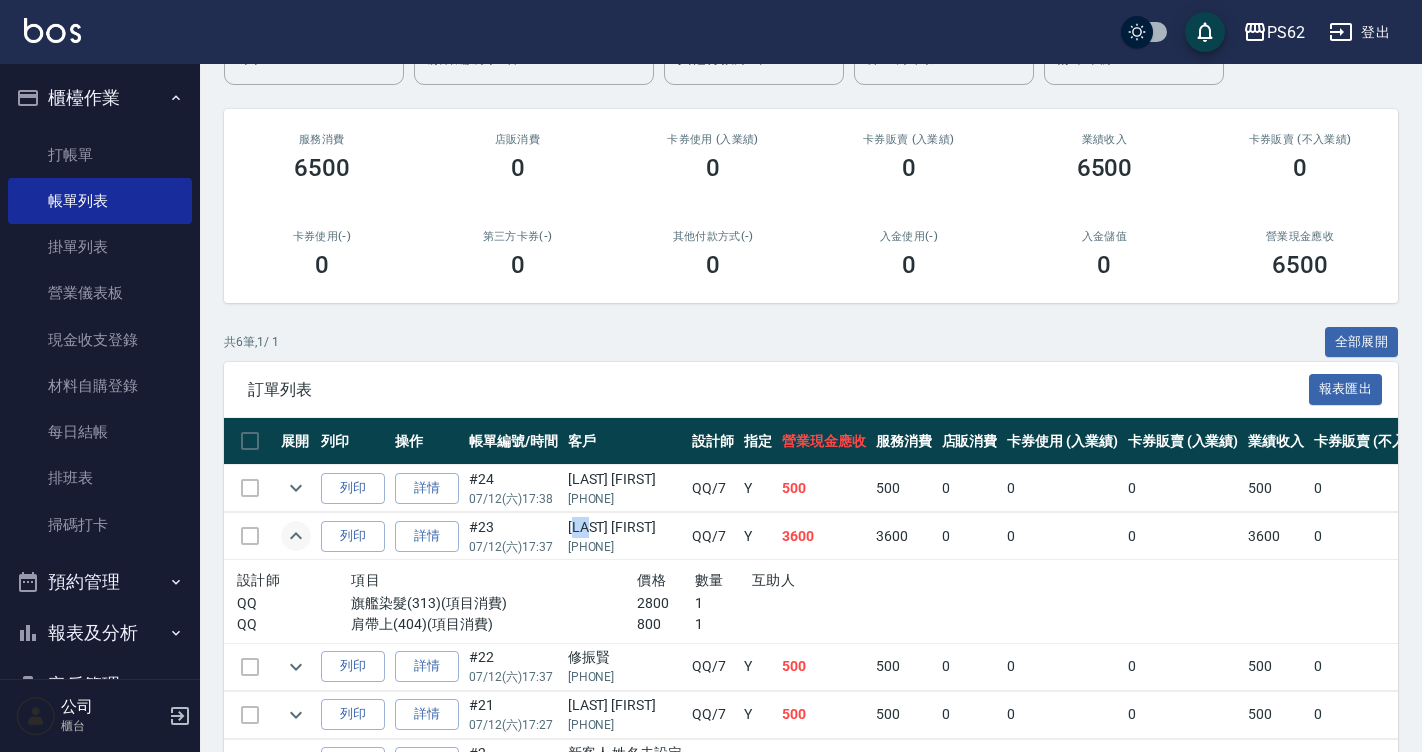 click on "黃香蘭" at bounding box center [625, 527] 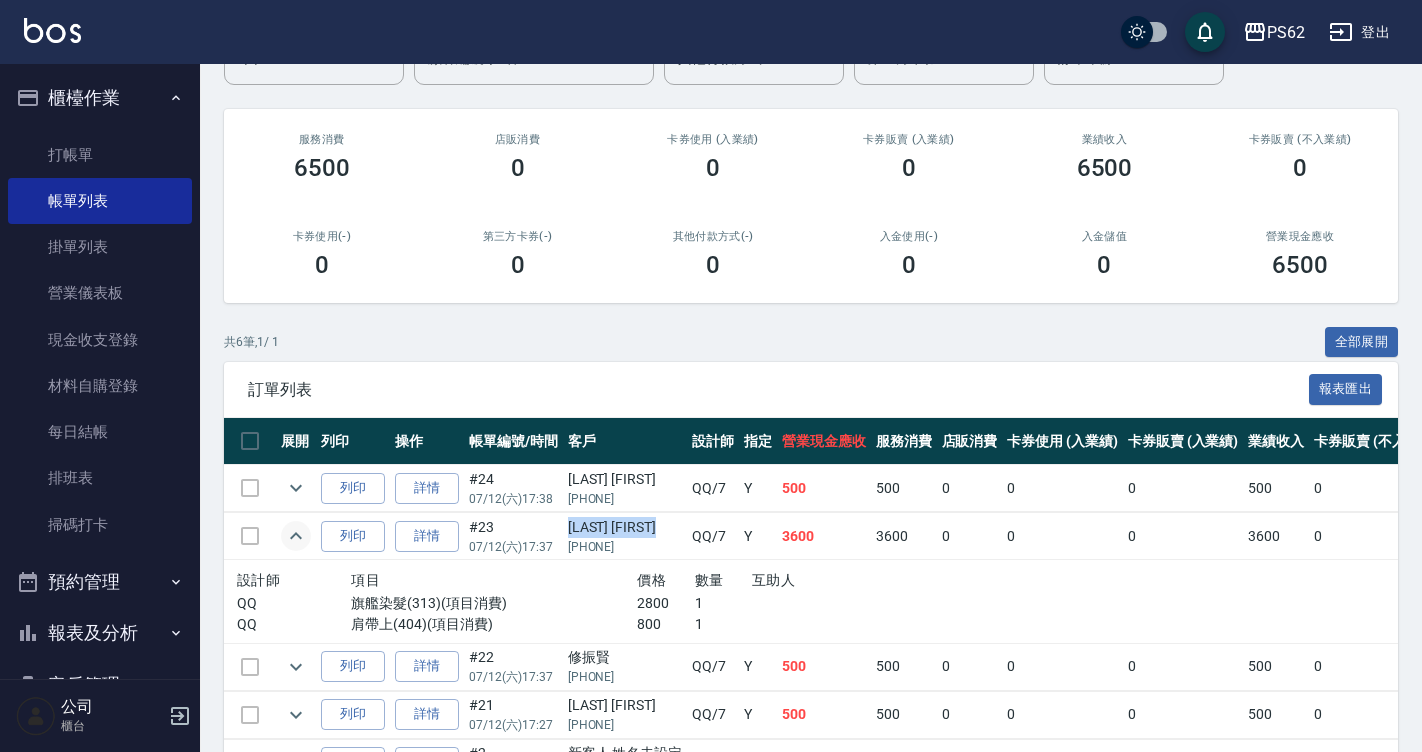 click on "黃香蘭" at bounding box center (625, 527) 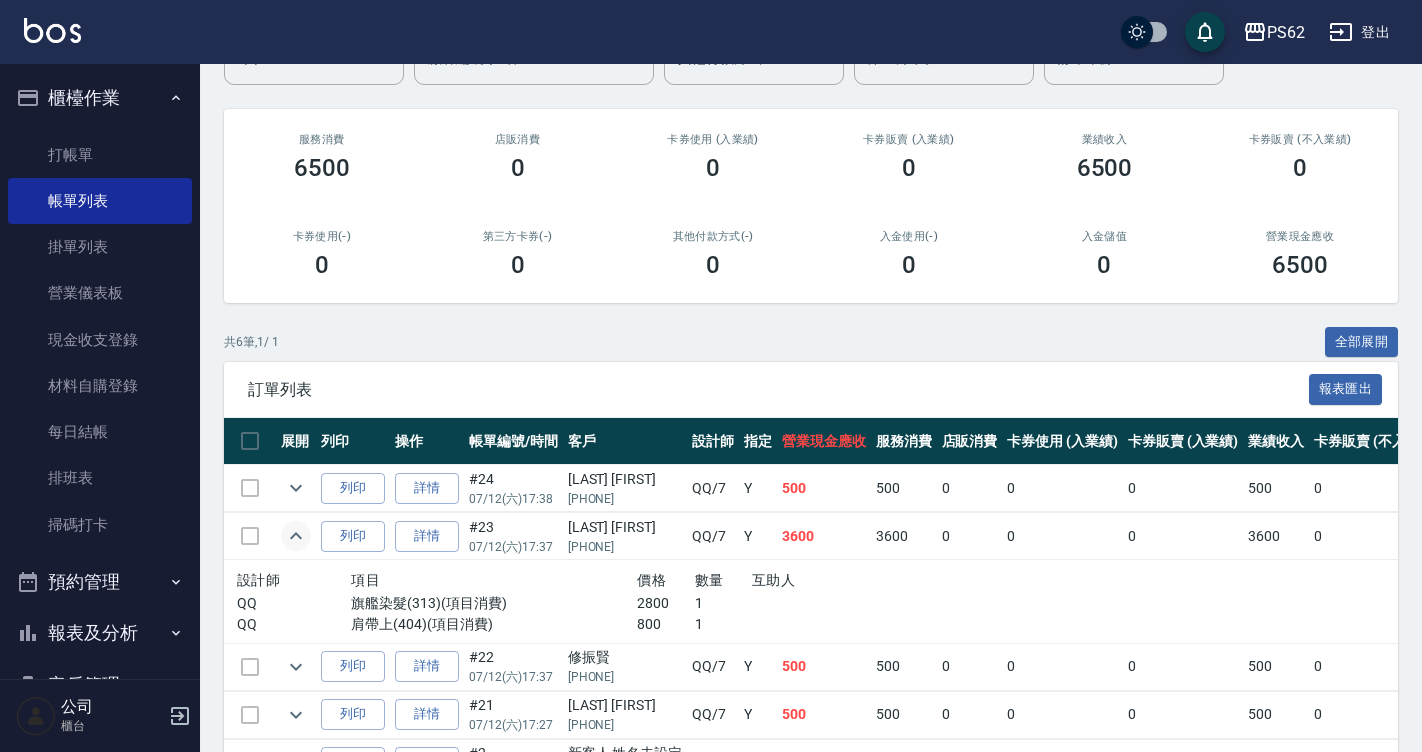 click on "第三方卡券(-) 0" at bounding box center (518, 254) 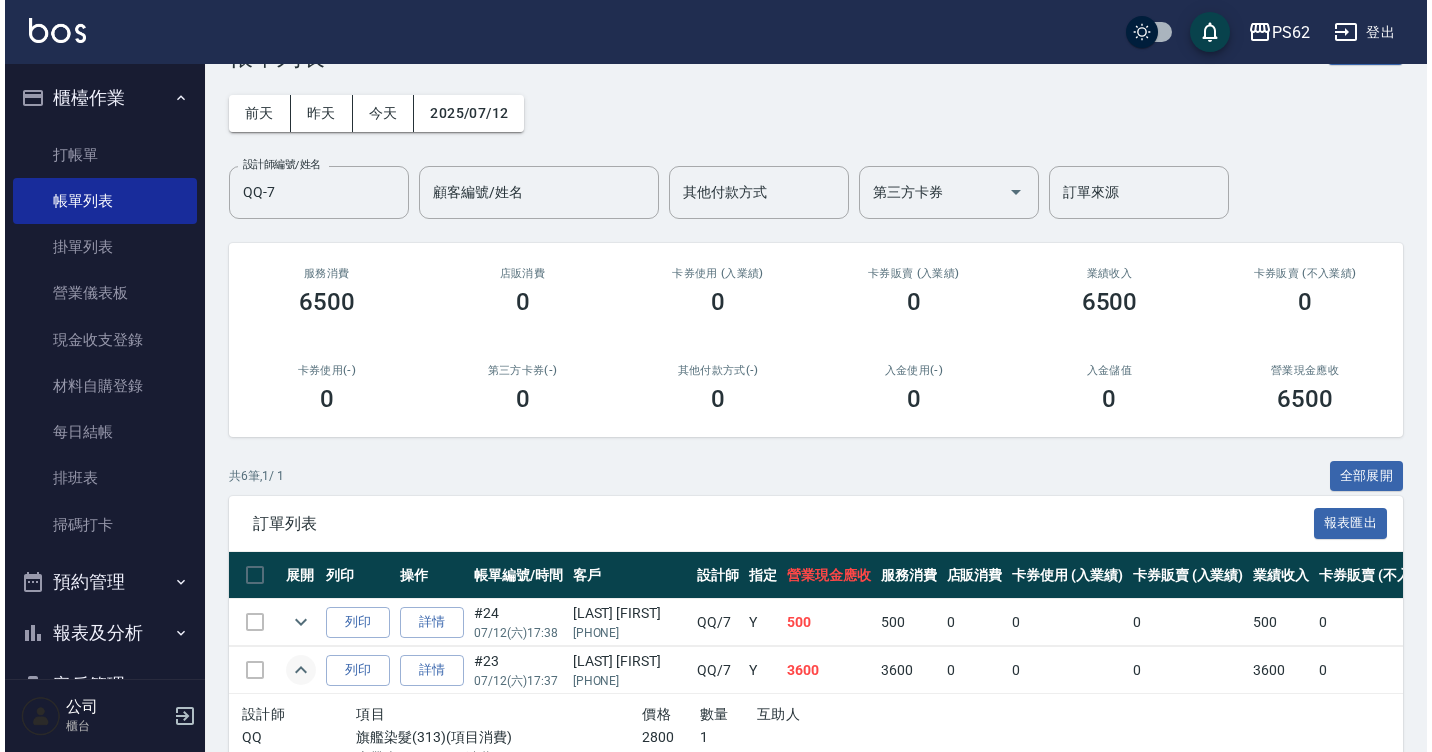 scroll, scrollTop: 42, scrollLeft: 0, axis: vertical 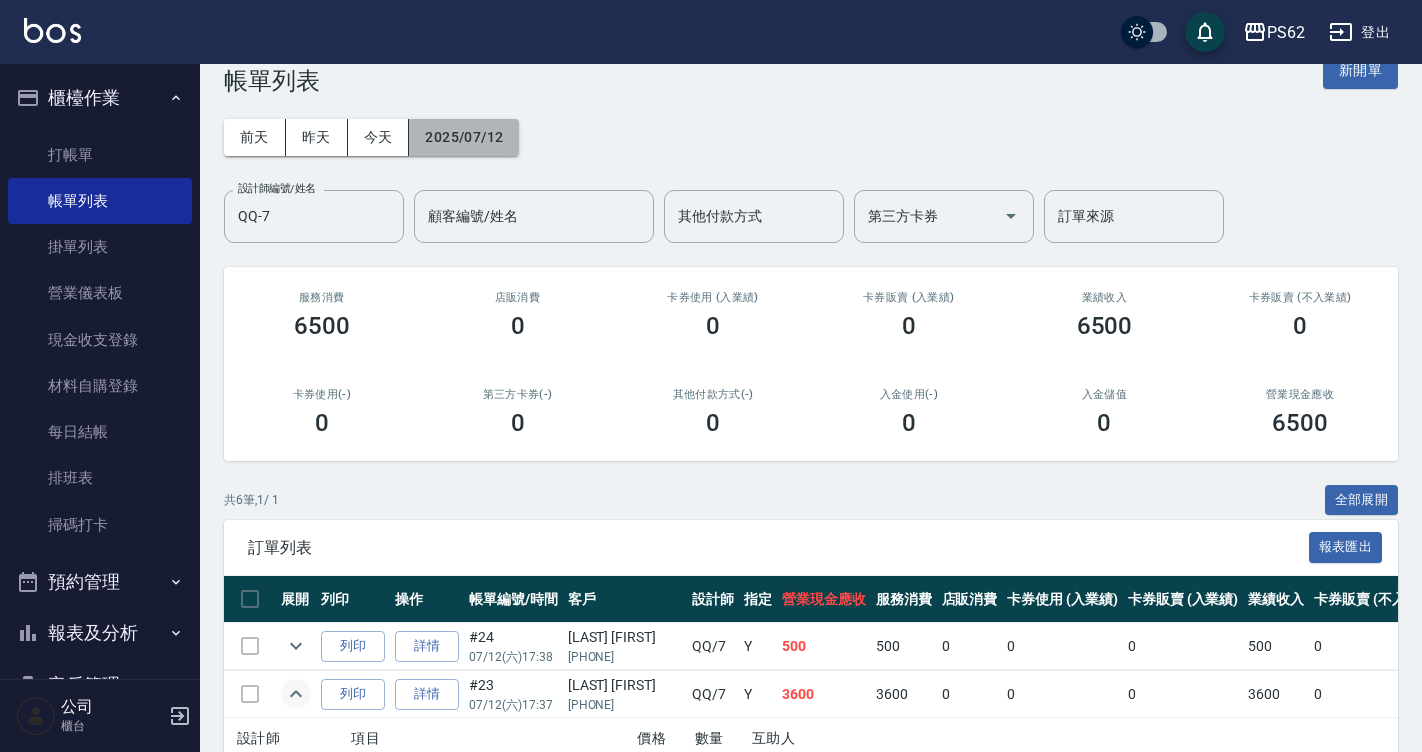 click on "2025/07/12" at bounding box center (464, 137) 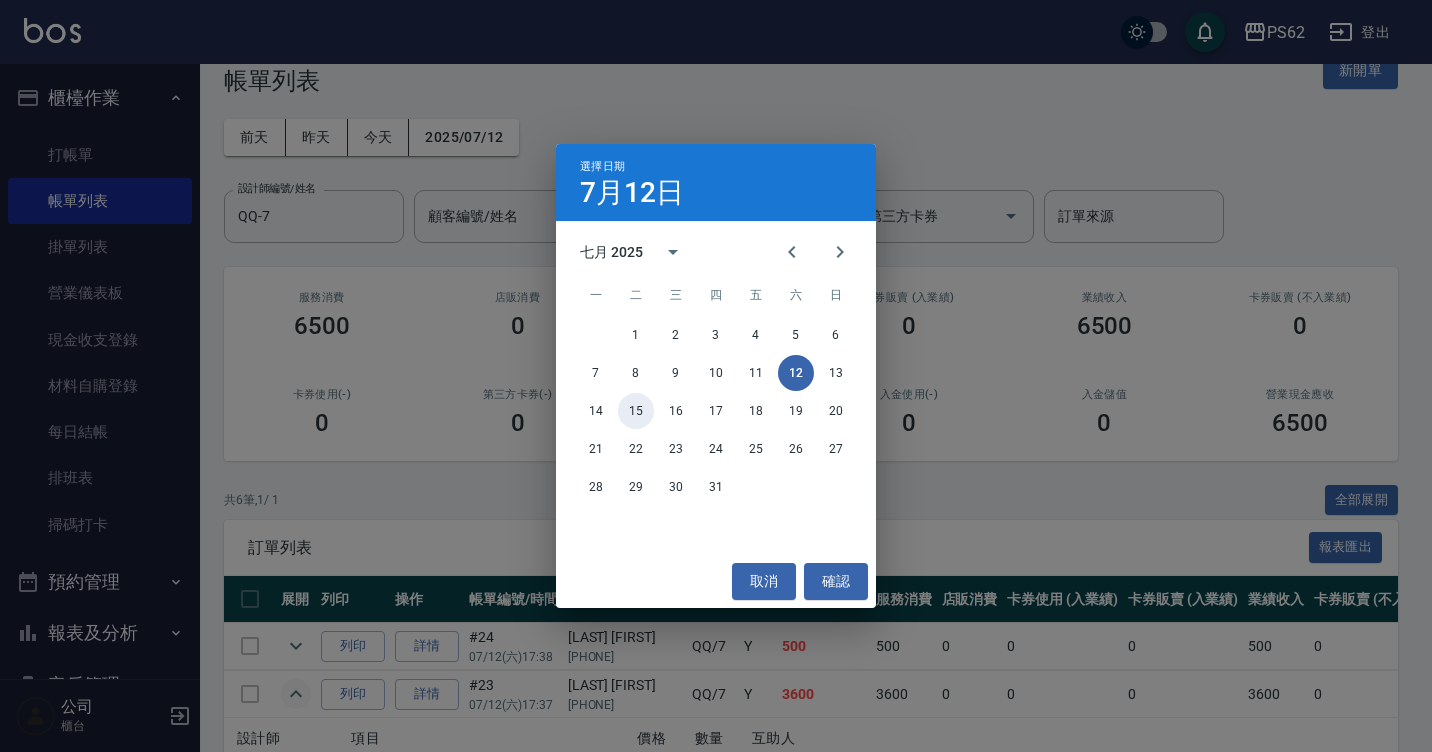 click on "15" at bounding box center (636, 411) 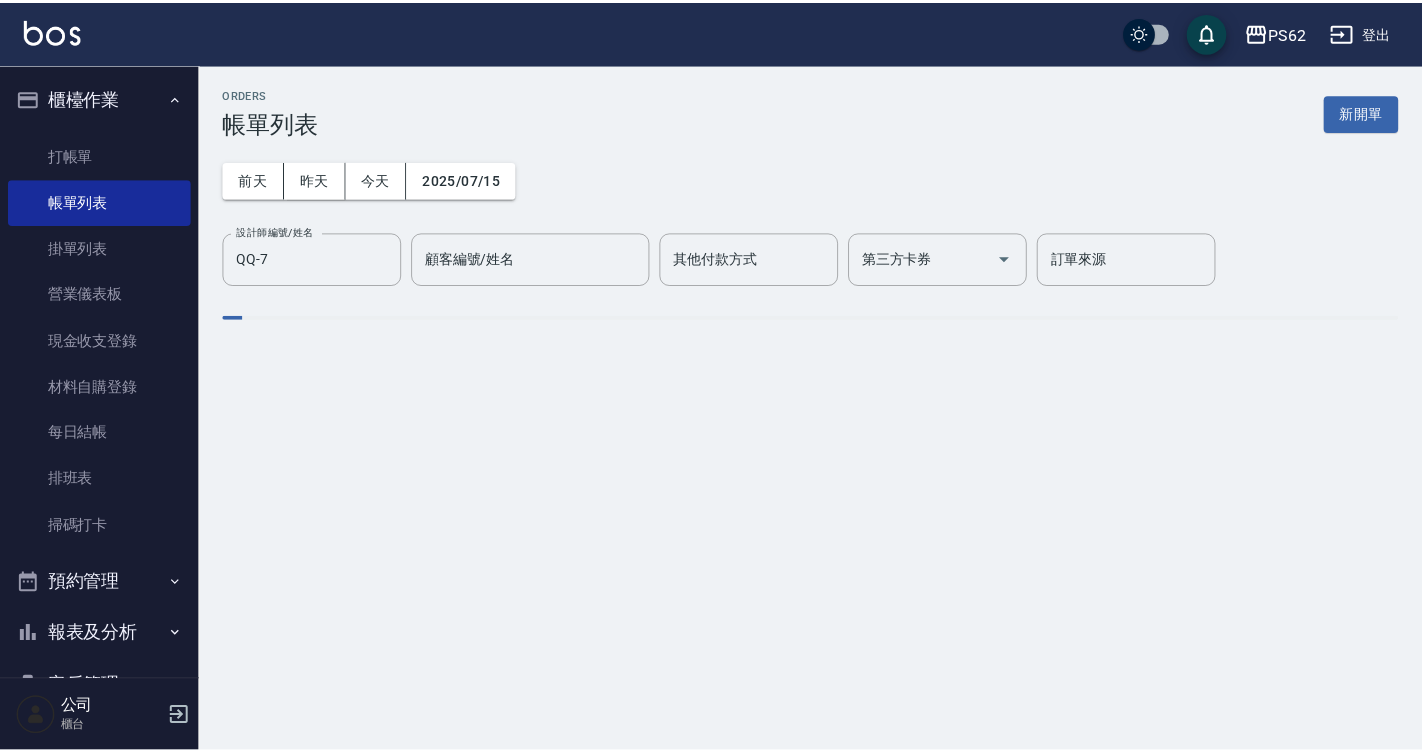 scroll, scrollTop: 0, scrollLeft: 0, axis: both 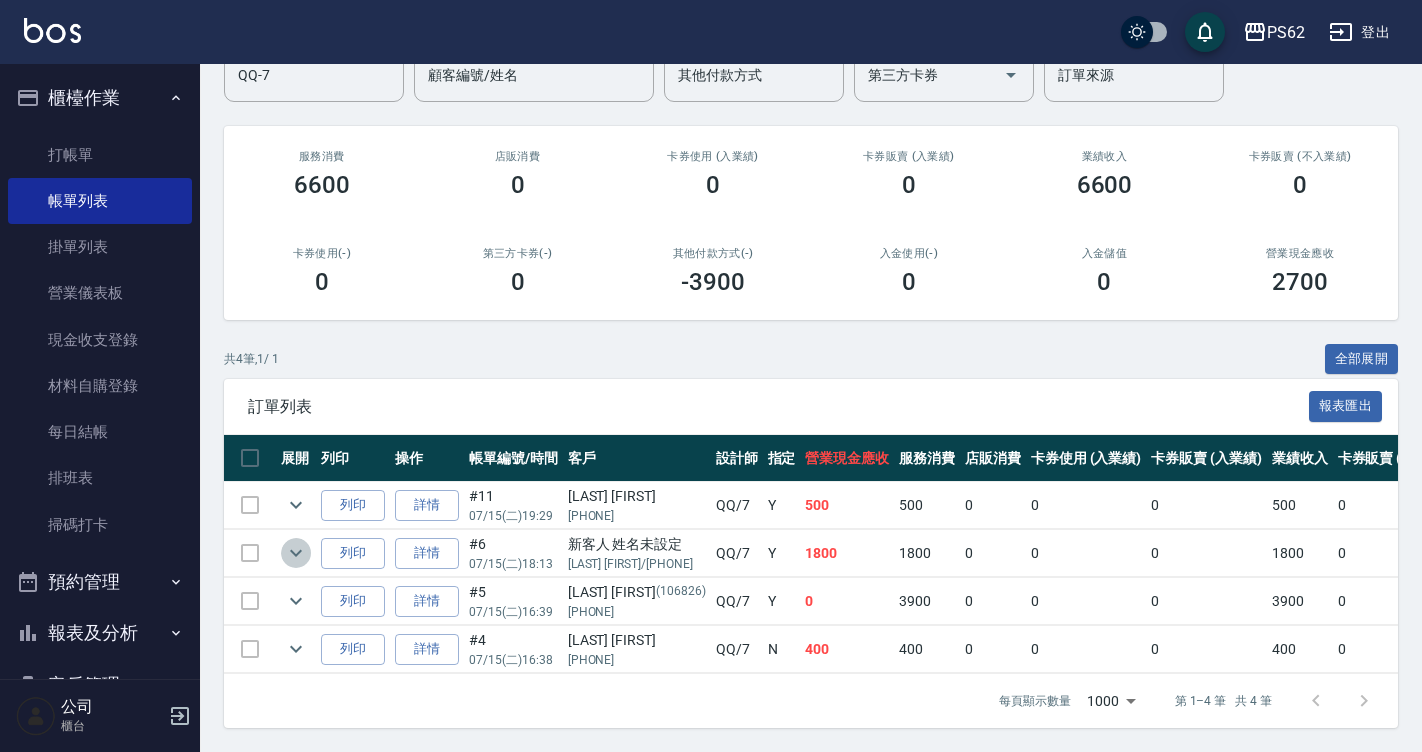 click 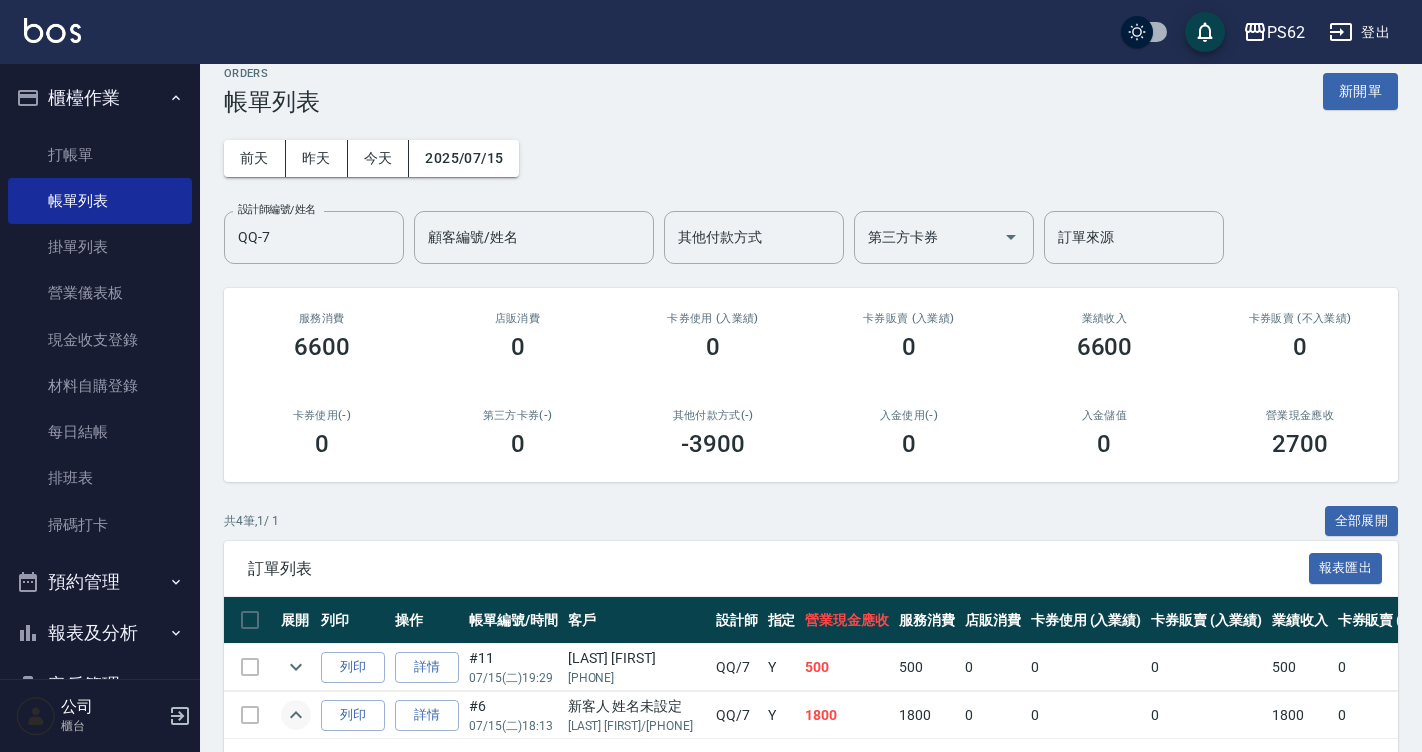 scroll, scrollTop: 0, scrollLeft: 0, axis: both 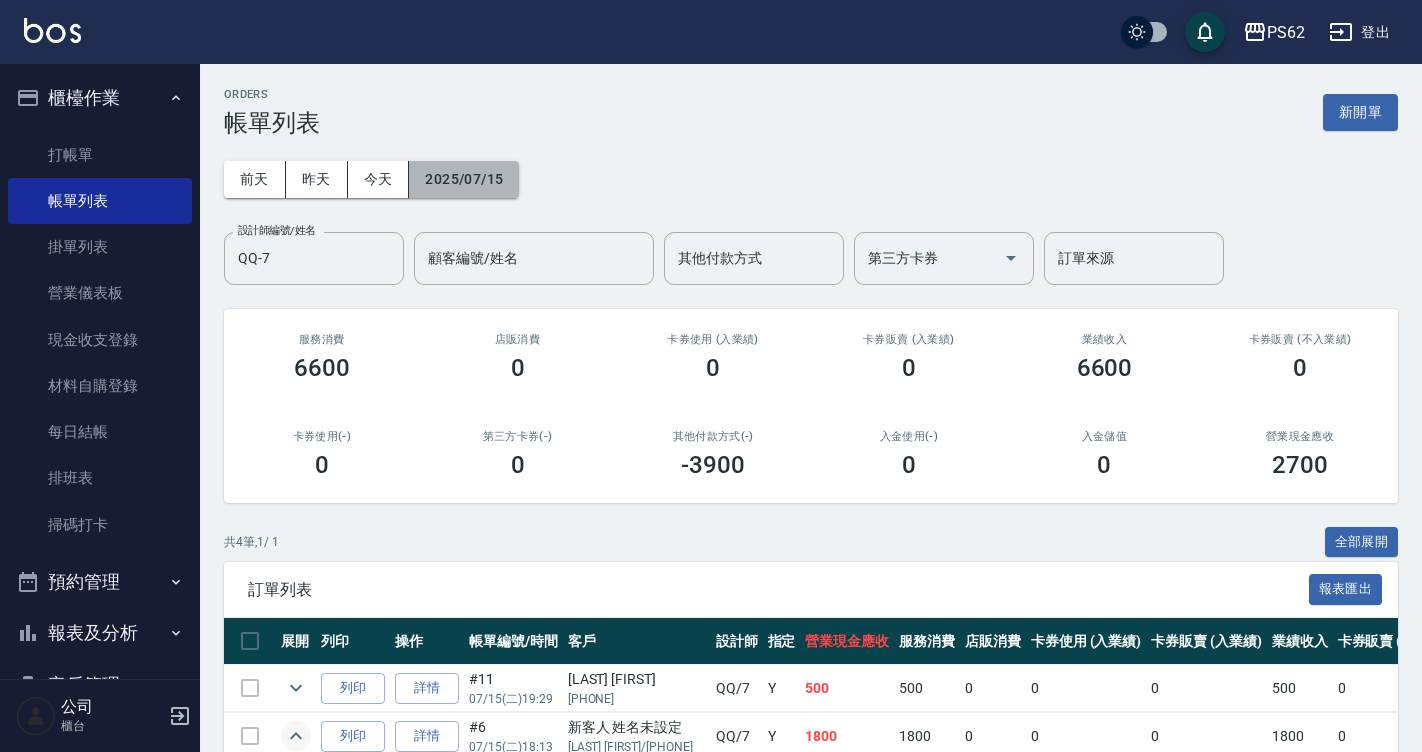 click on "2025/07/15" at bounding box center (464, 179) 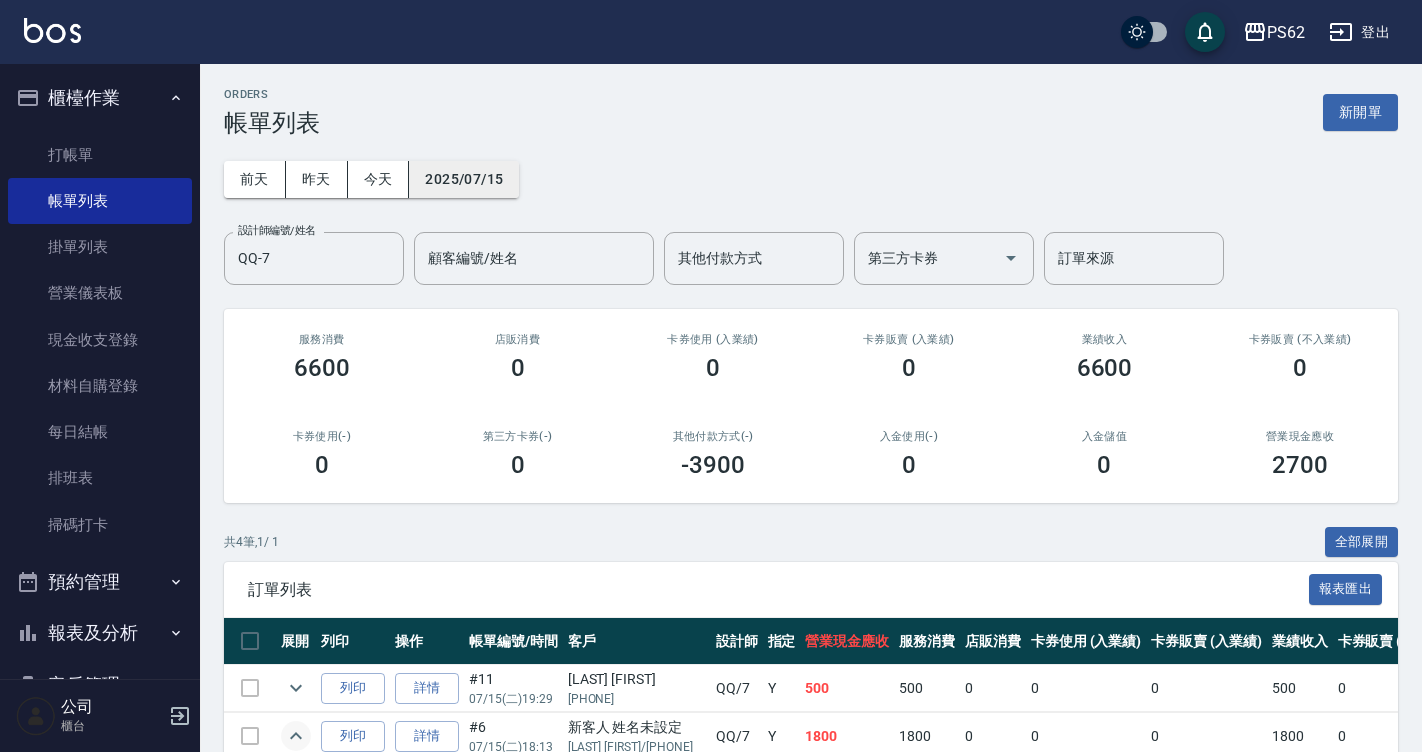 click on "2025/07/15" at bounding box center [464, 179] 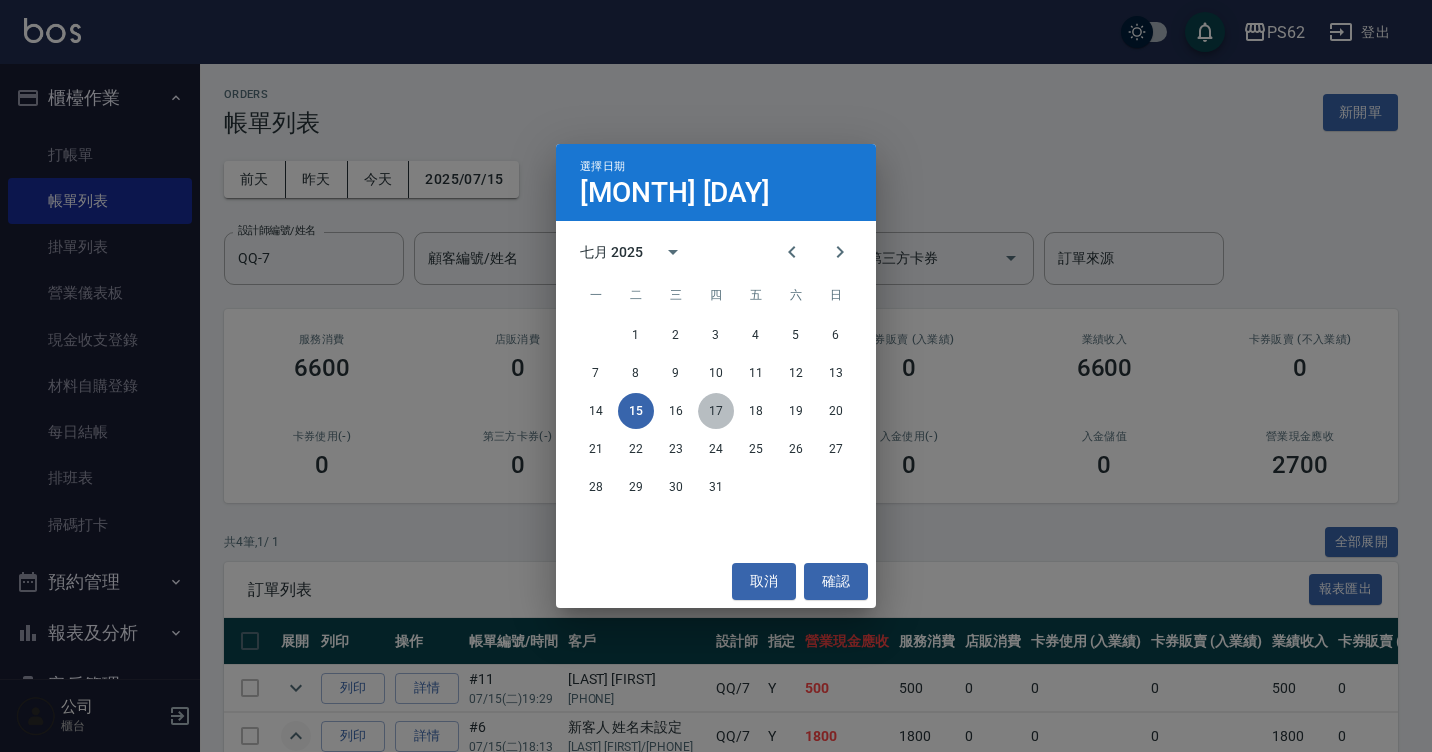click on "17" at bounding box center [716, 411] 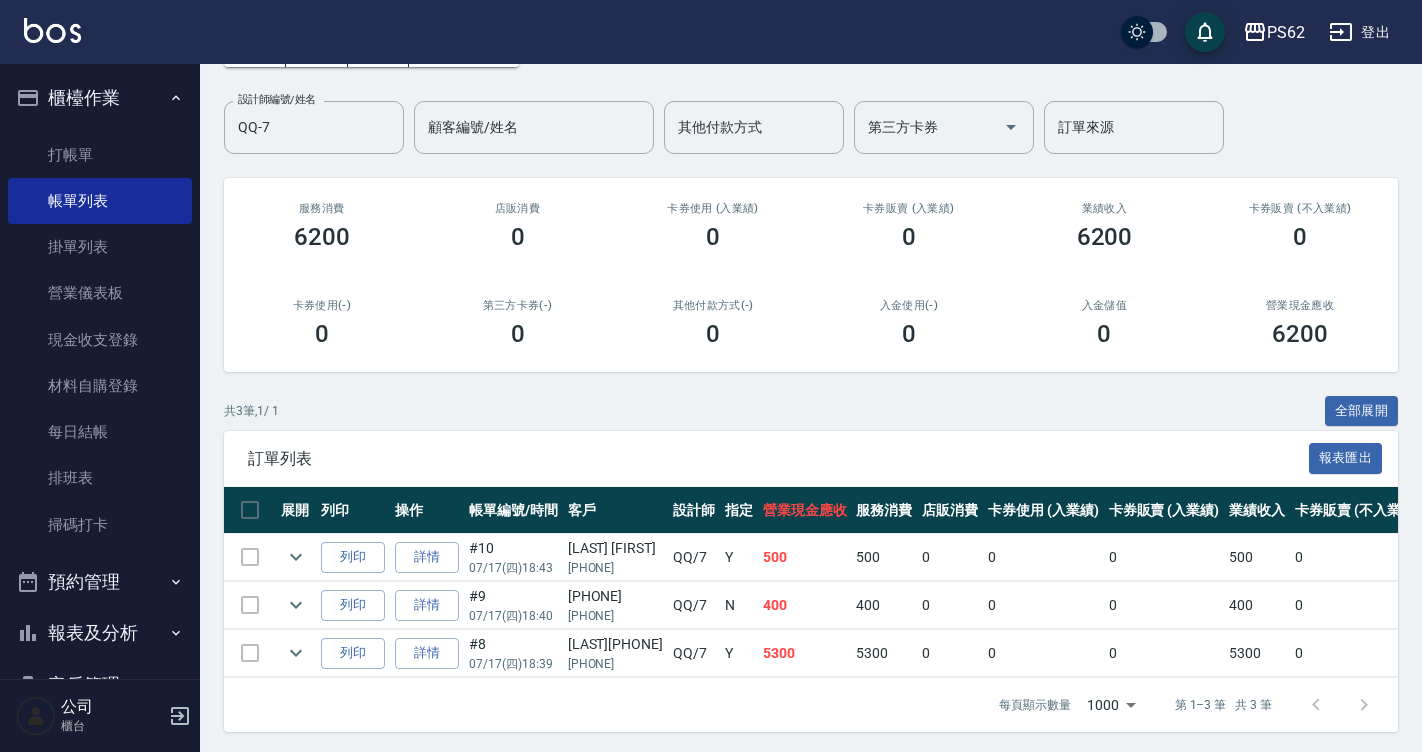 scroll, scrollTop: 150, scrollLeft: 0, axis: vertical 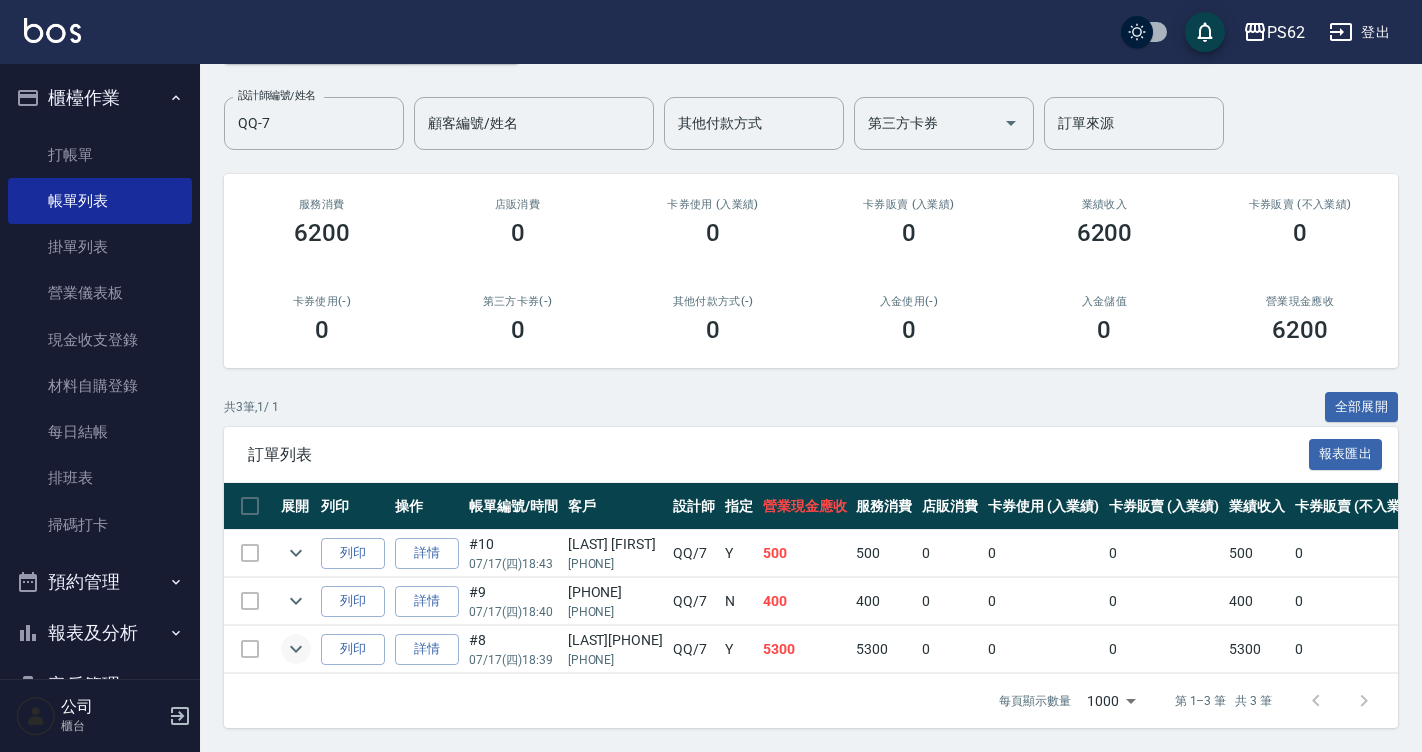 click 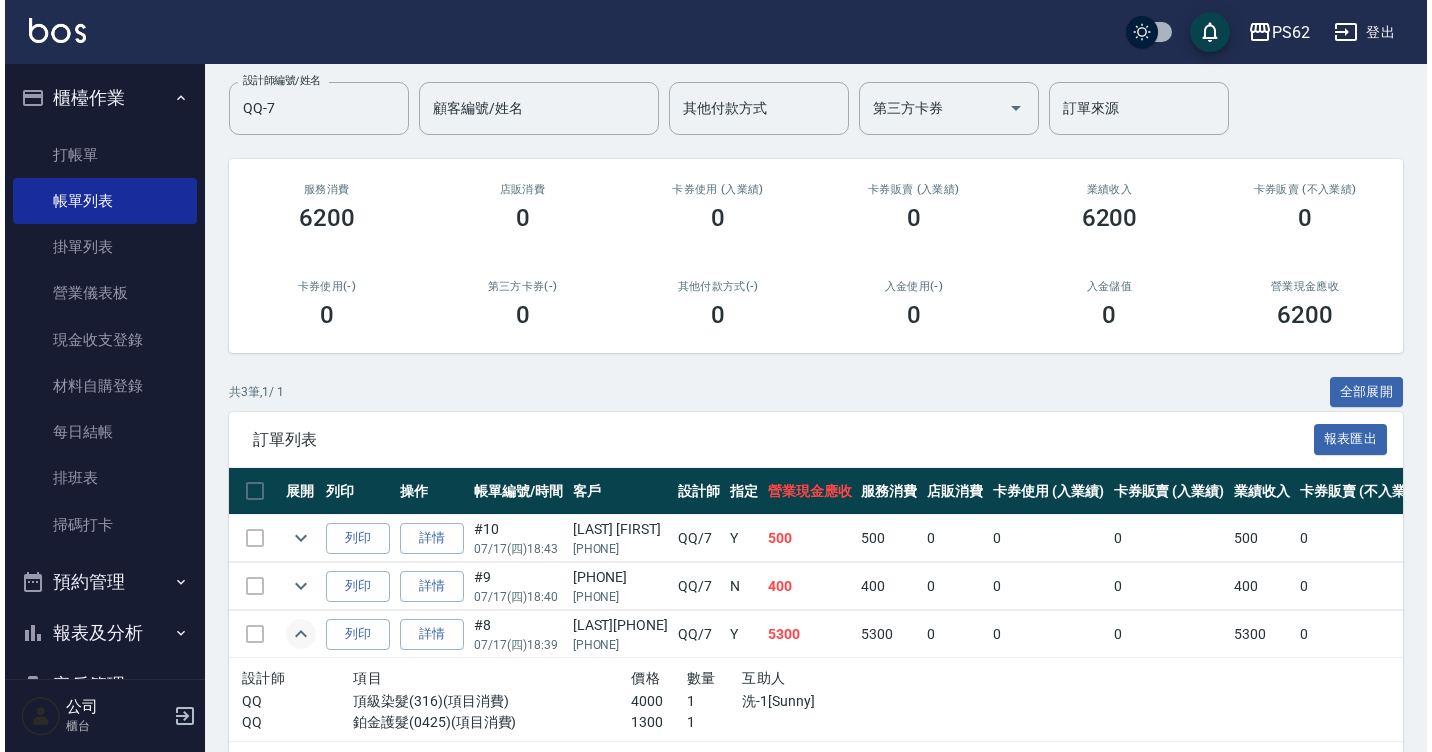 scroll, scrollTop: 50, scrollLeft: 0, axis: vertical 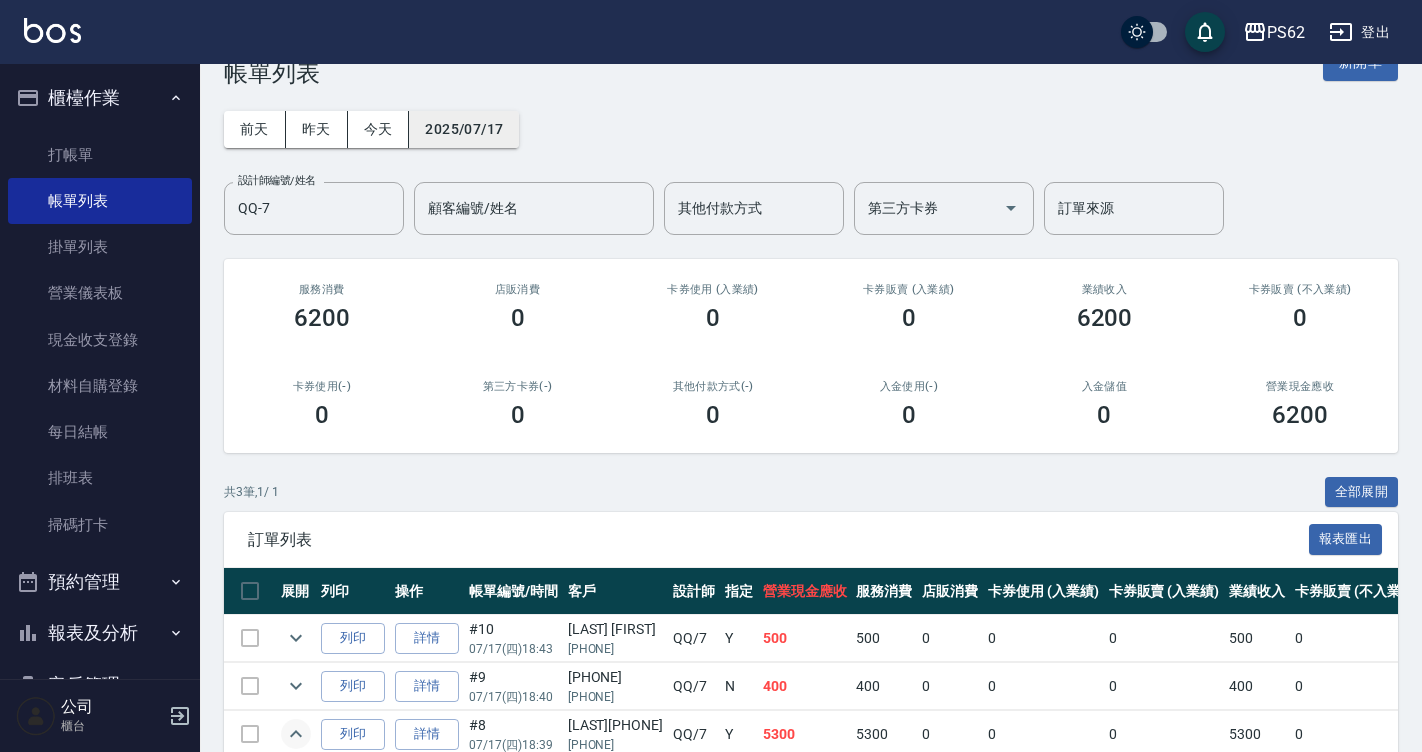 click on "2025/07/17" at bounding box center (464, 129) 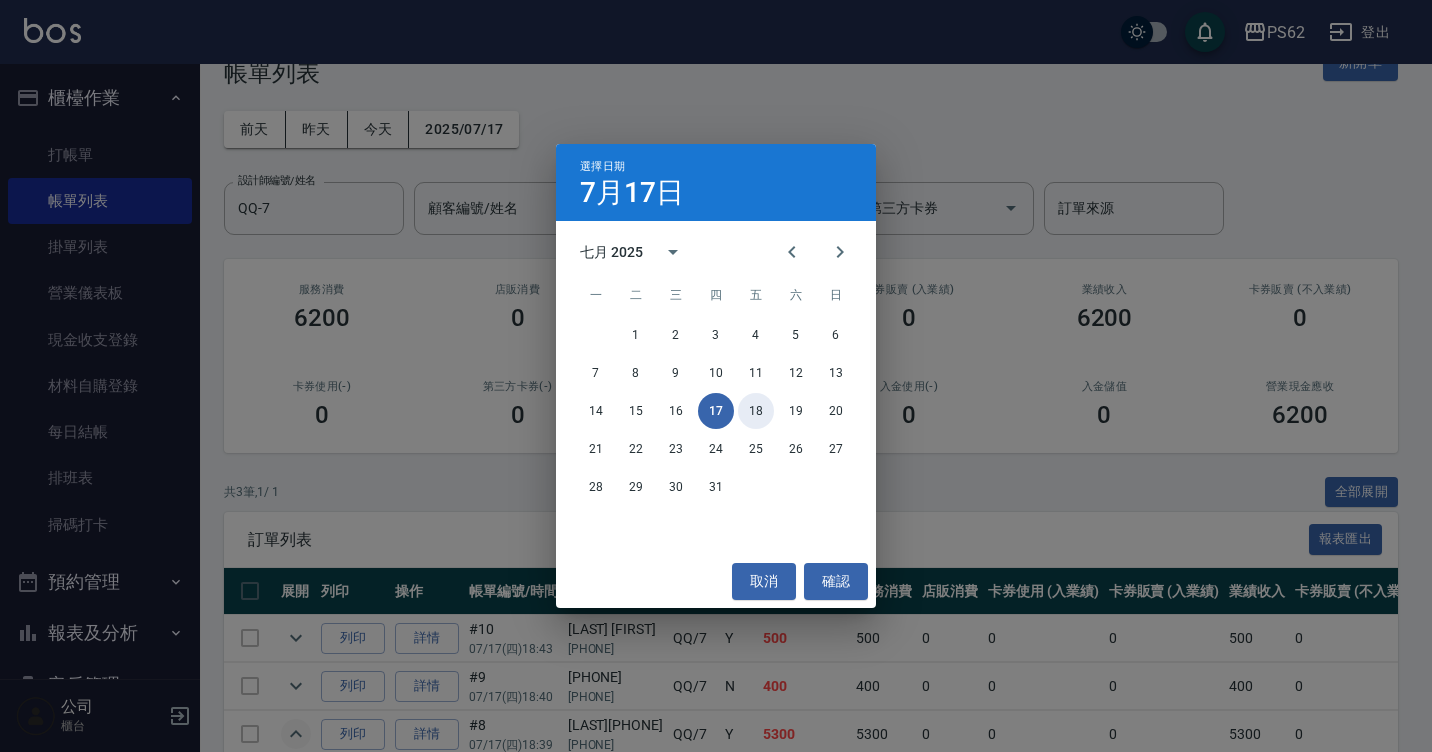 click on "18" at bounding box center [756, 411] 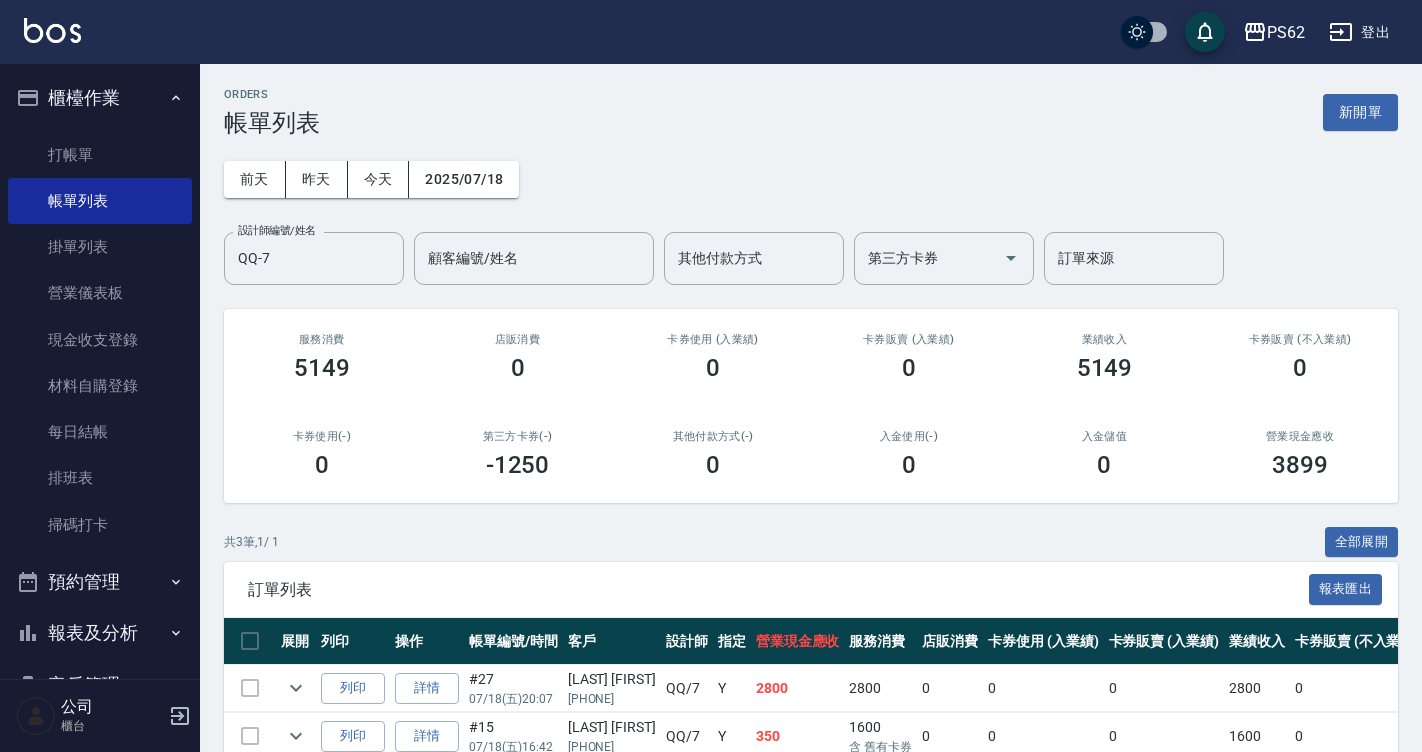 scroll, scrollTop: 150, scrollLeft: 0, axis: vertical 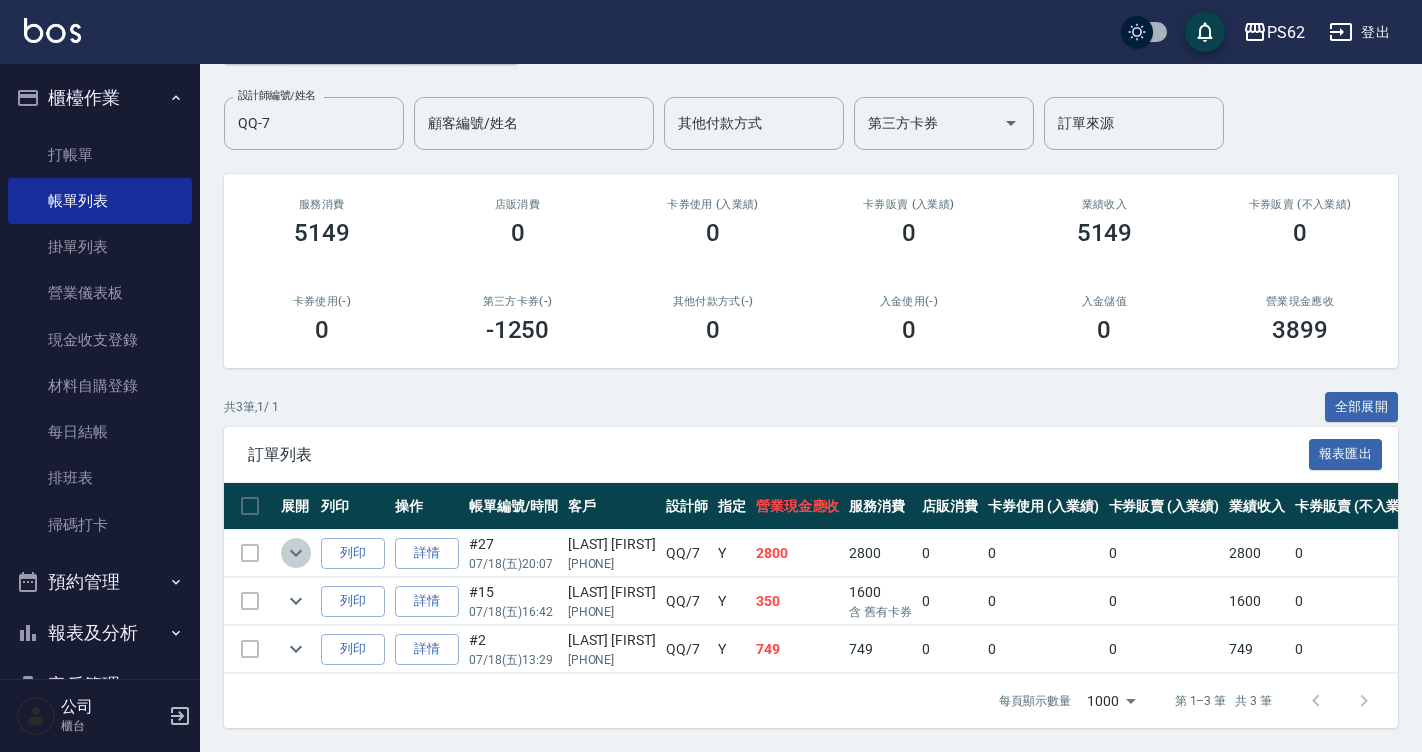 click 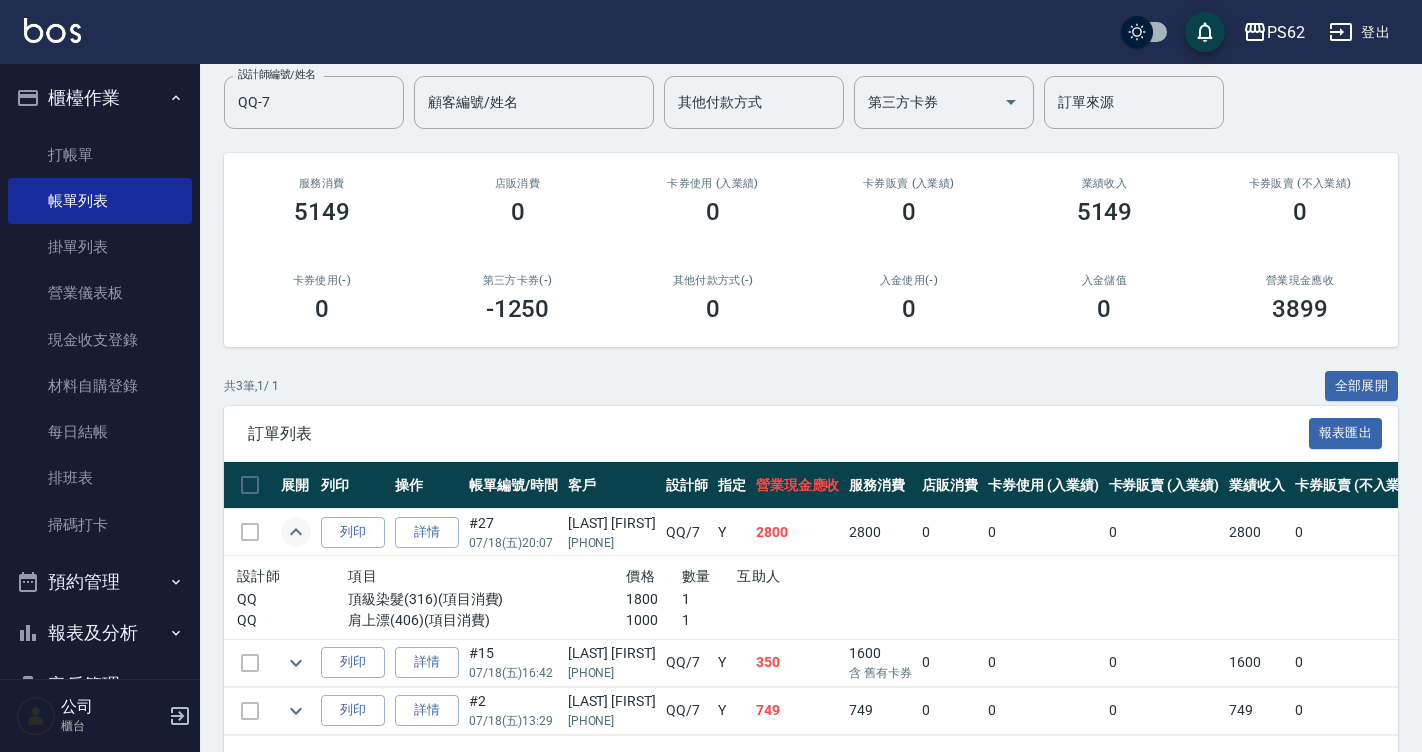 scroll, scrollTop: 0, scrollLeft: 0, axis: both 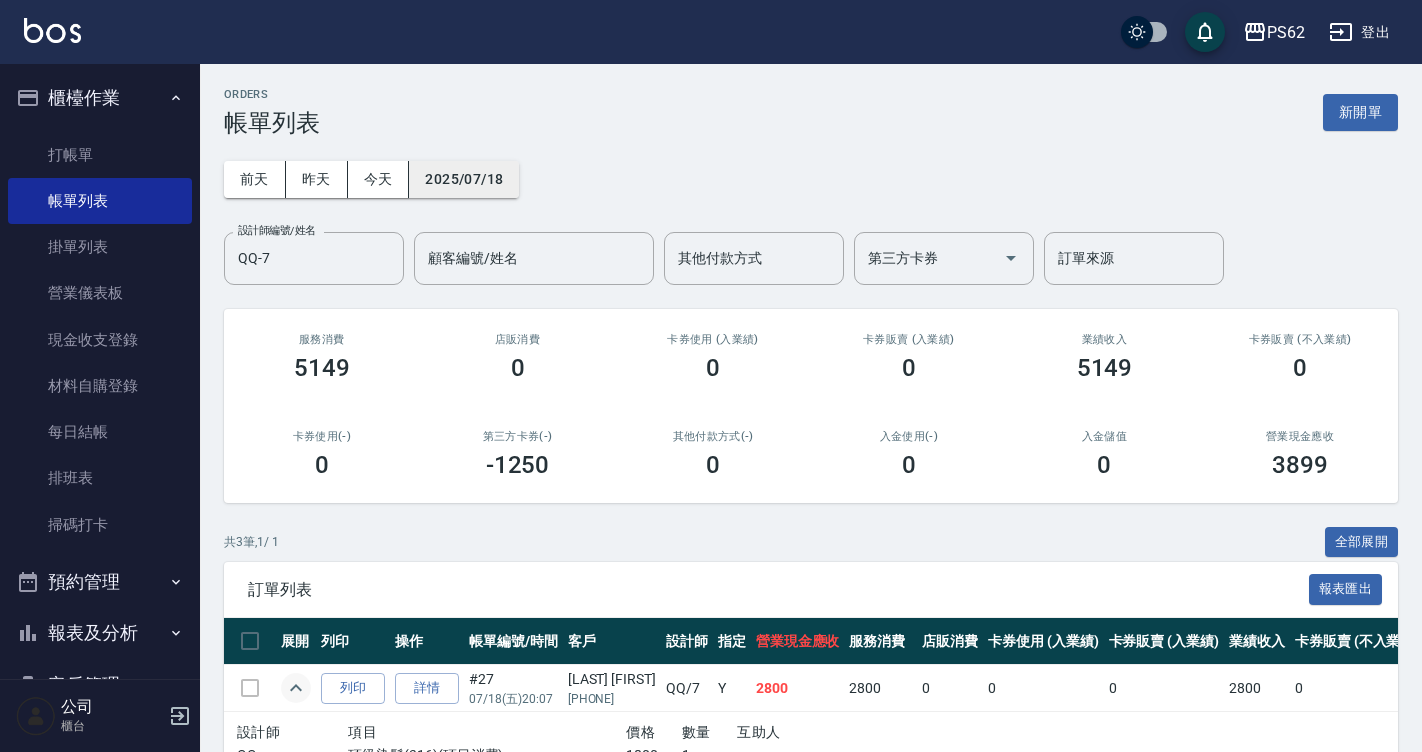 click on "2025/07/18" at bounding box center [464, 179] 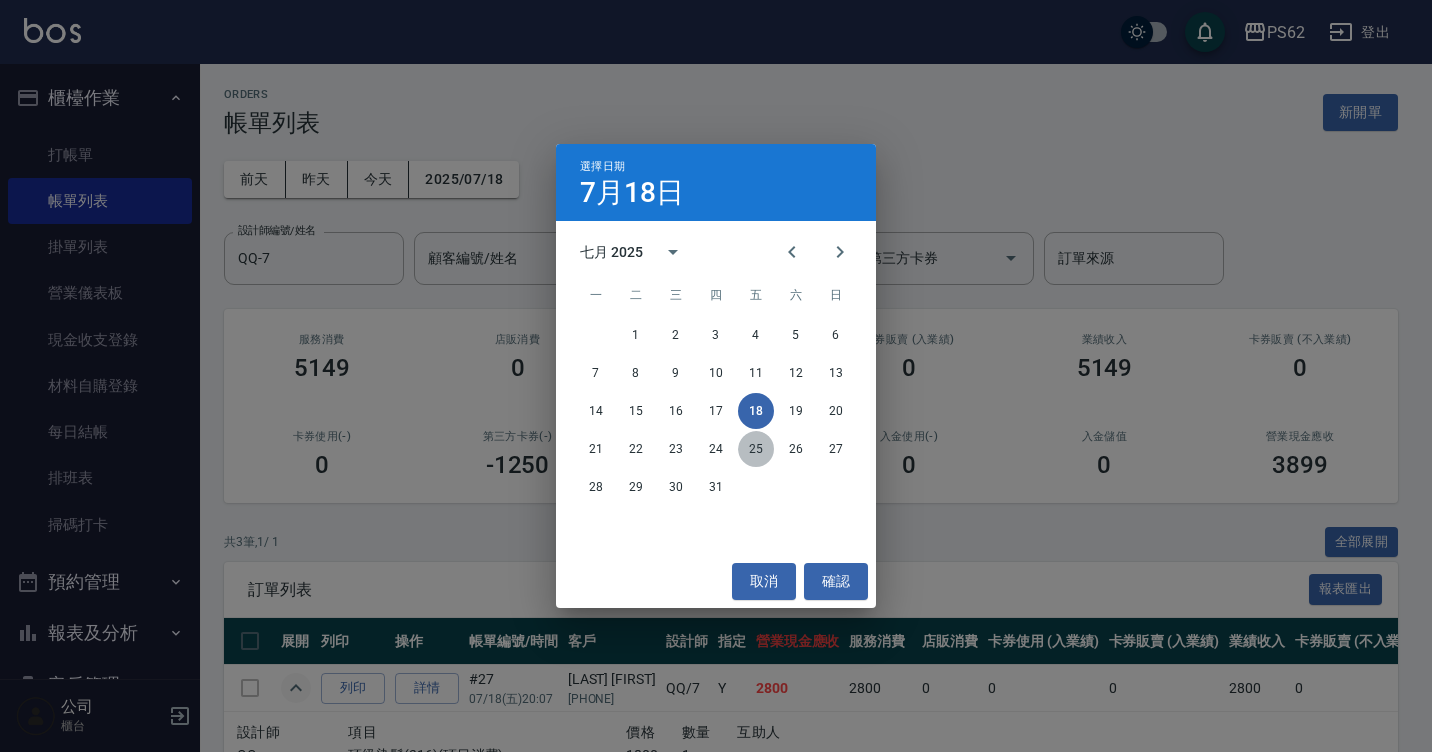 click on "25" at bounding box center (756, 449) 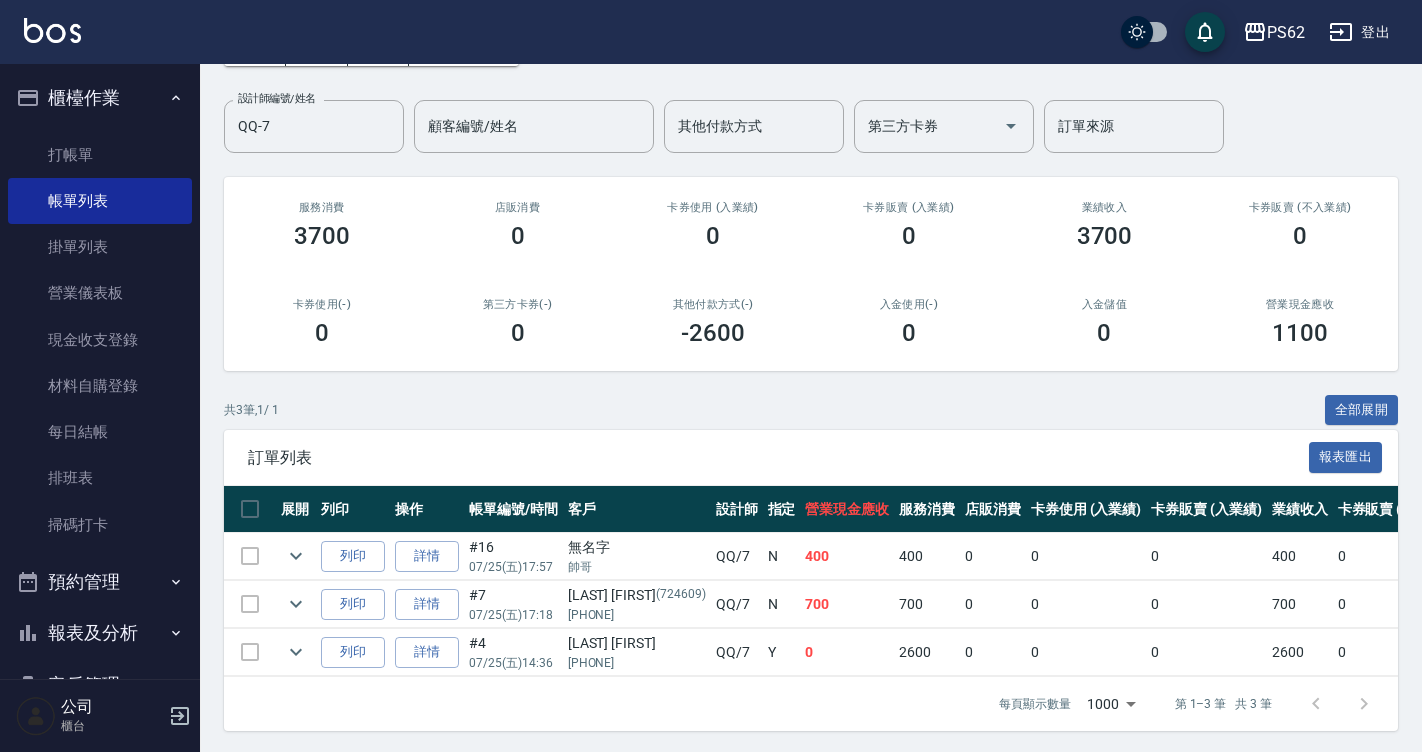 scroll, scrollTop: 150, scrollLeft: 0, axis: vertical 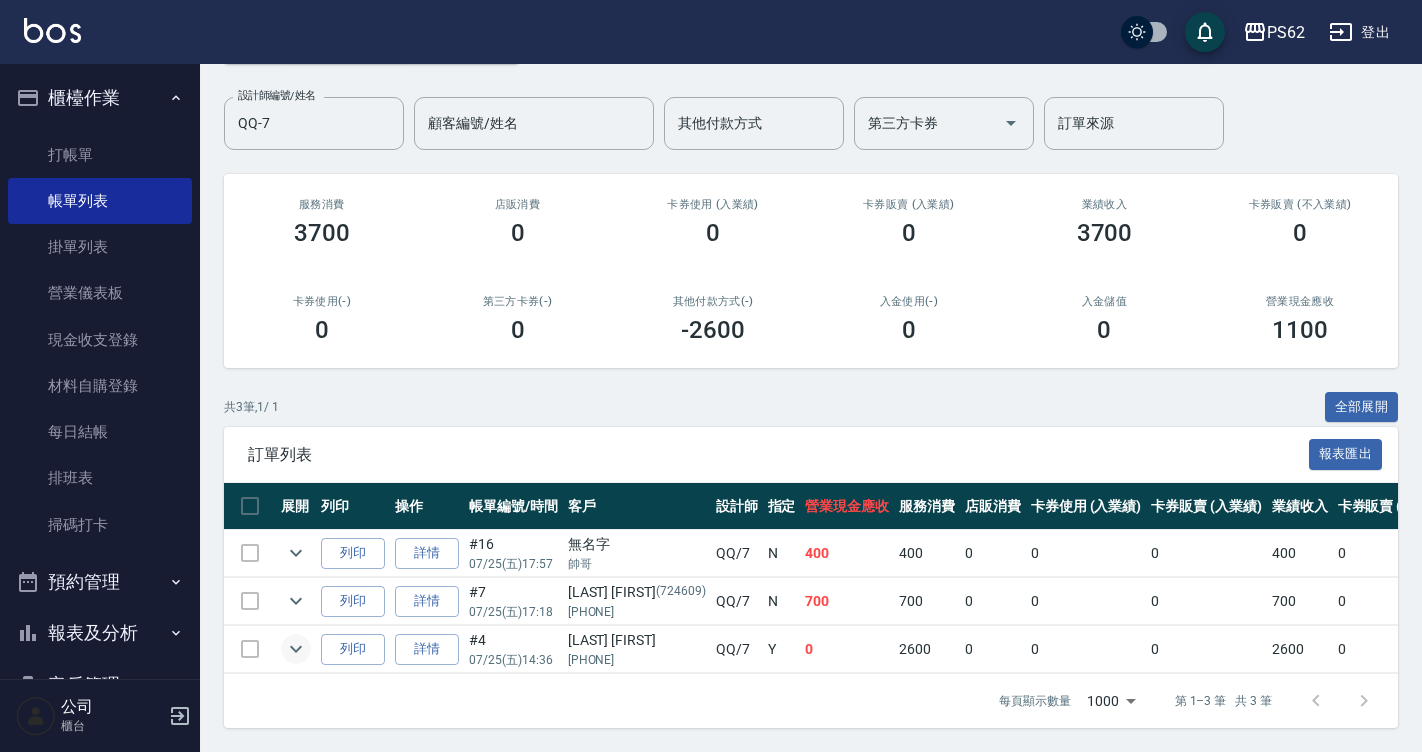 click 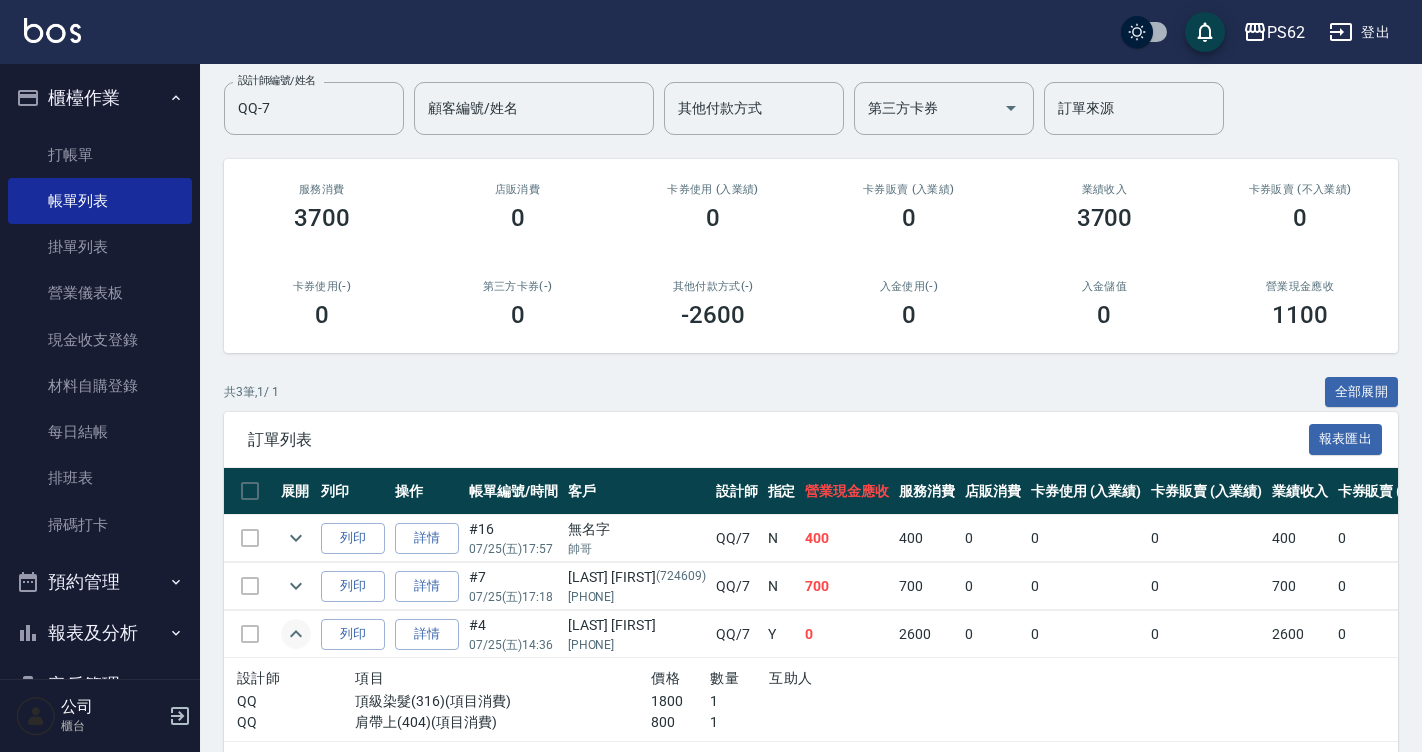 click on "詹佳紋" at bounding box center (637, 625) 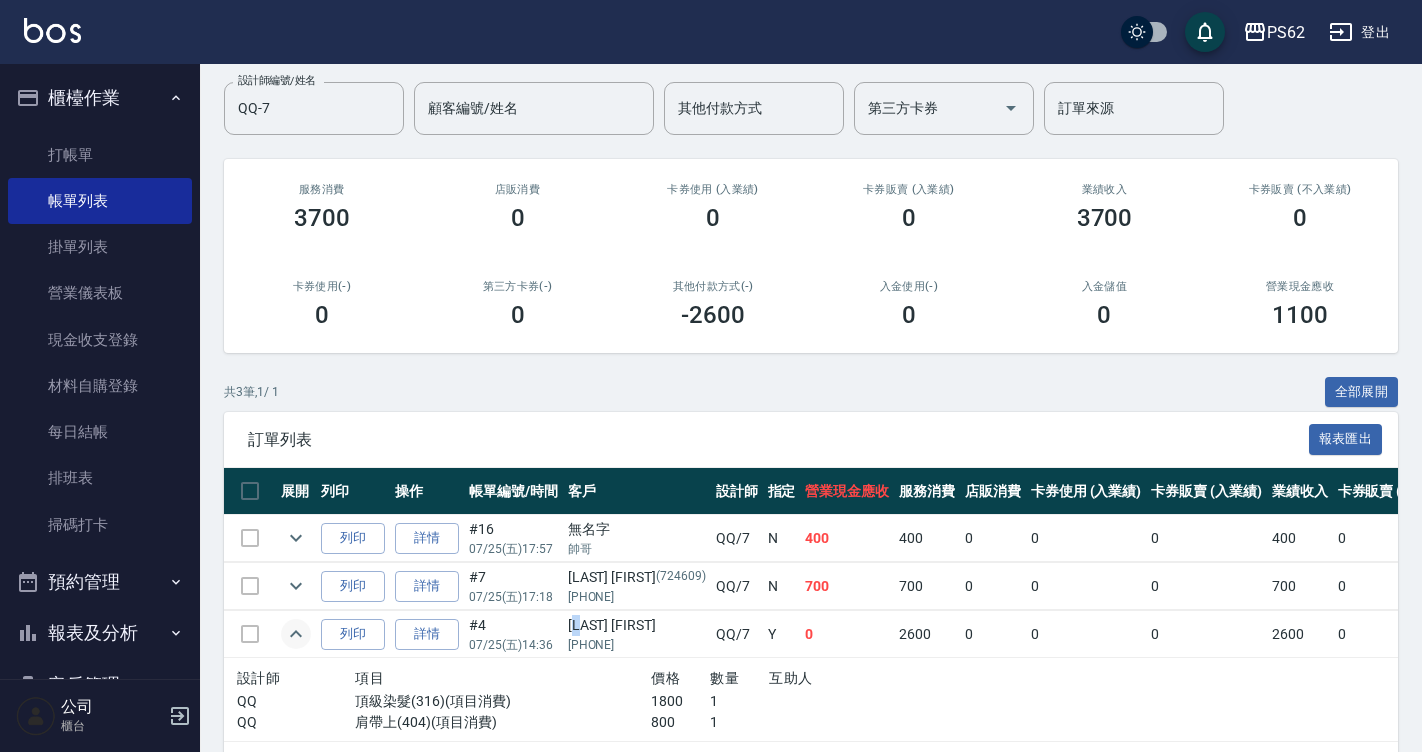 click on "詹佳紋" at bounding box center [637, 625] 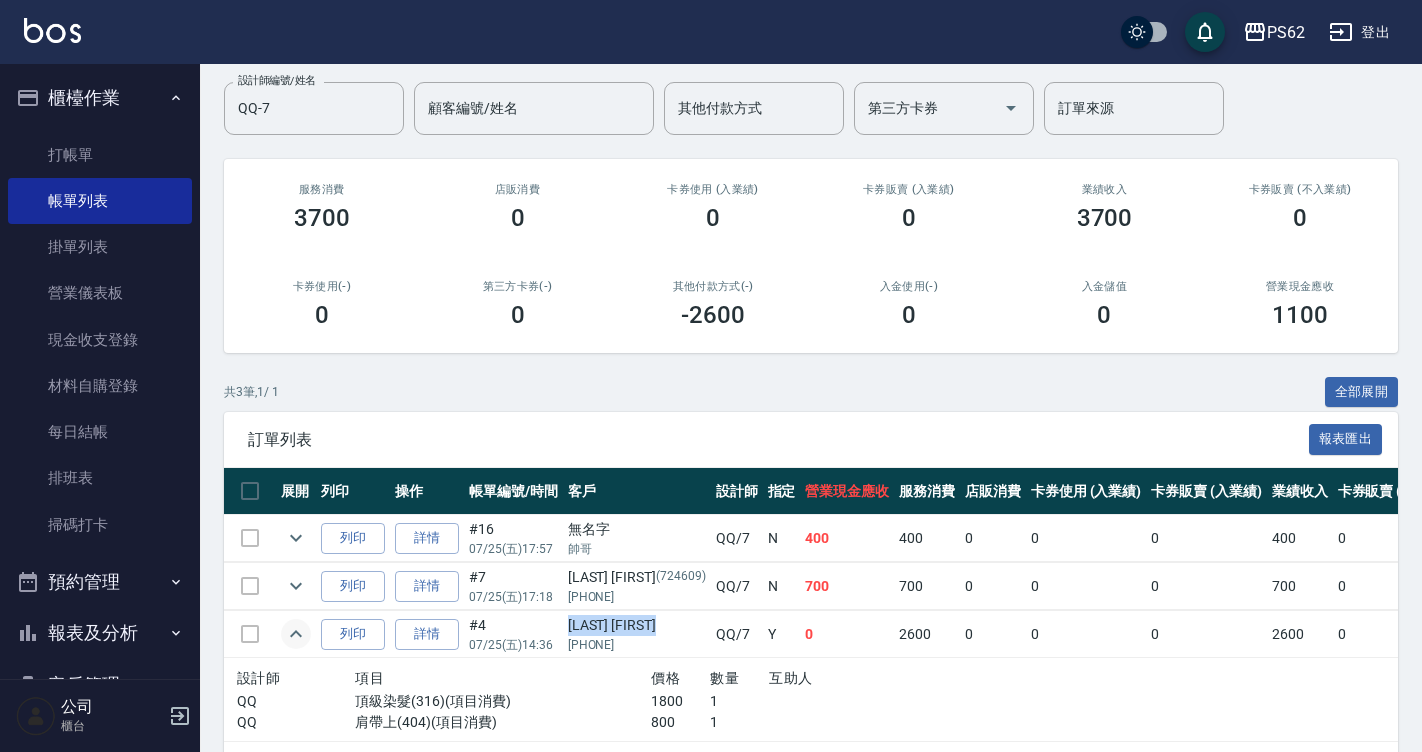 click on "詹佳紋" at bounding box center [637, 625] 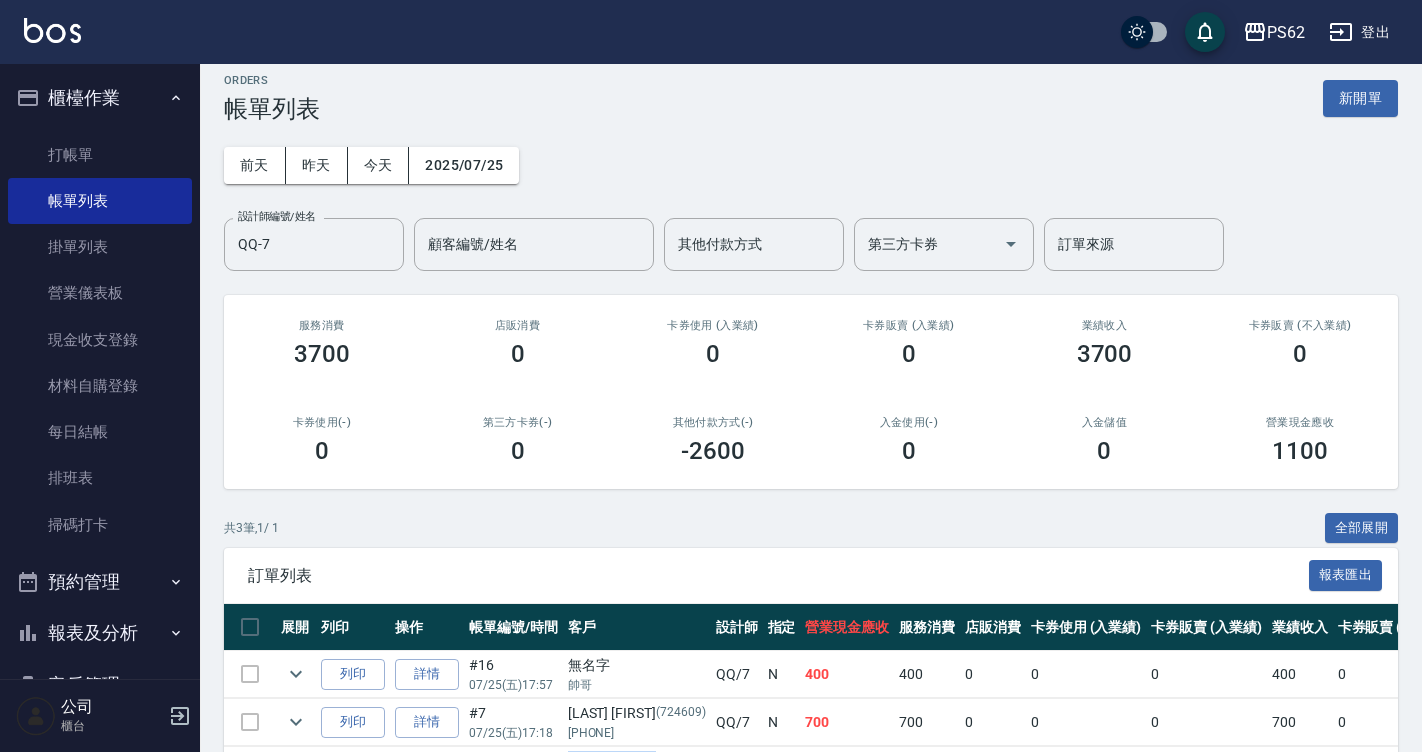 scroll, scrollTop: 0, scrollLeft: 0, axis: both 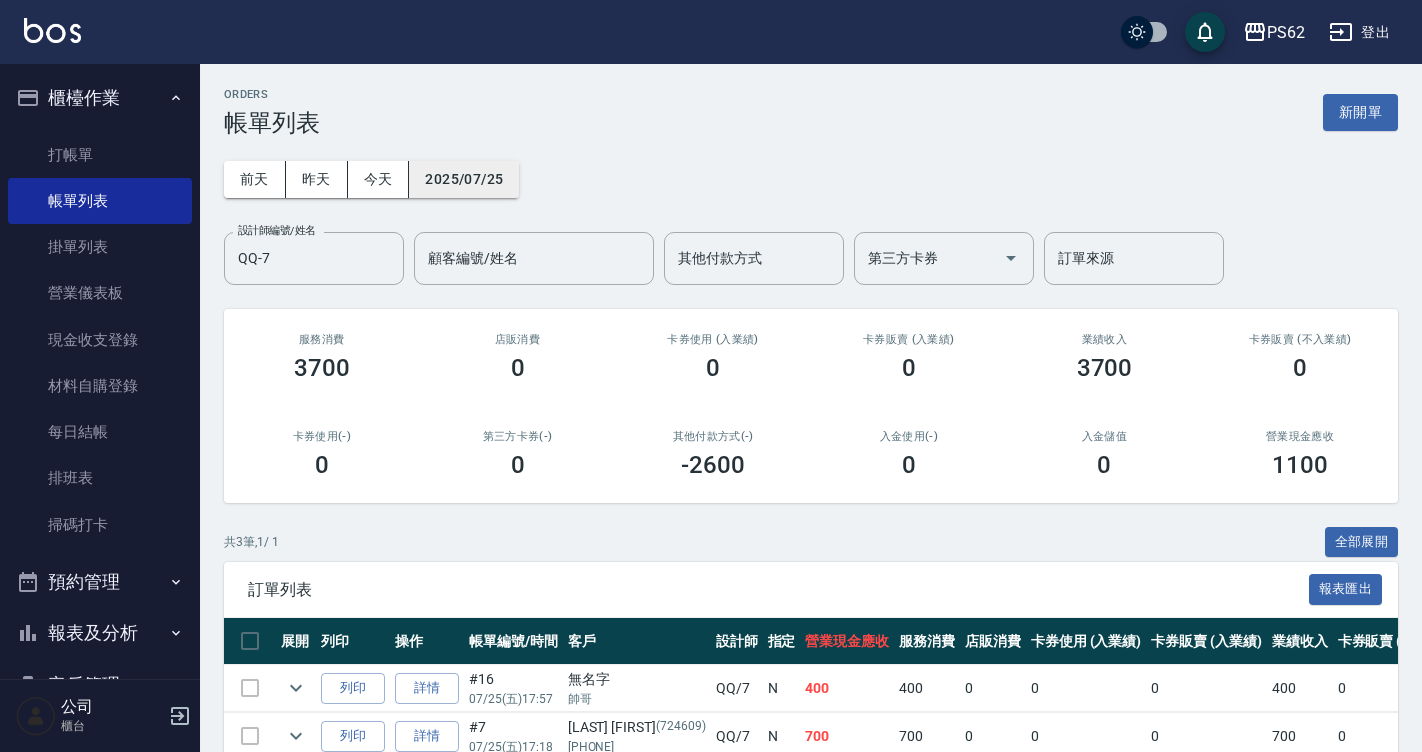 click on "2025/07/25" at bounding box center [464, 179] 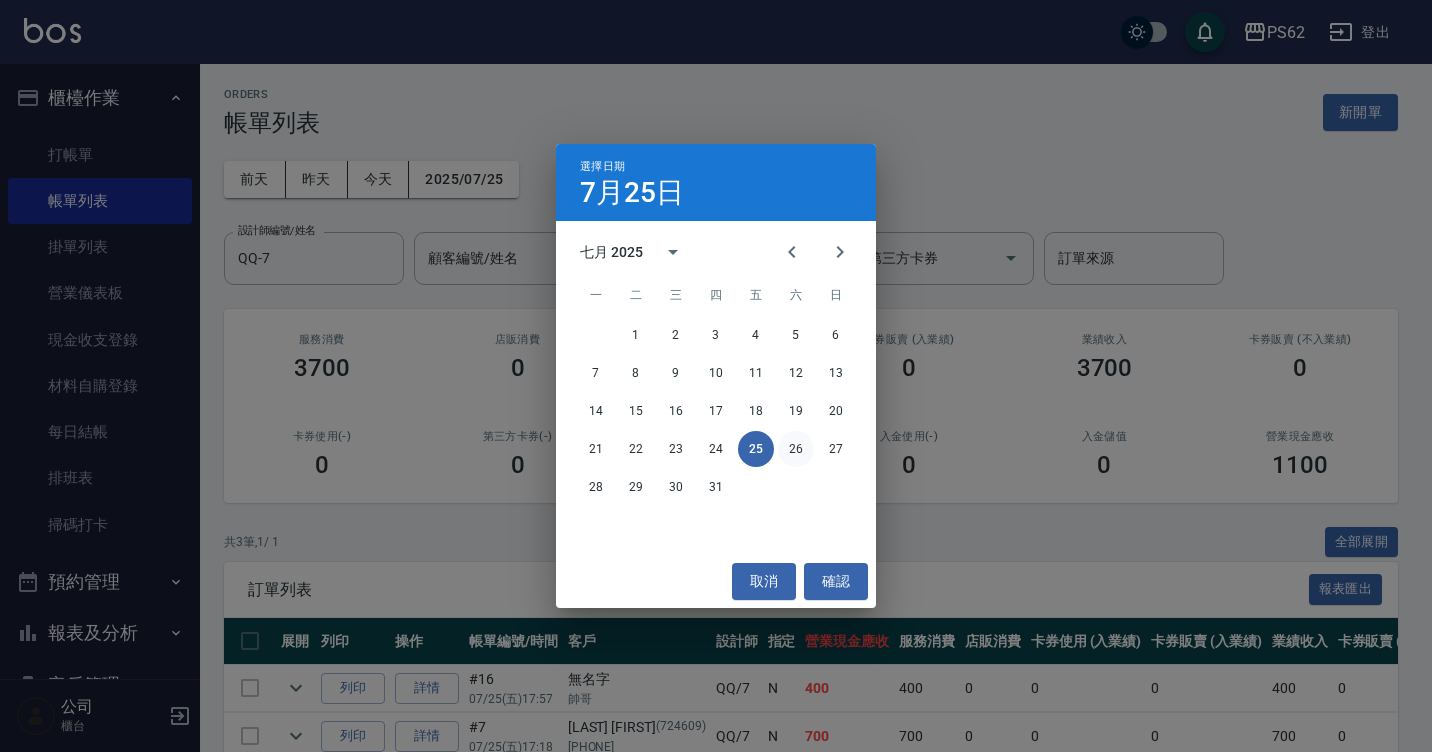 click on "26" at bounding box center (796, 449) 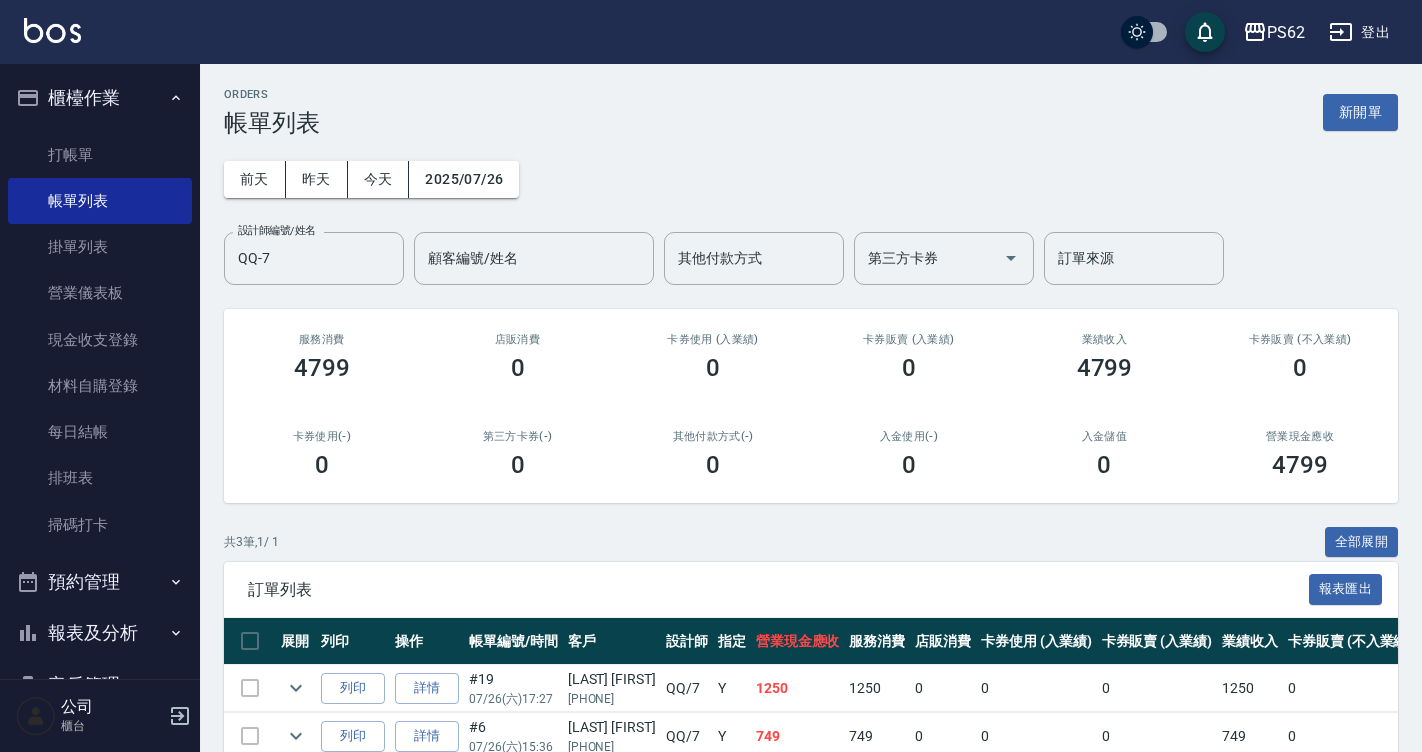 scroll, scrollTop: 100, scrollLeft: 0, axis: vertical 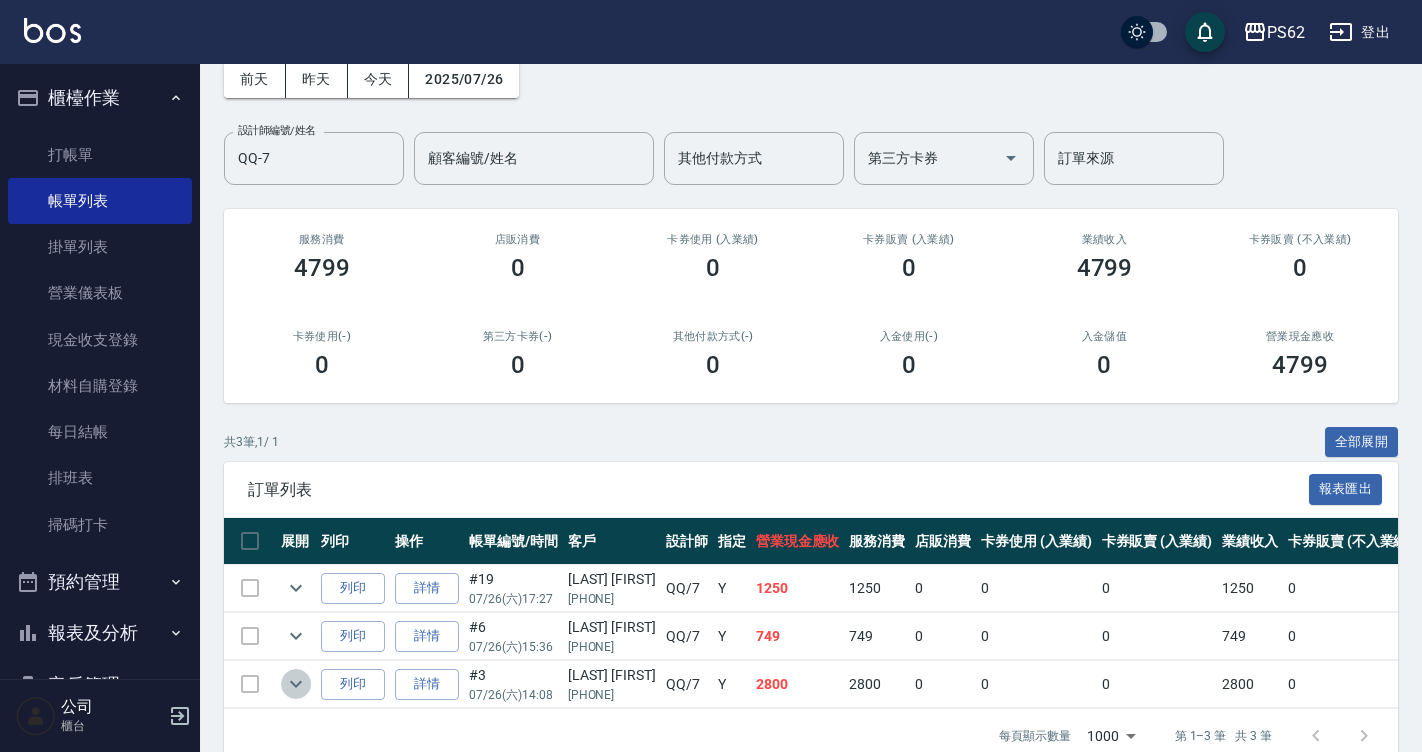 click at bounding box center [296, 684] 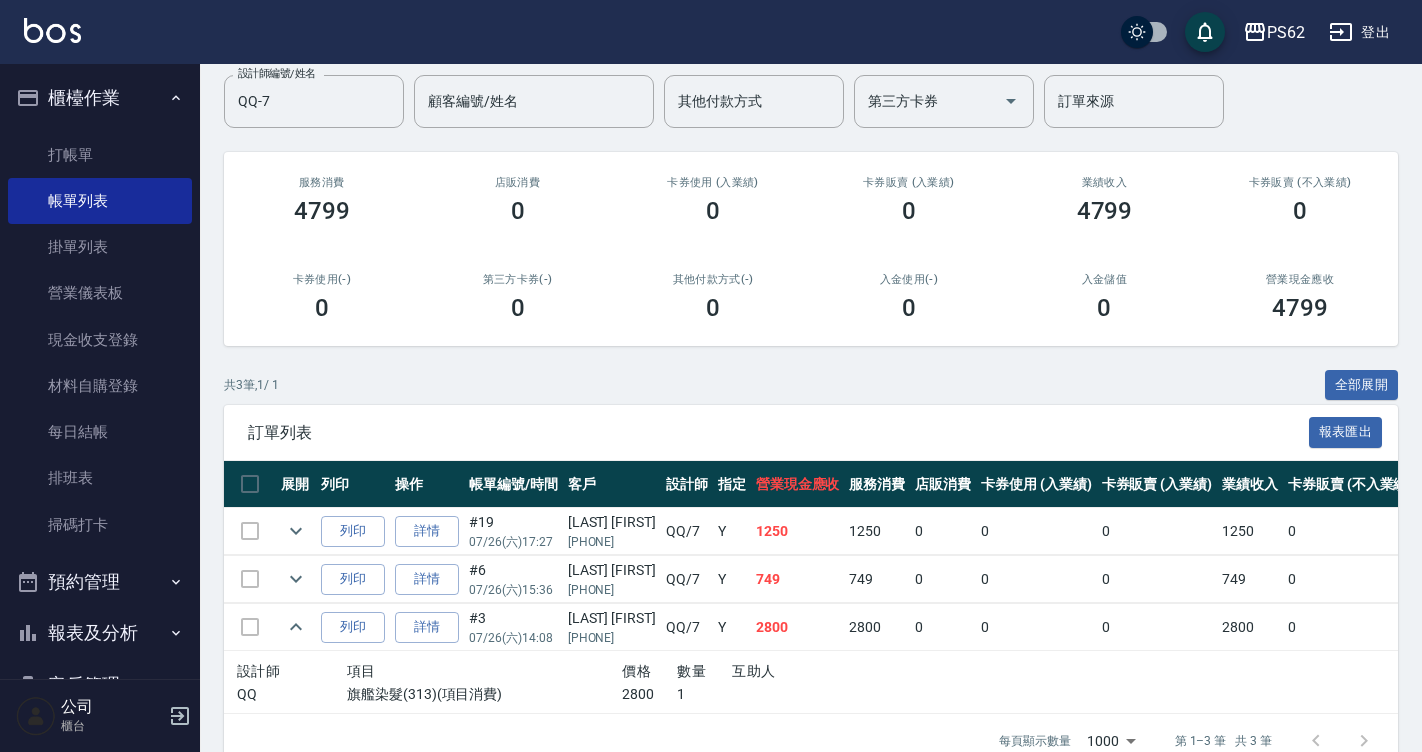scroll, scrollTop: 212, scrollLeft: 0, axis: vertical 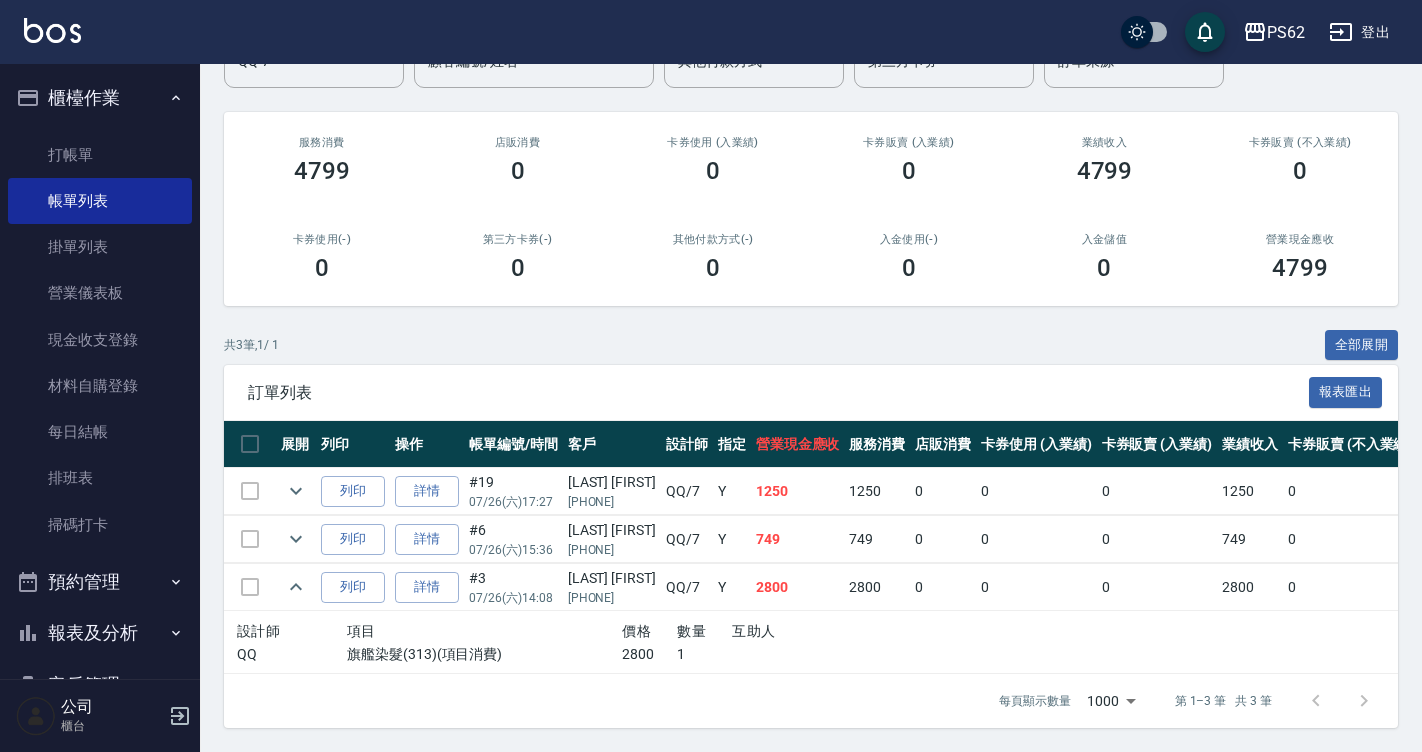 click on "董曉萍" at bounding box center [612, 578] 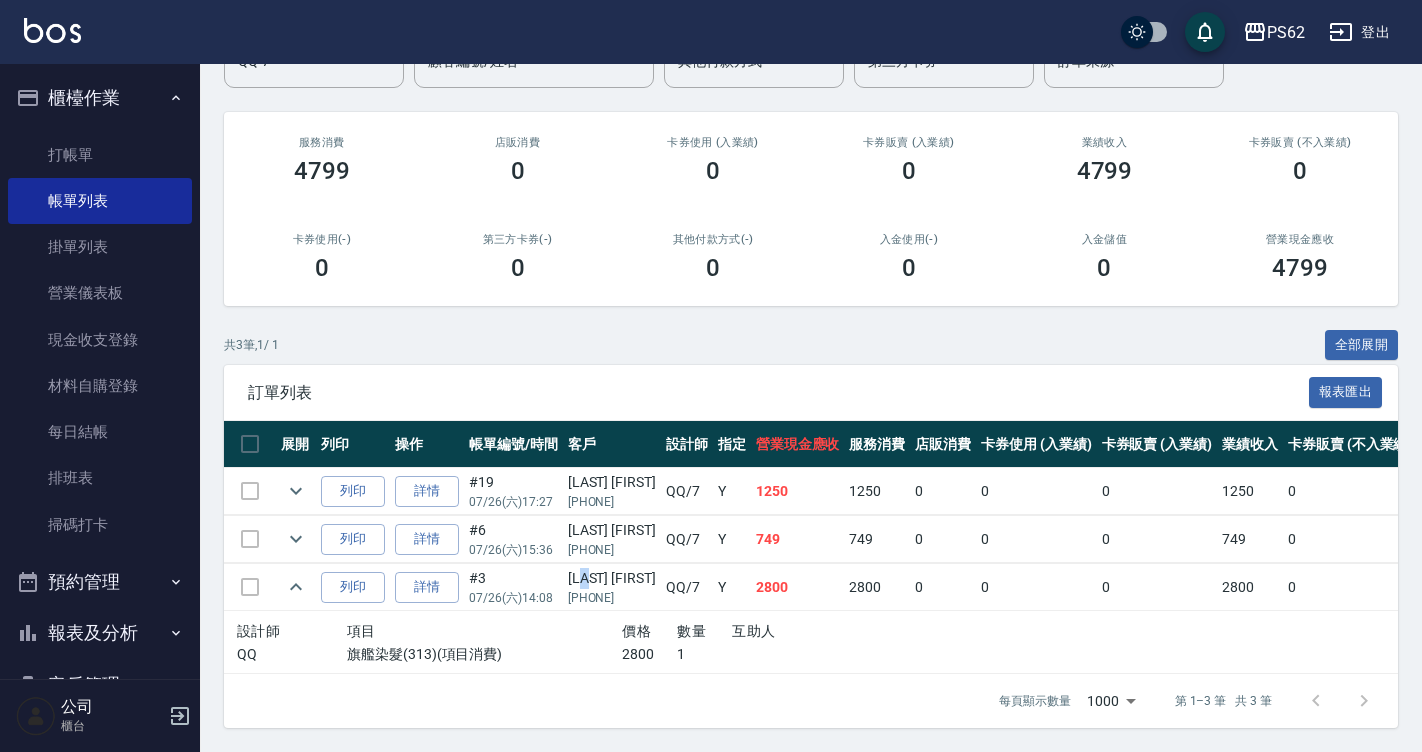 click on "董曉萍" at bounding box center [612, 578] 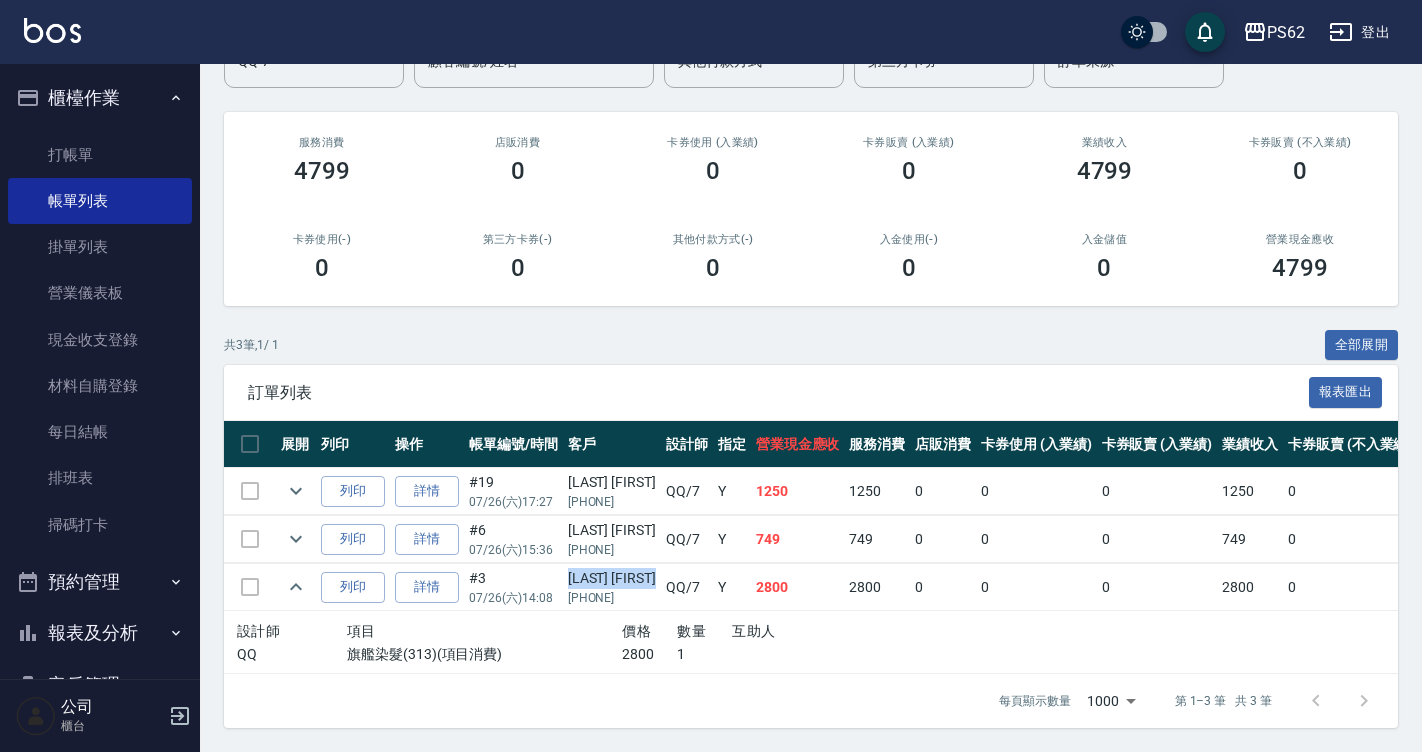 click on "董曉萍" at bounding box center (612, 578) 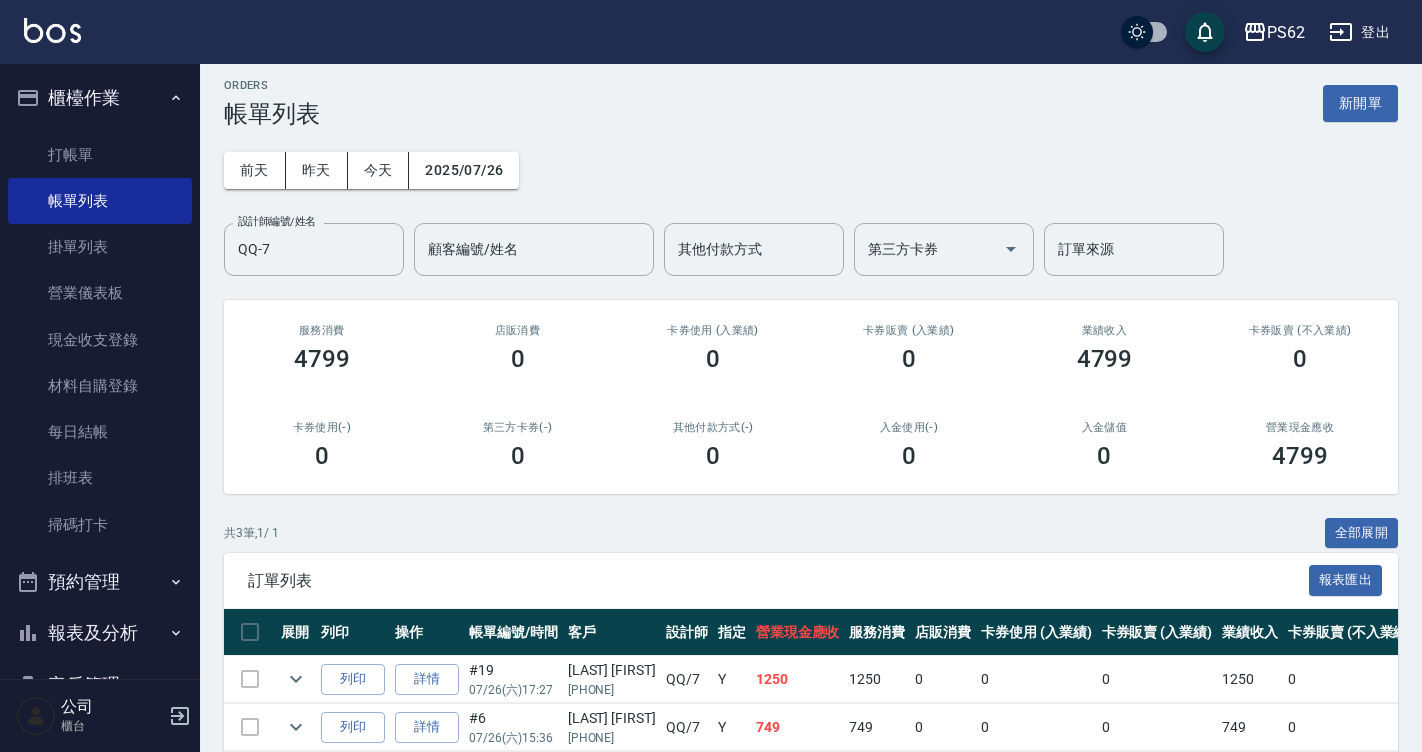 scroll, scrollTop: 0, scrollLeft: 0, axis: both 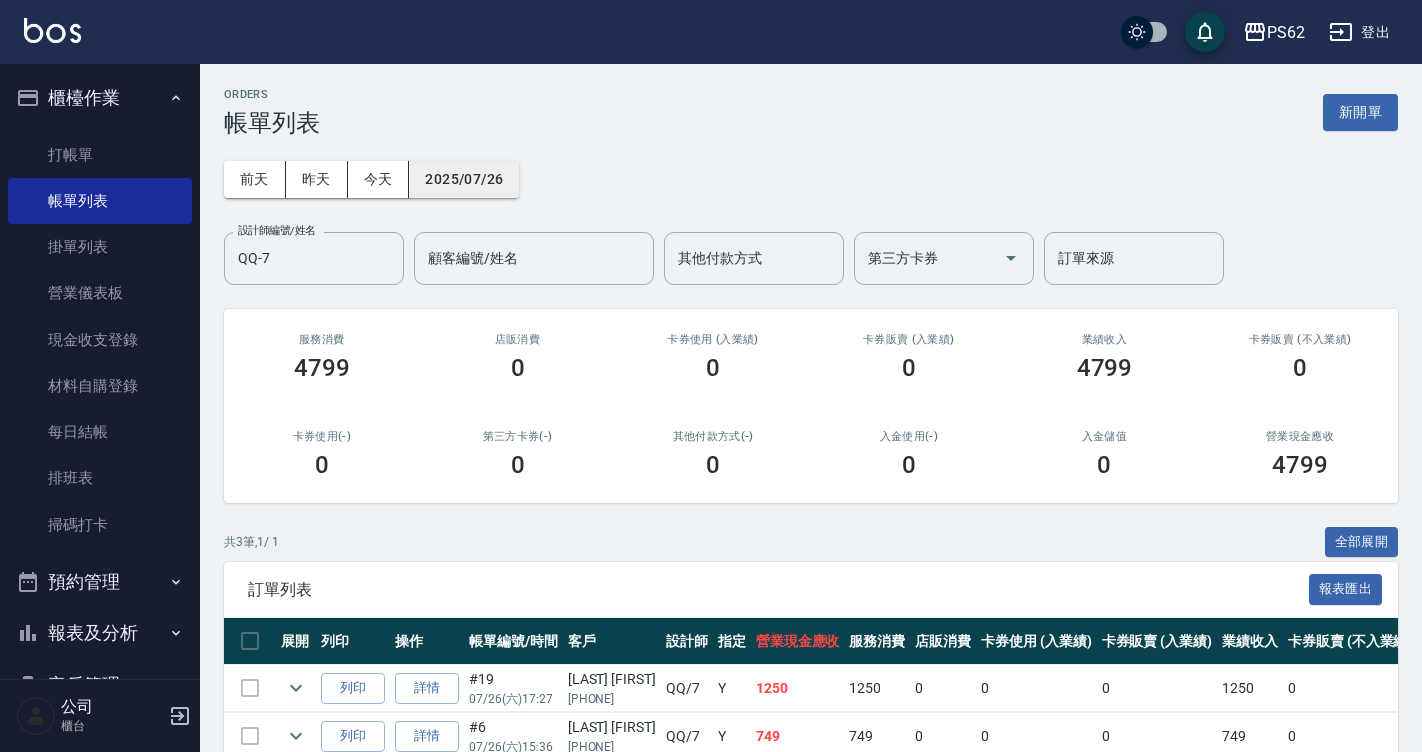 click on "2025/07/26" at bounding box center [464, 179] 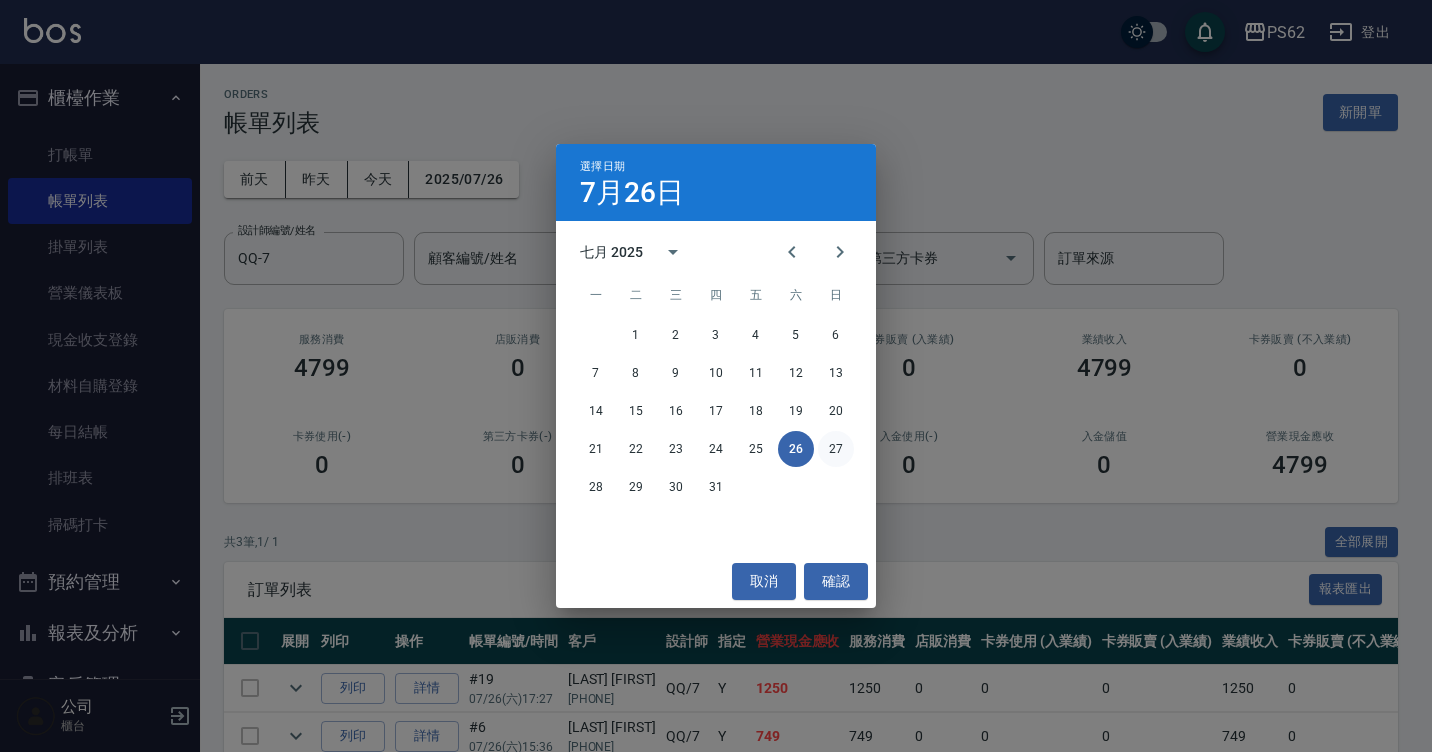 click on "27" at bounding box center (836, 449) 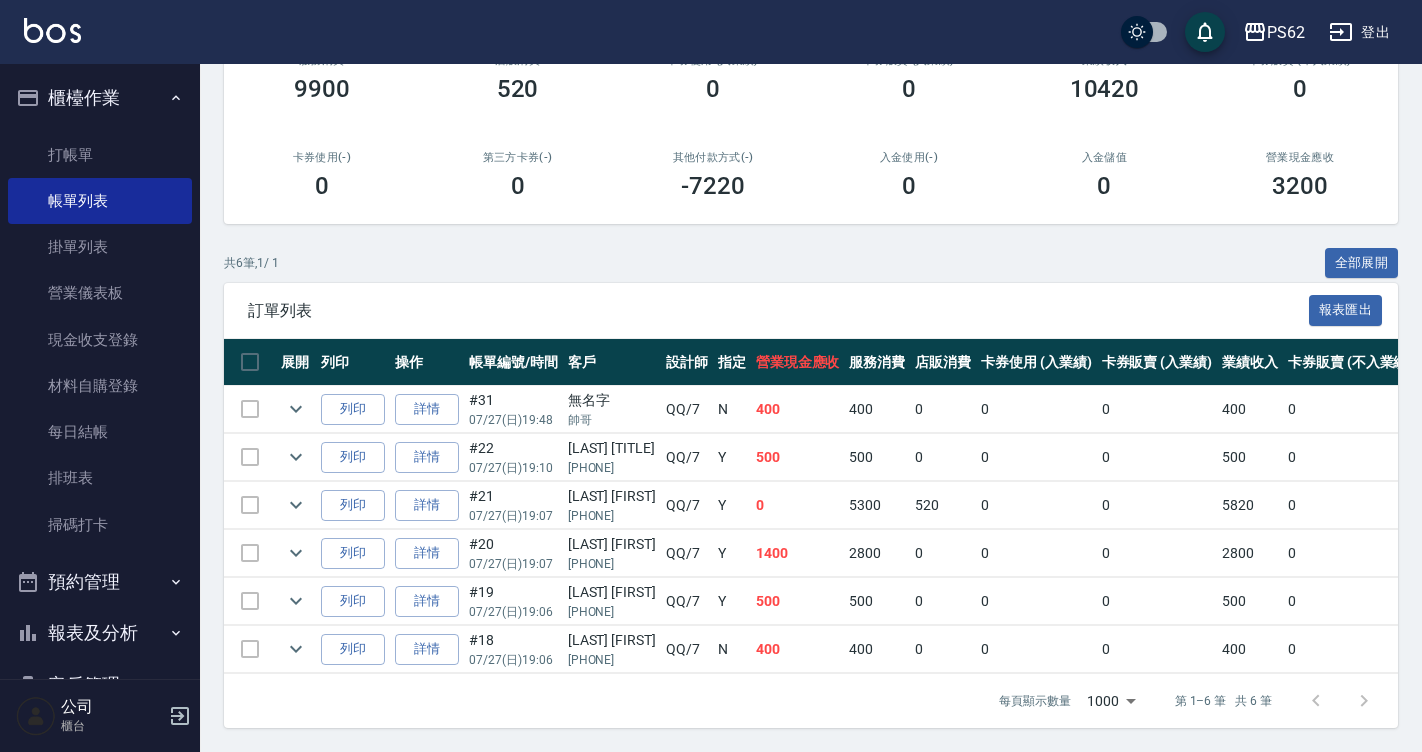 scroll, scrollTop: 294, scrollLeft: 0, axis: vertical 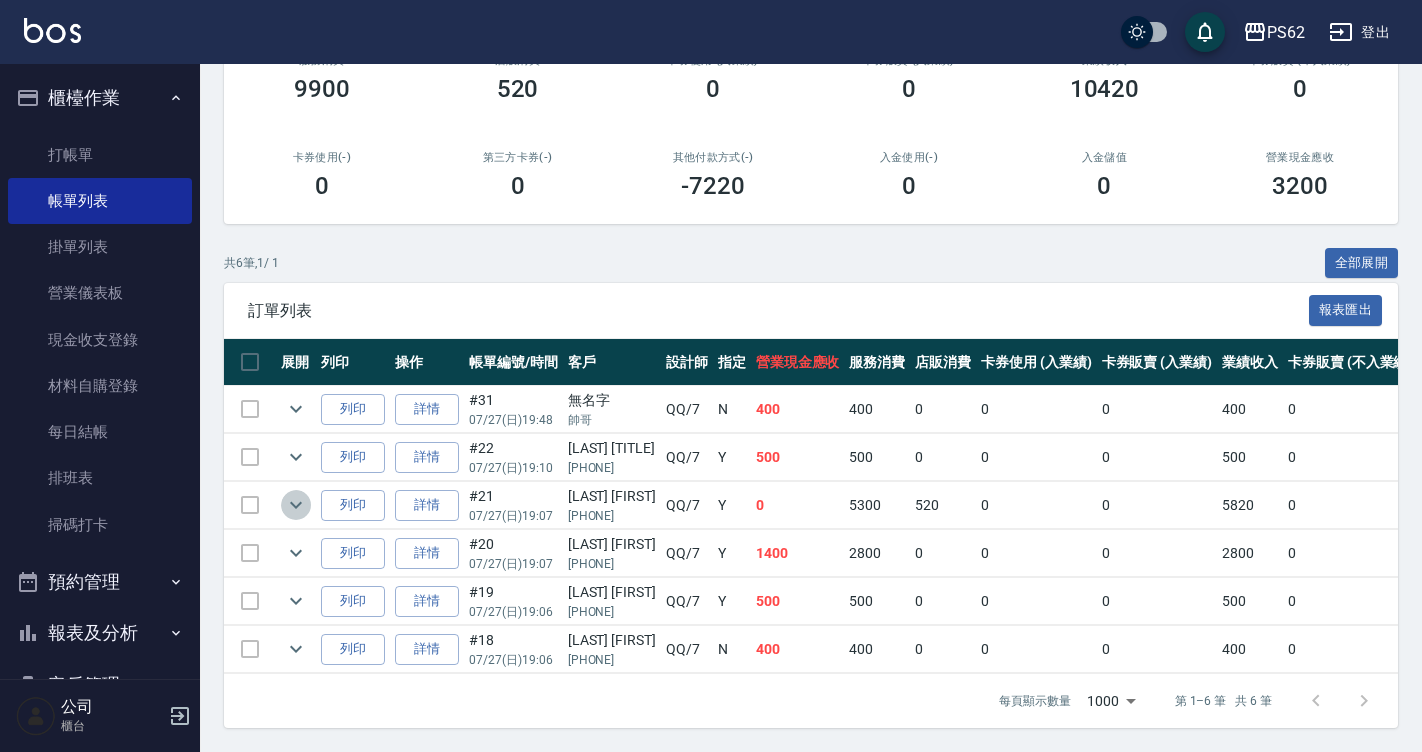 click 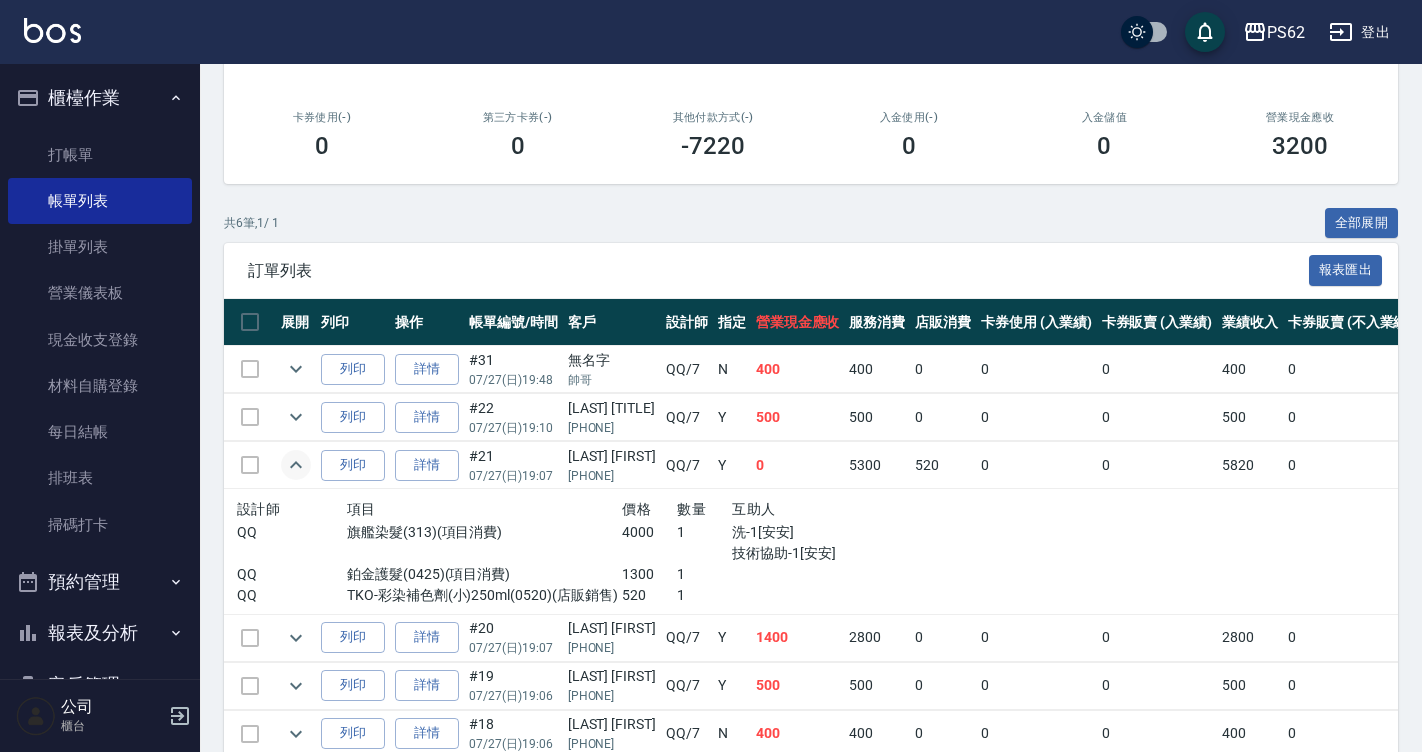 scroll, scrollTop: 419, scrollLeft: 0, axis: vertical 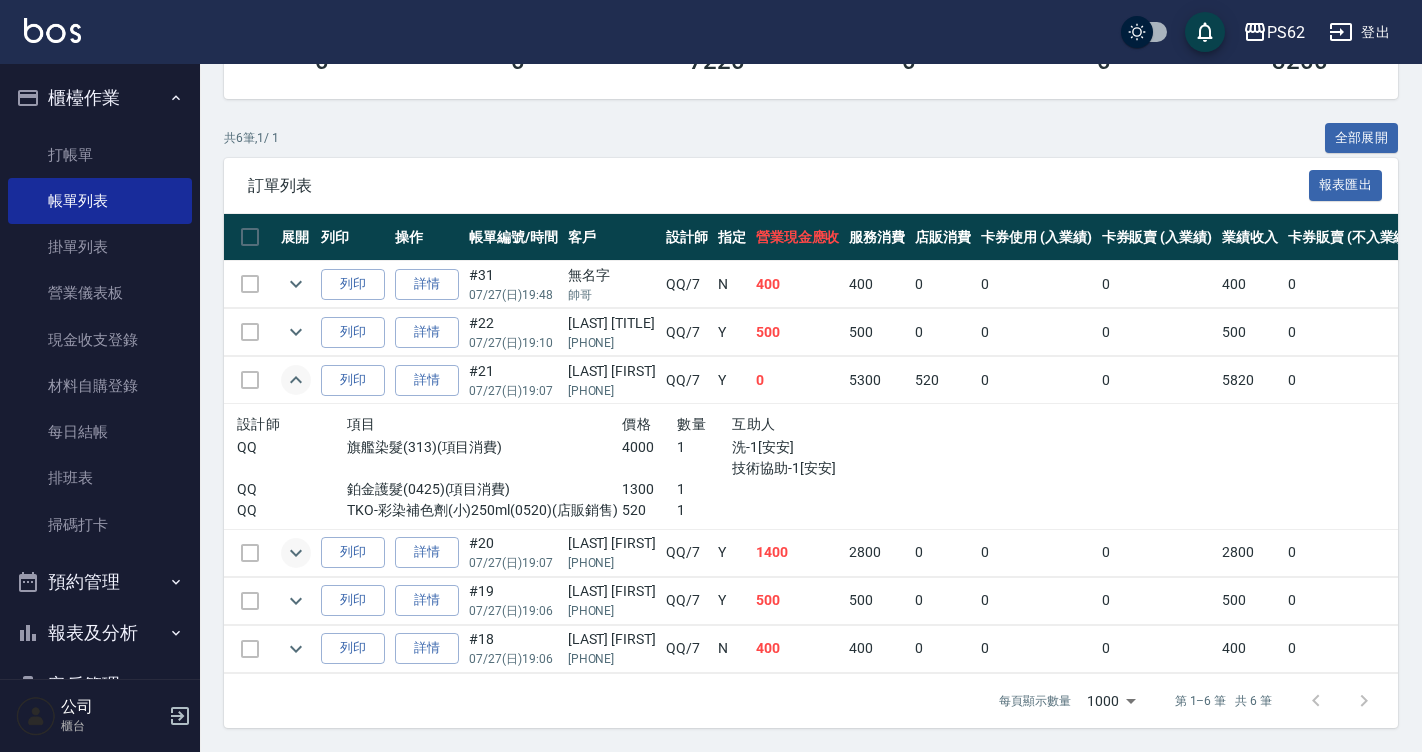 click 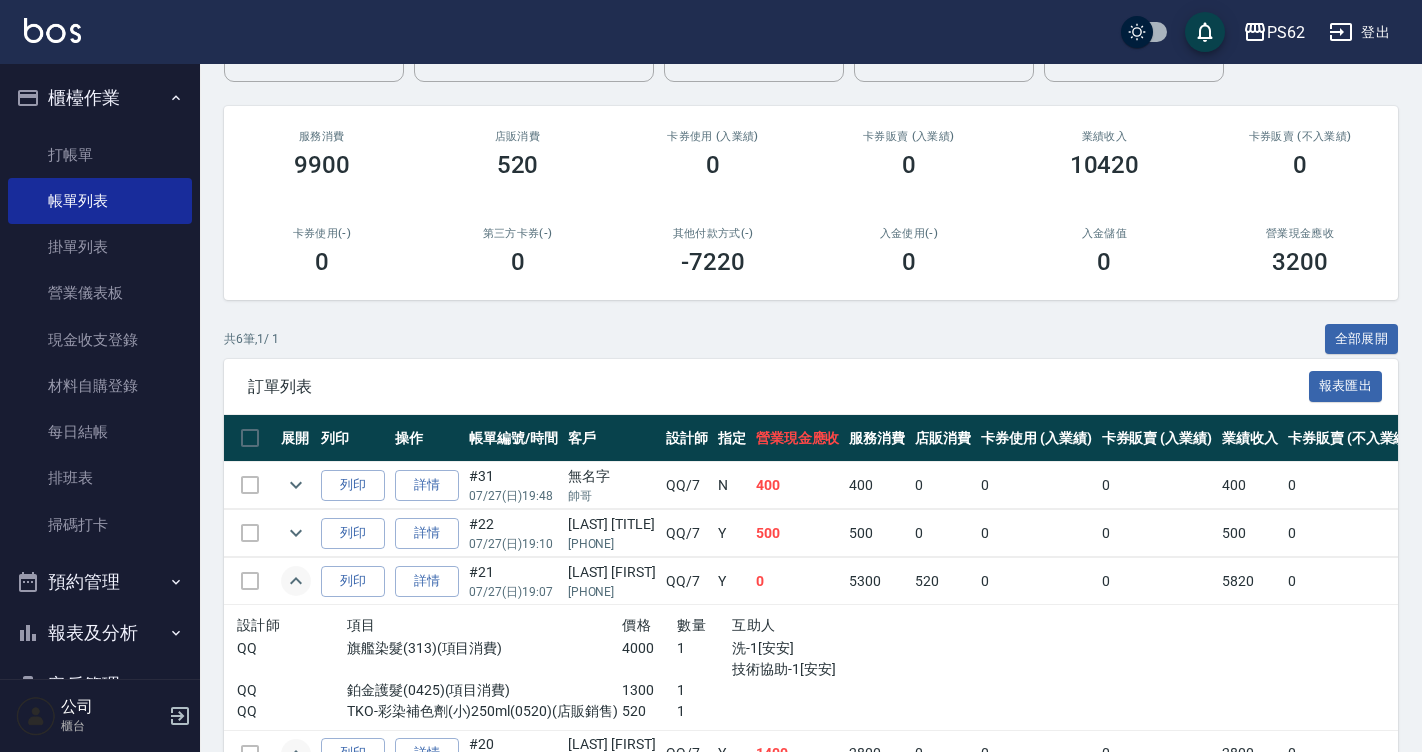 scroll, scrollTop: 201, scrollLeft: 0, axis: vertical 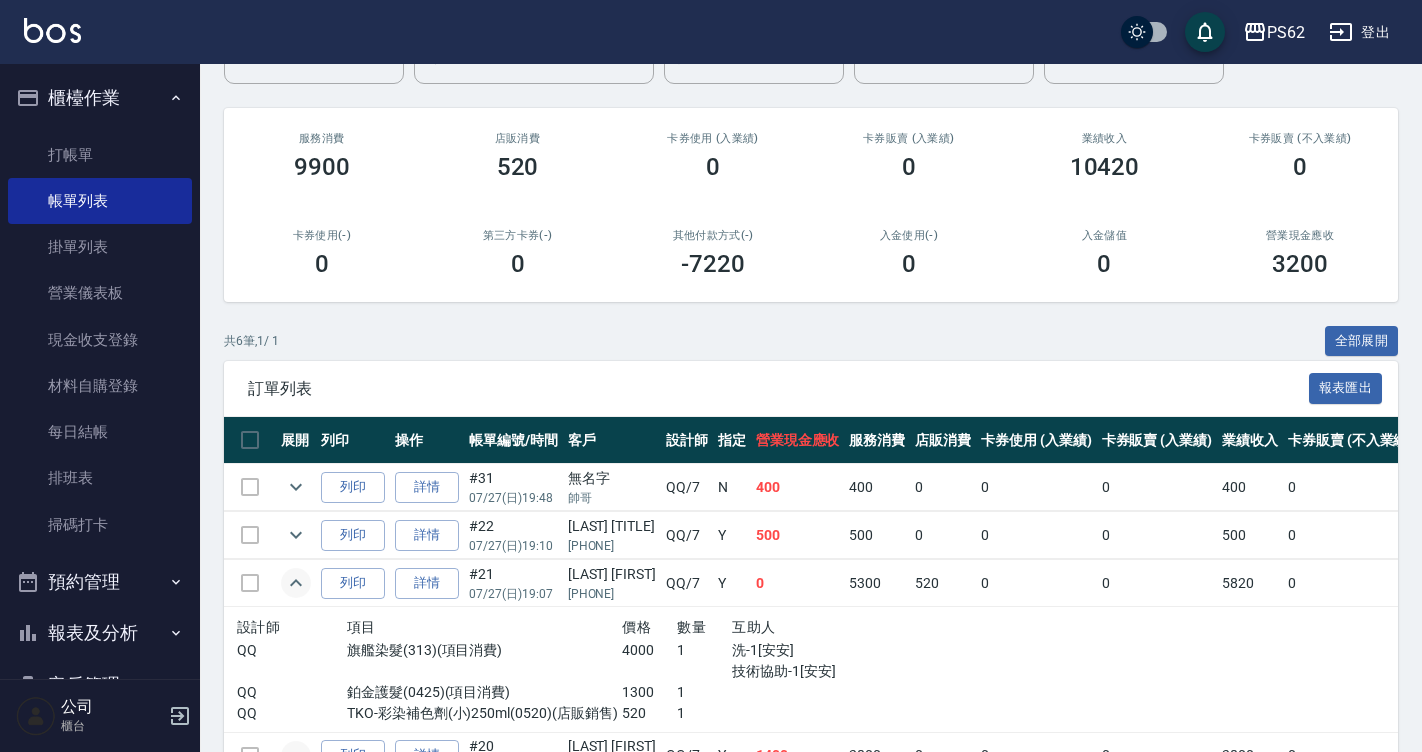 click on "潘小姐 0986737880" at bounding box center (612, 535) 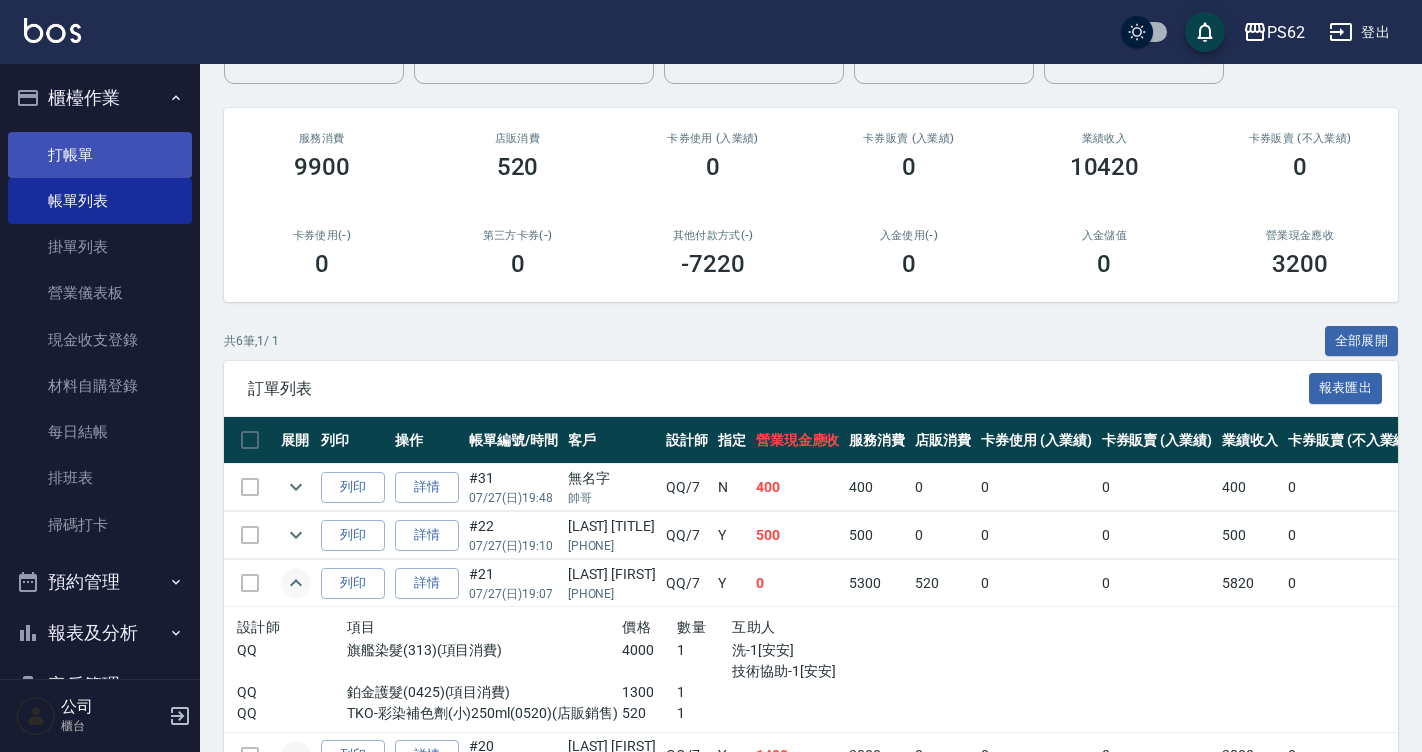 click on "打帳單" at bounding box center [100, 155] 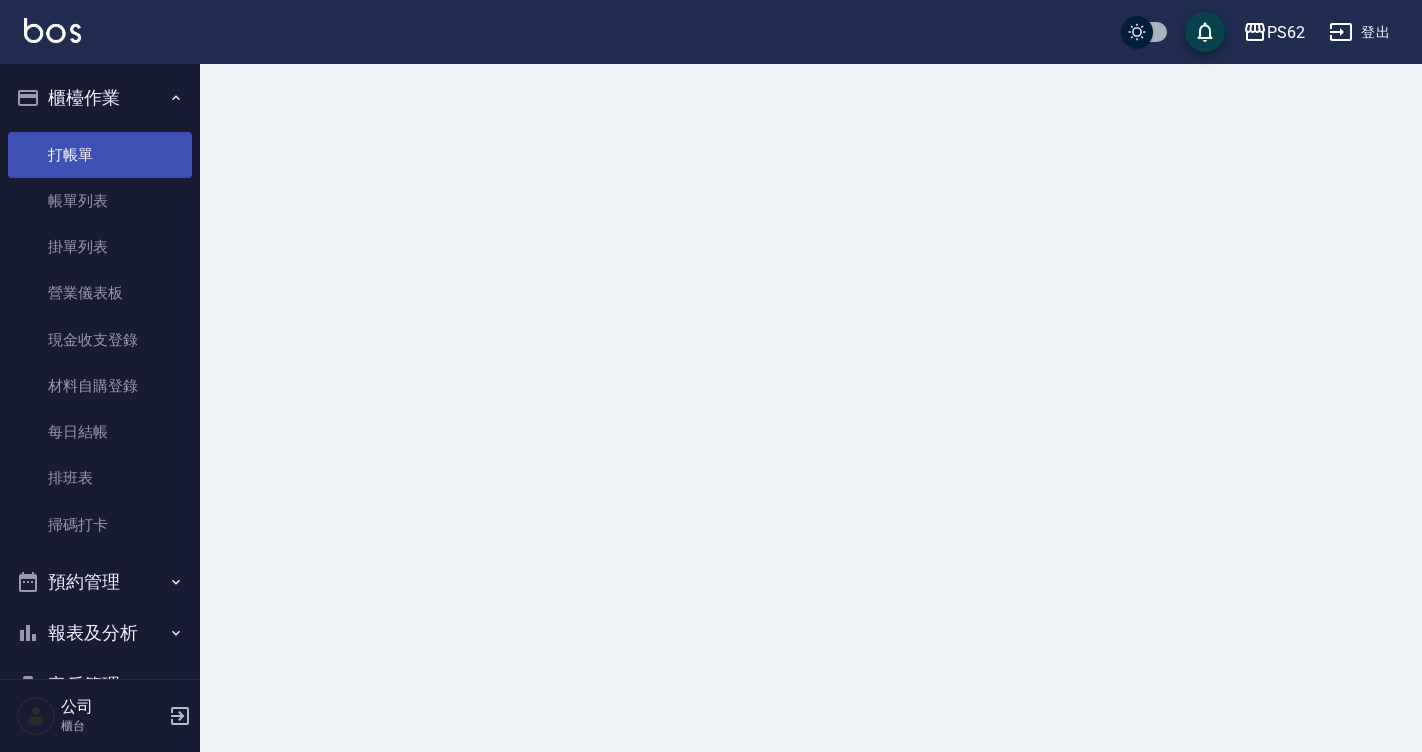 scroll, scrollTop: 0, scrollLeft: 0, axis: both 